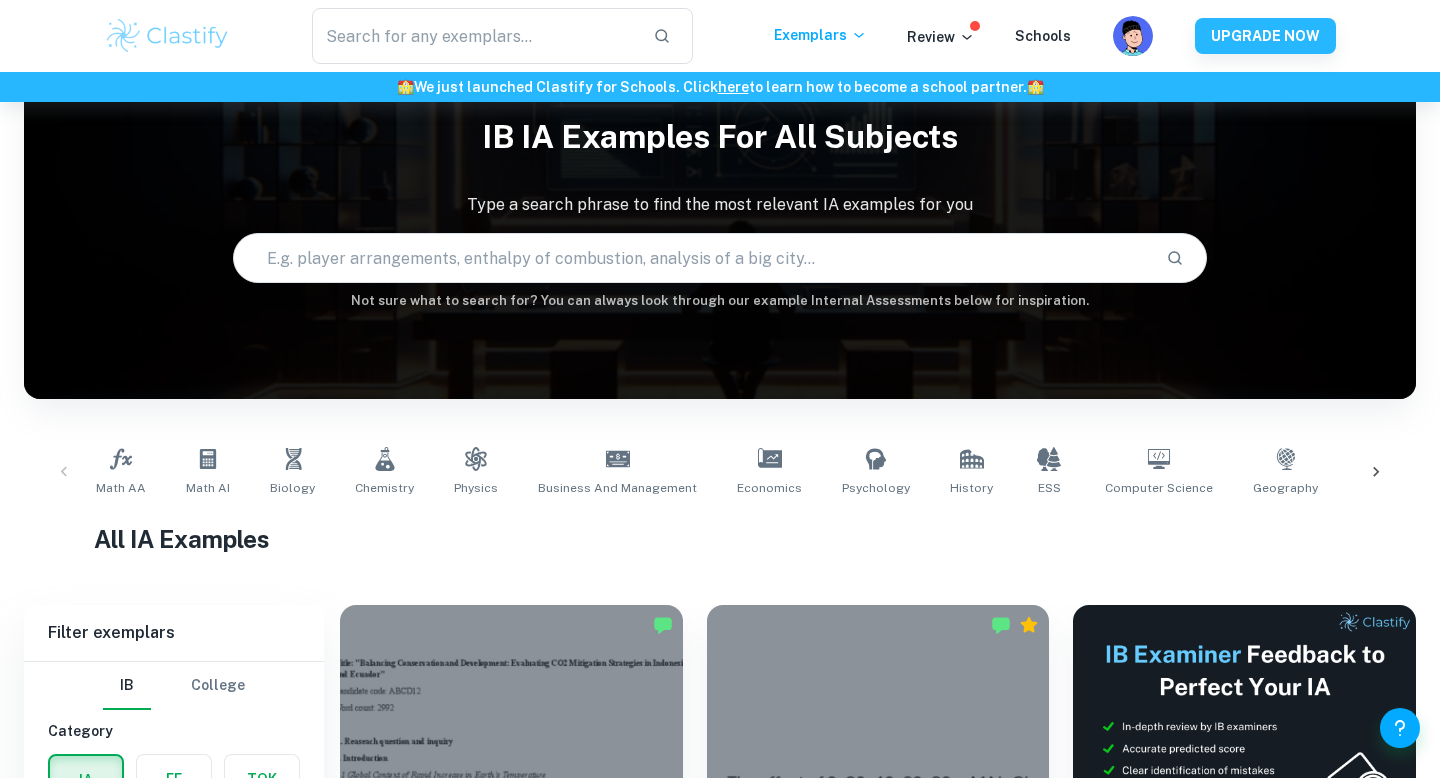 scroll, scrollTop: 73, scrollLeft: 0, axis: vertical 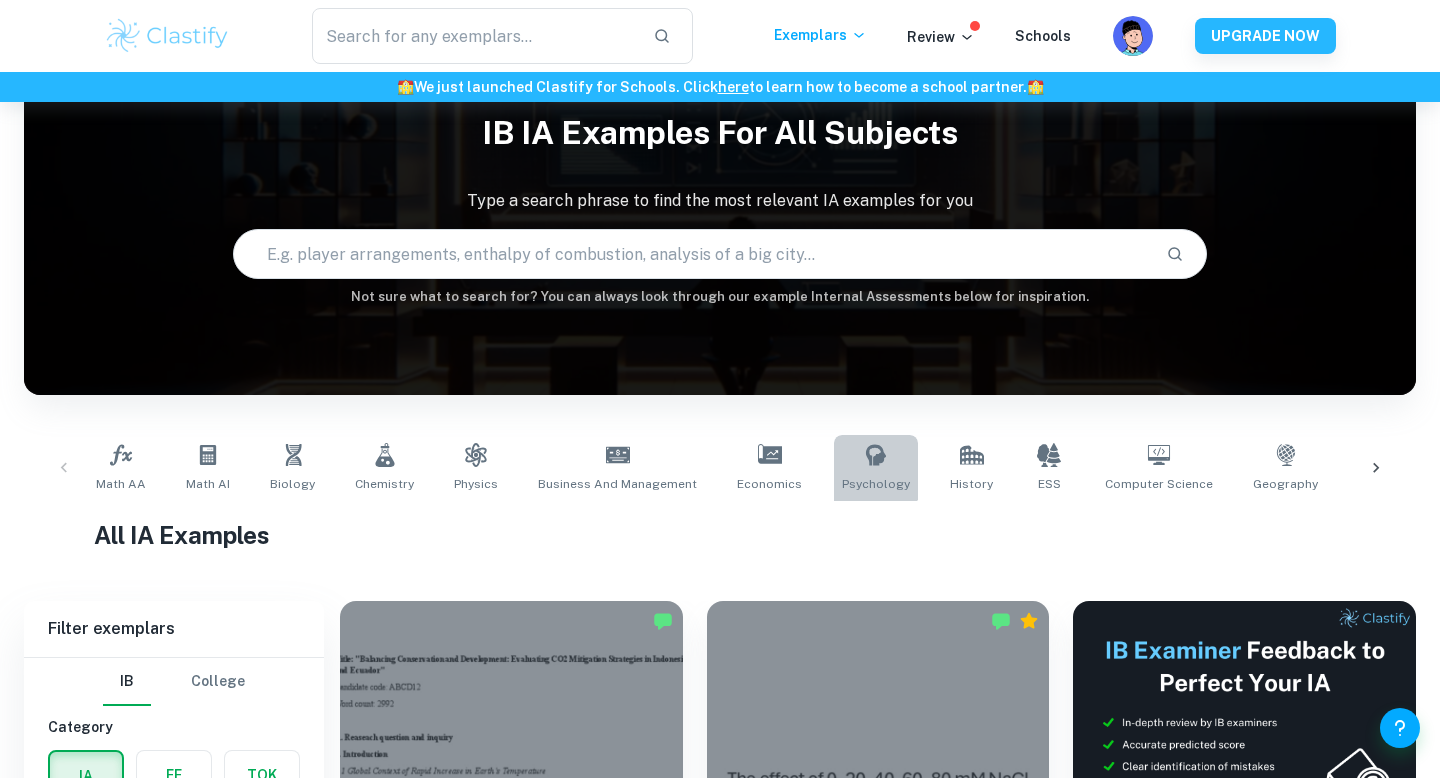 click 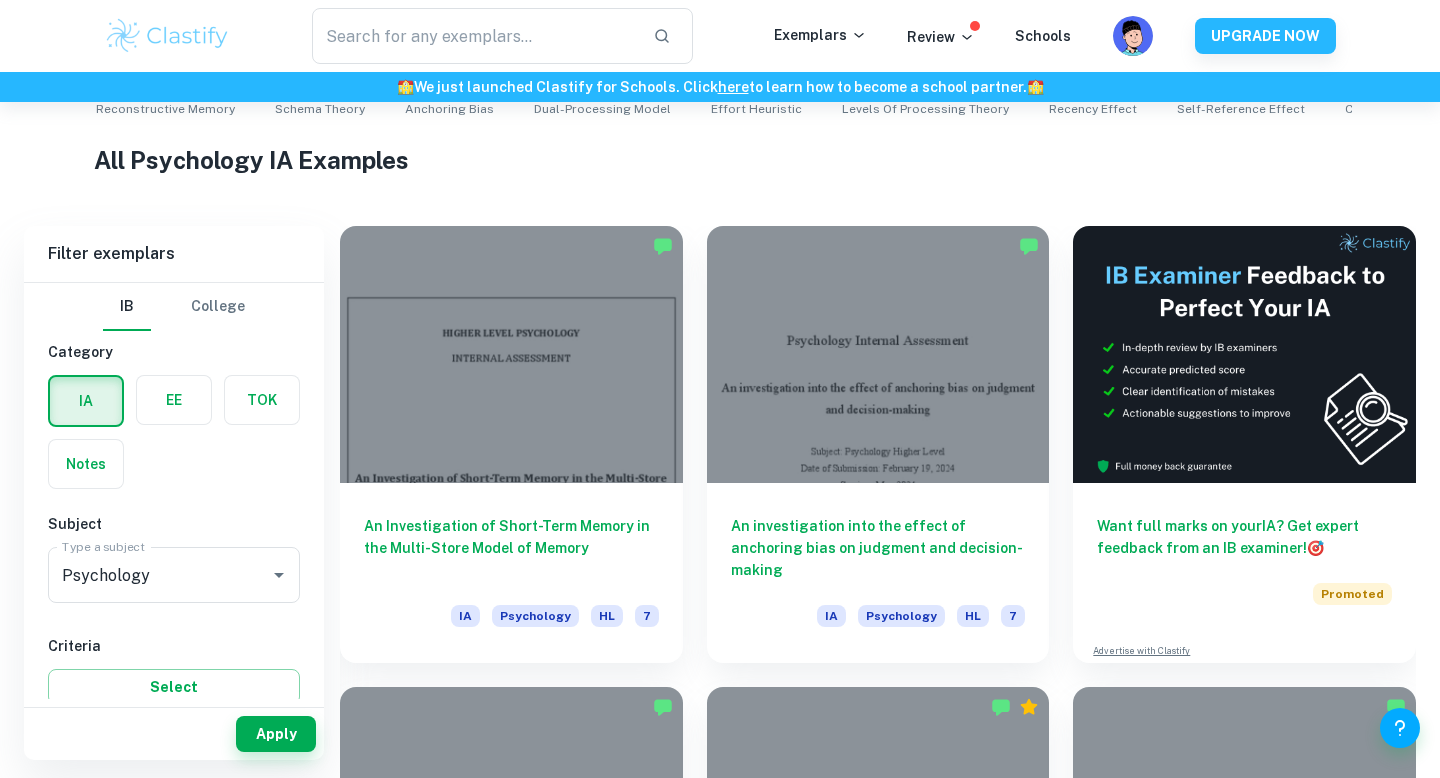 scroll, scrollTop: 457, scrollLeft: 0, axis: vertical 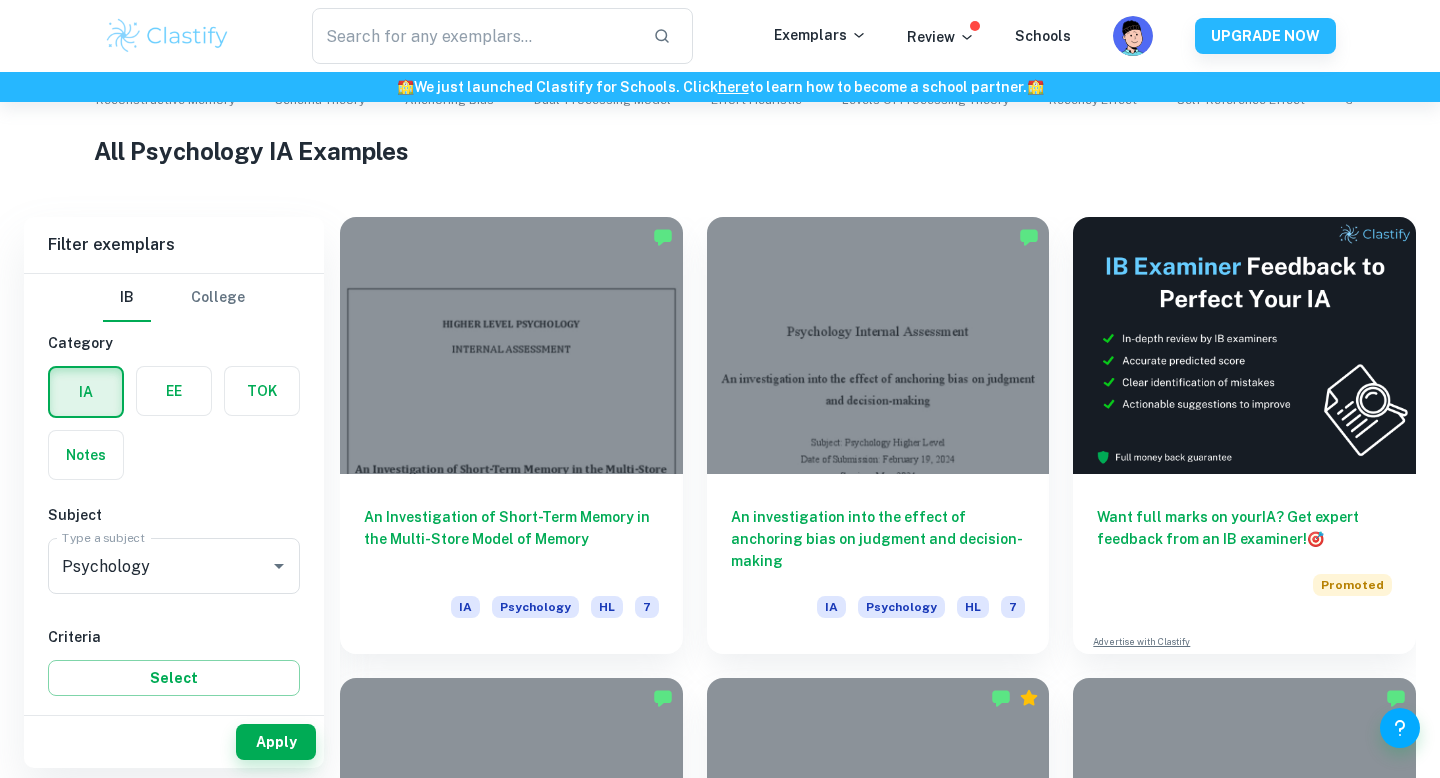 click at bounding box center [174, 391] 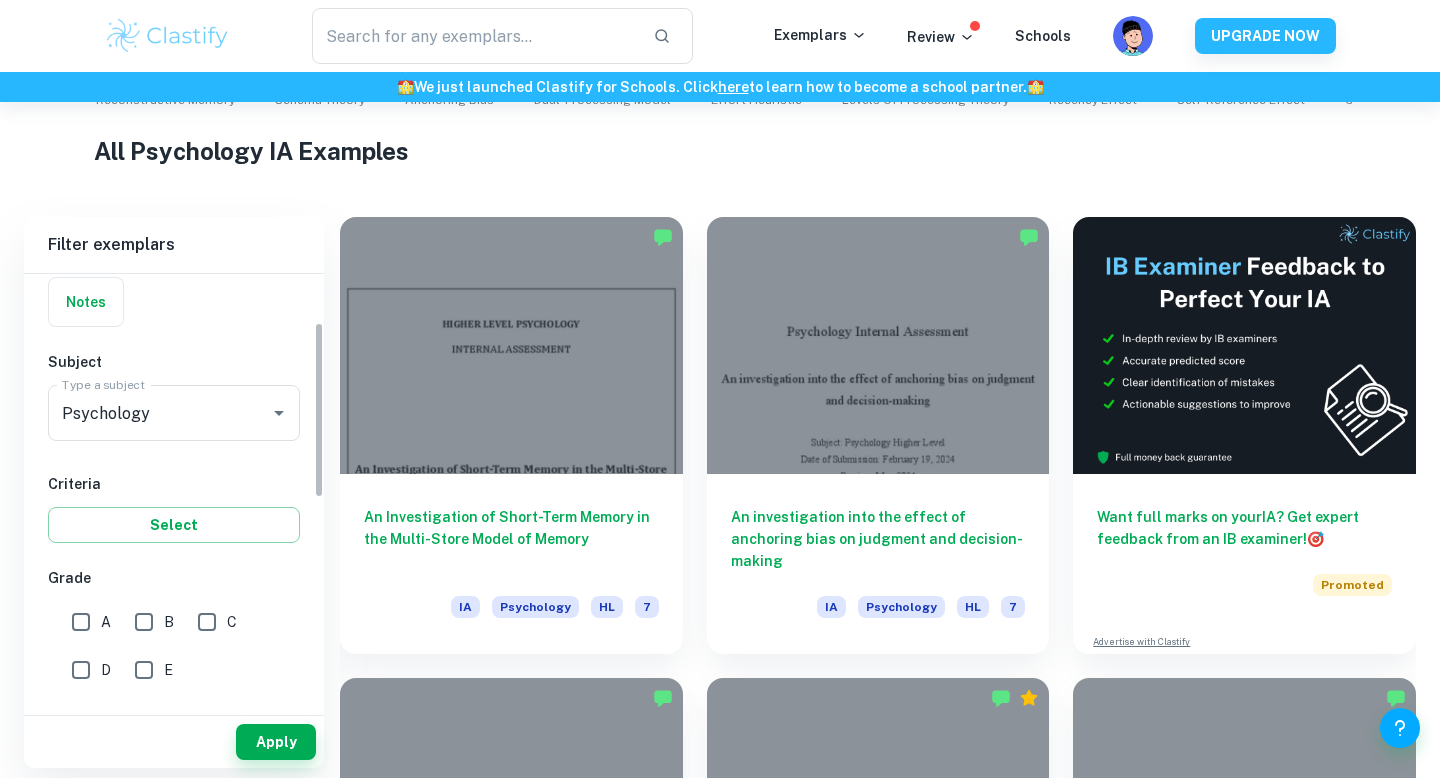 scroll, scrollTop: 175, scrollLeft: 0, axis: vertical 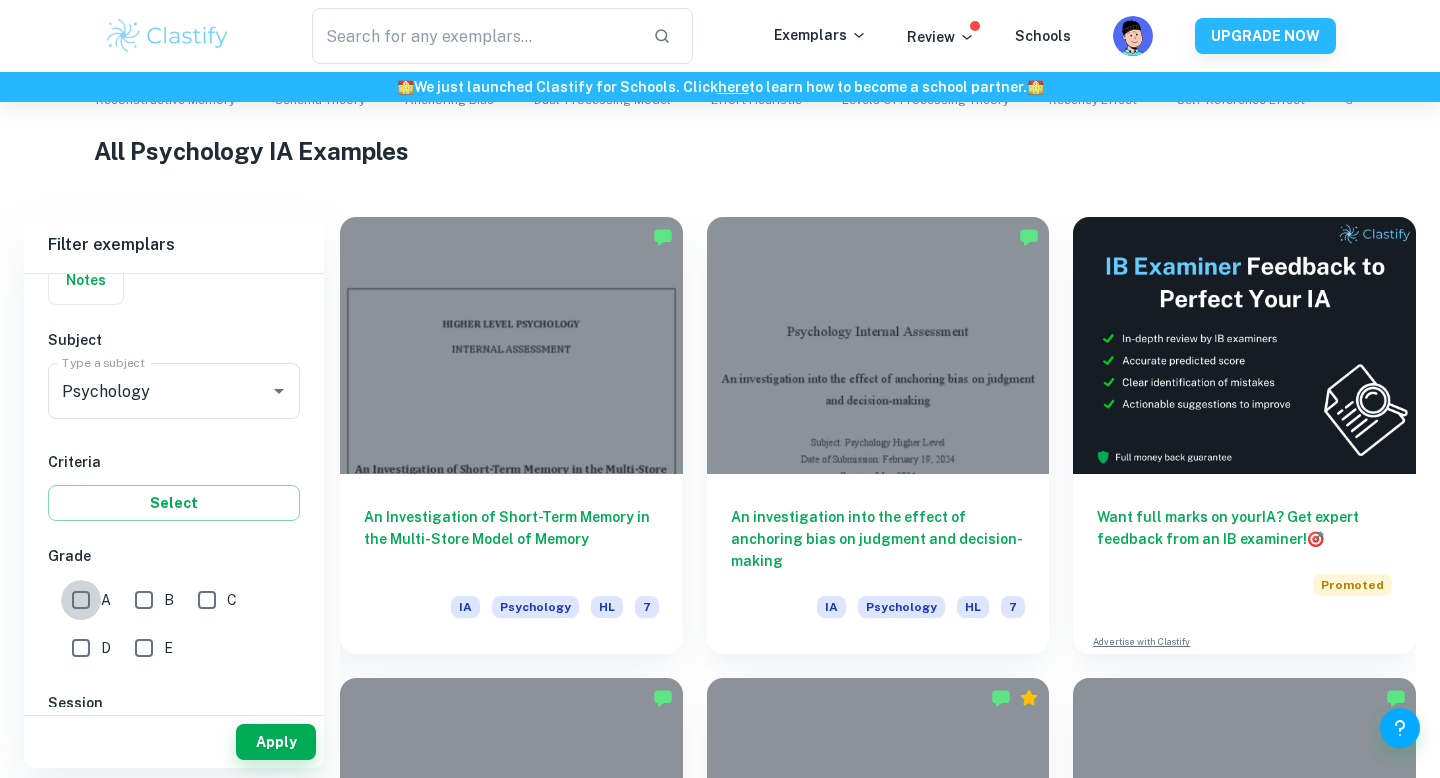 click on "A" at bounding box center [81, 600] 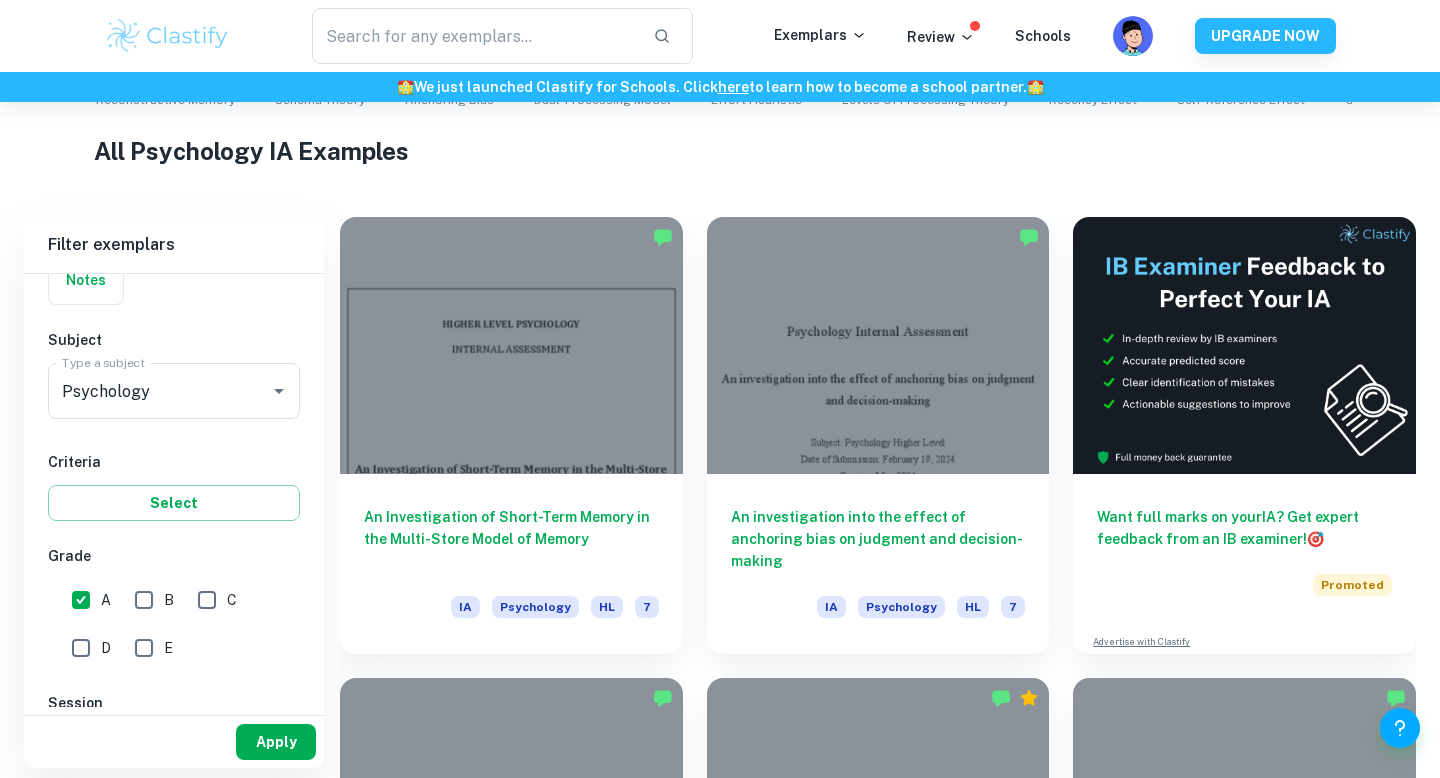click on "Apply" at bounding box center [276, 742] 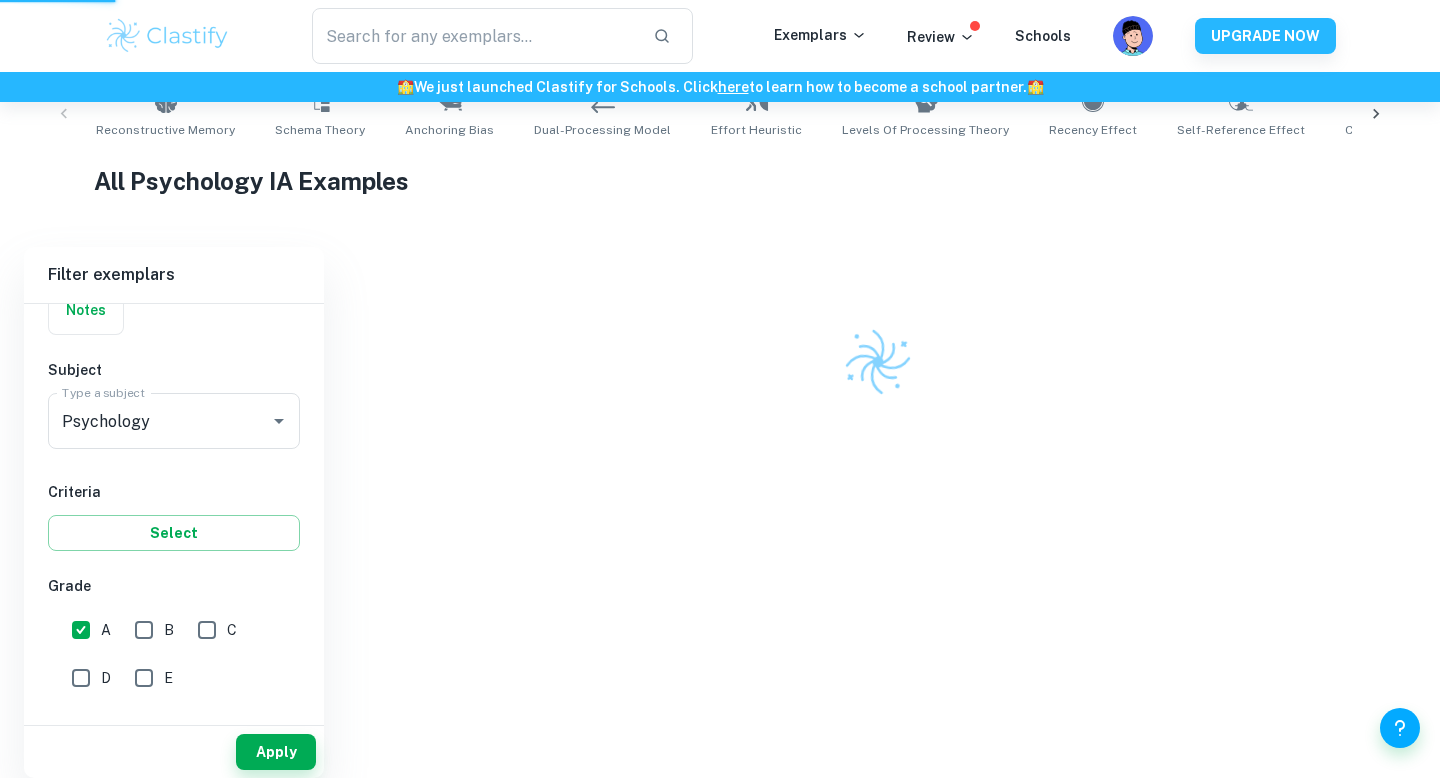 scroll, scrollTop: 417, scrollLeft: 0, axis: vertical 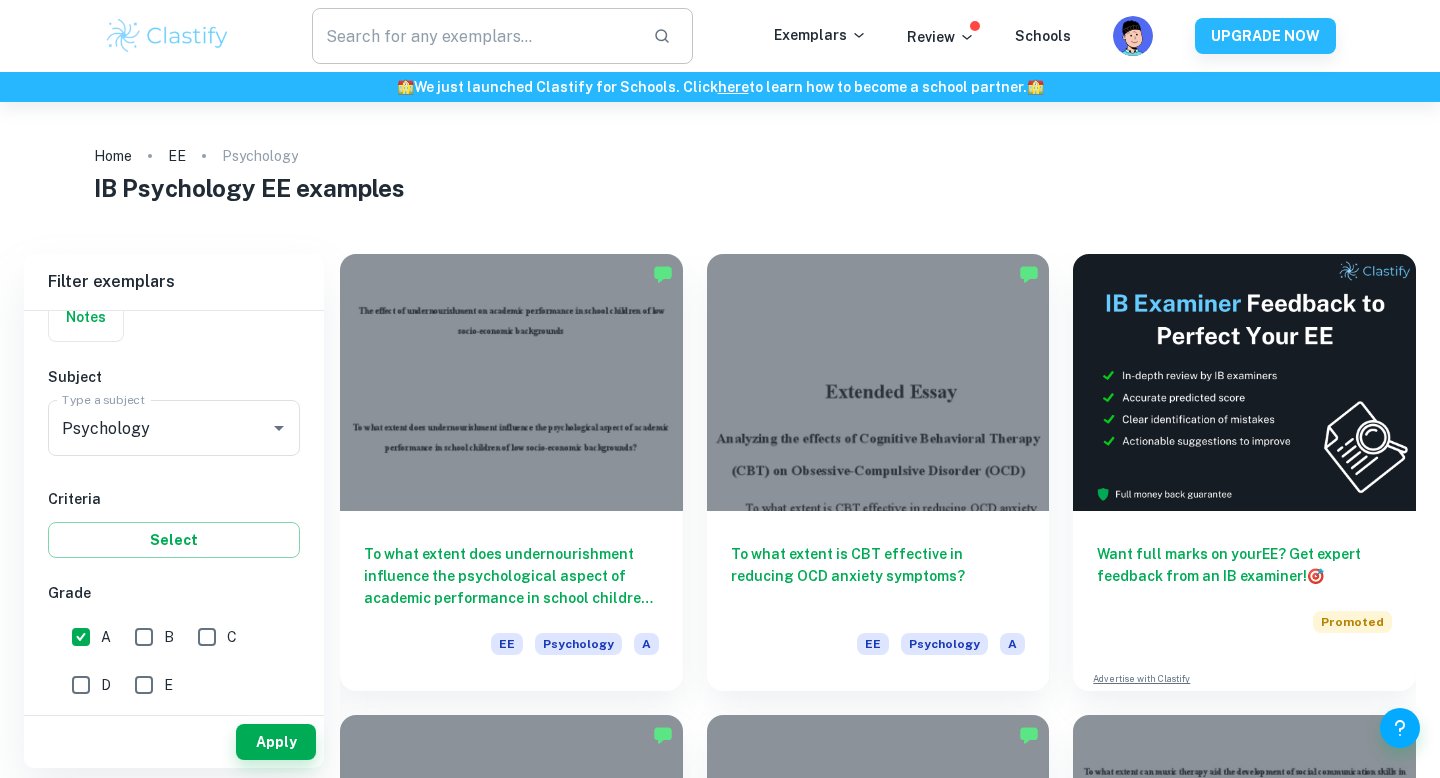 click at bounding box center [474, 36] 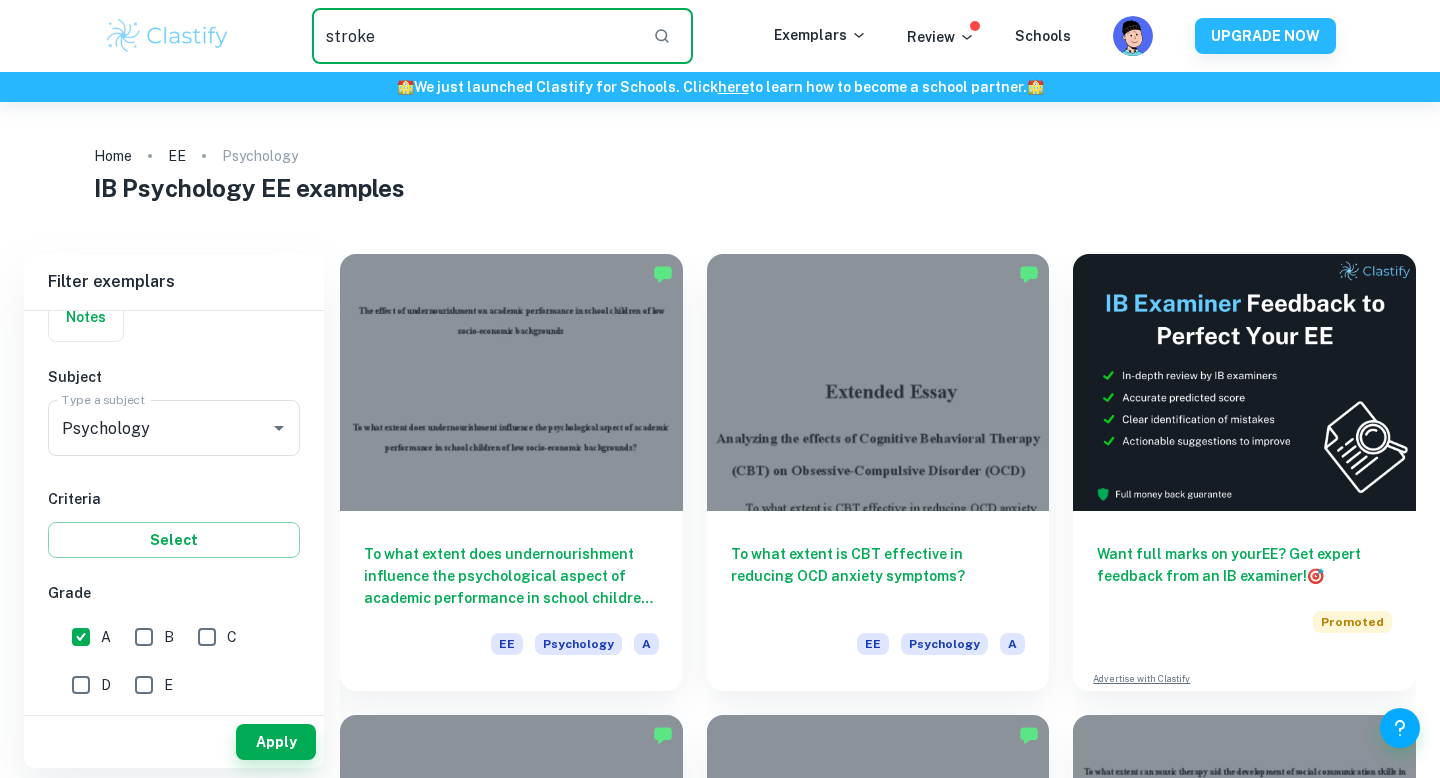 type on "stroke" 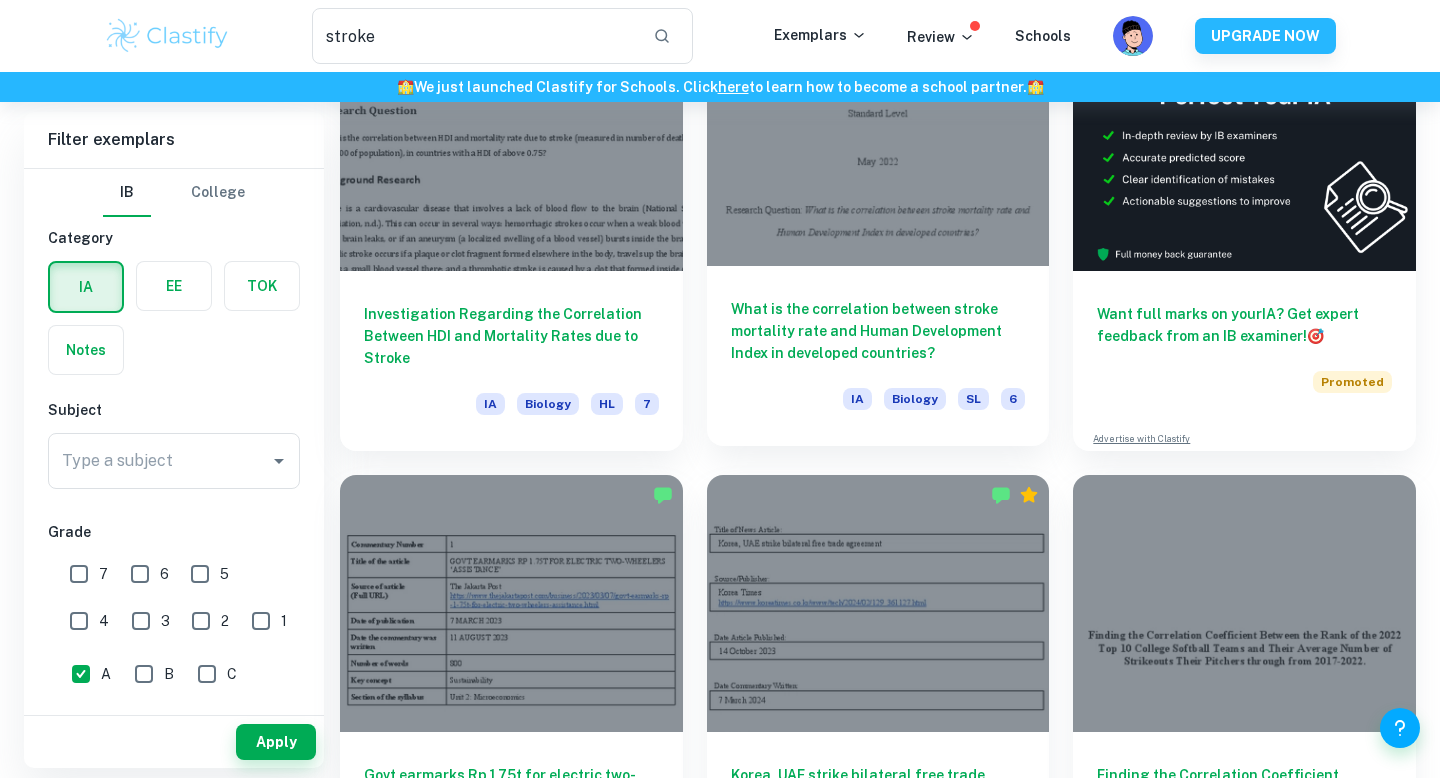 scroll, scrollTop: 208, scrollLeft: 0, axis: vertical 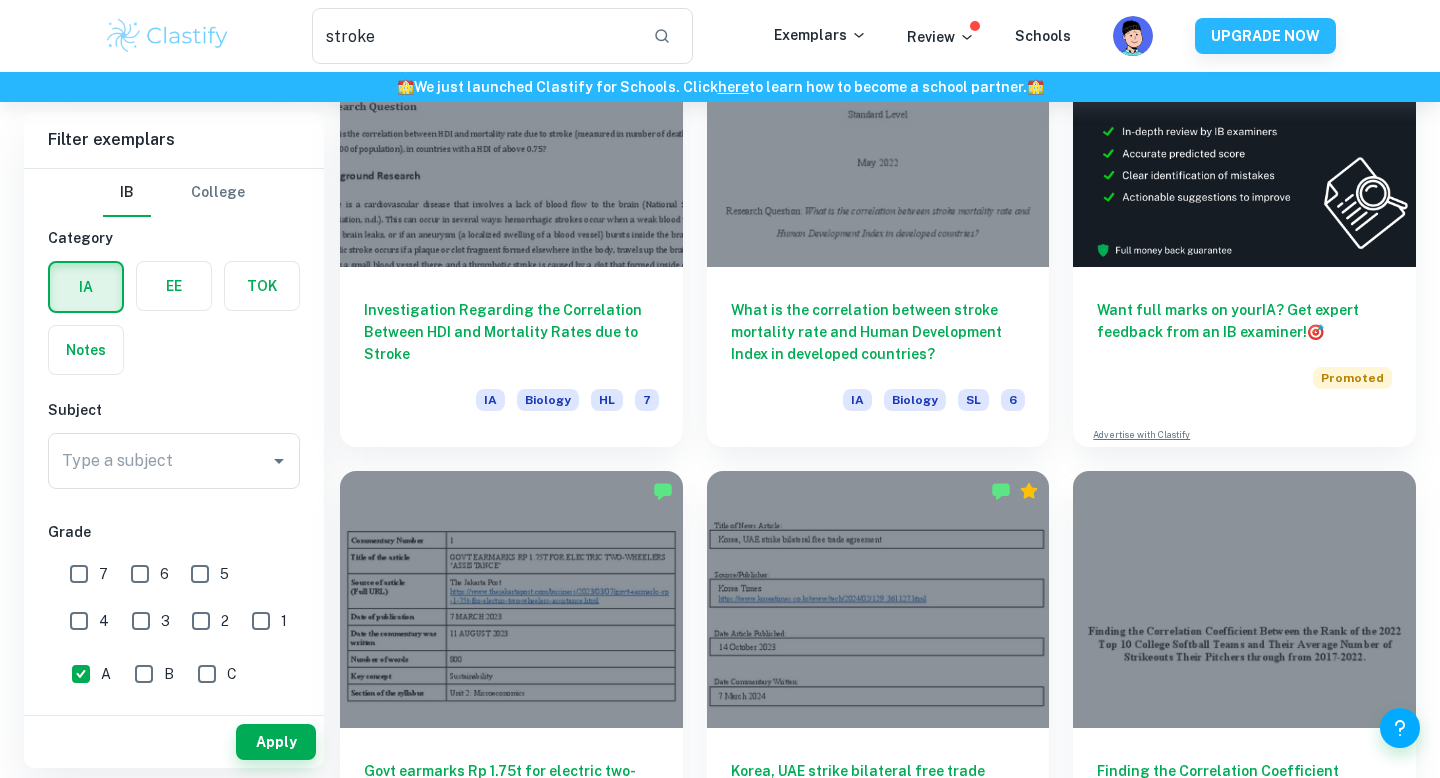 click on "7" at bounding box center (79, 574) 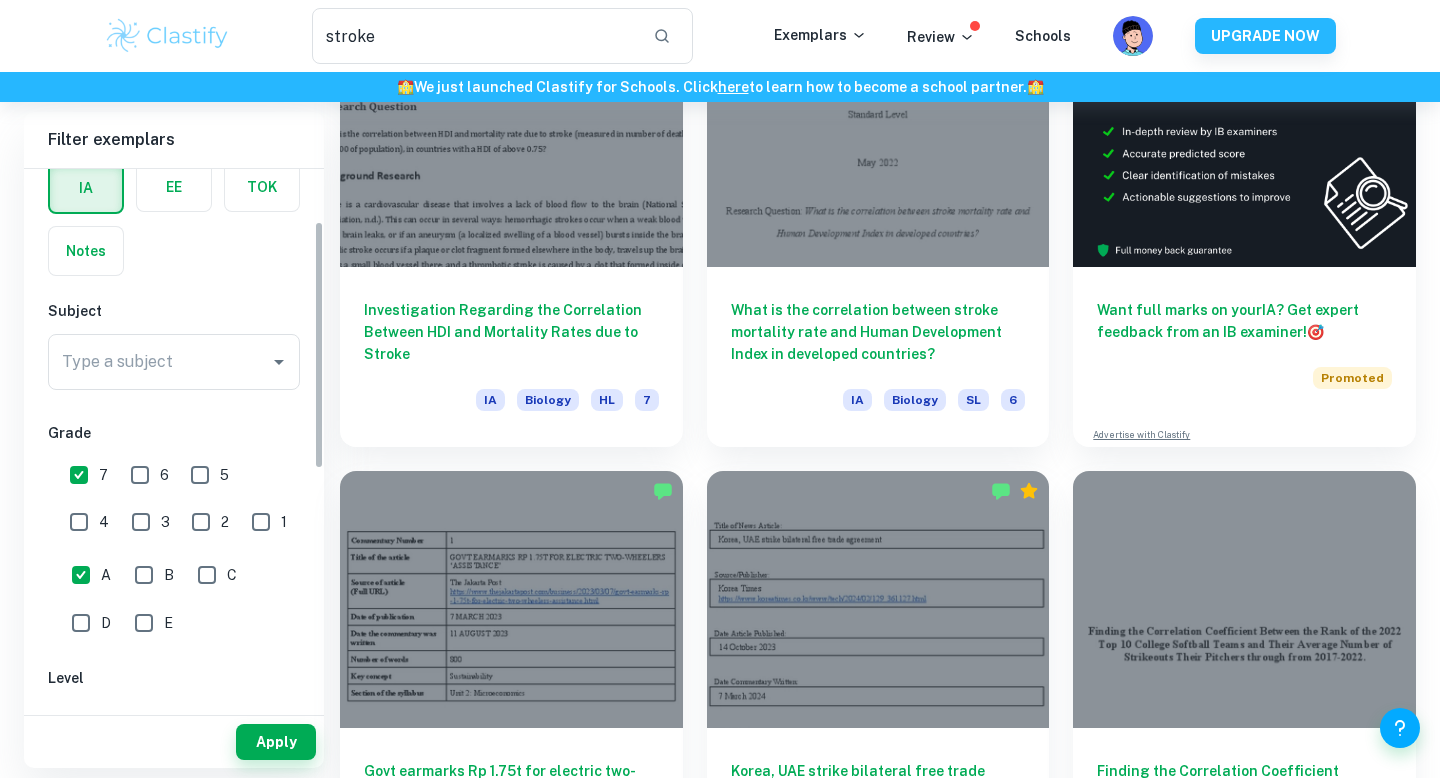 scroll, scrollTop: 114, scrollLeft: 0, axis: vertical 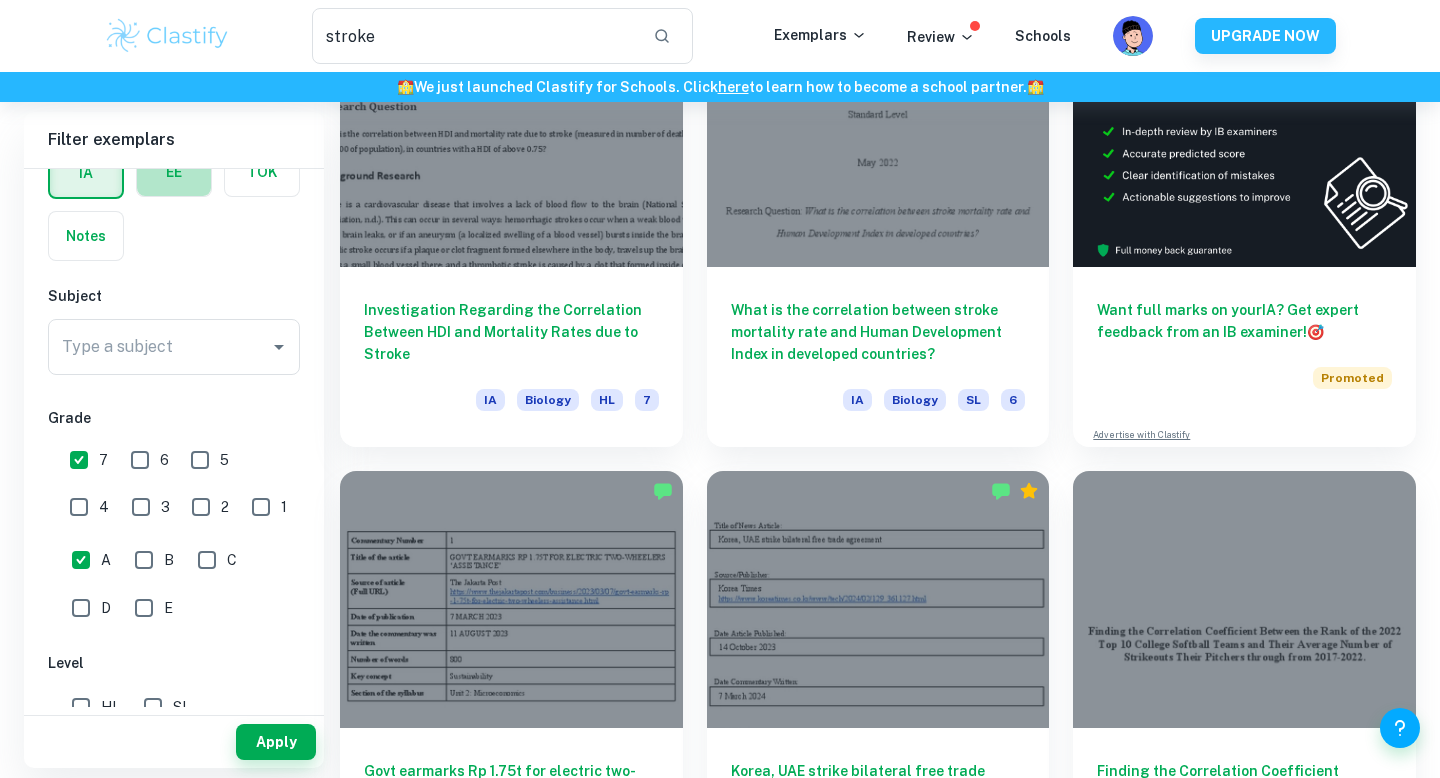 click at bounding box center [174, 172] 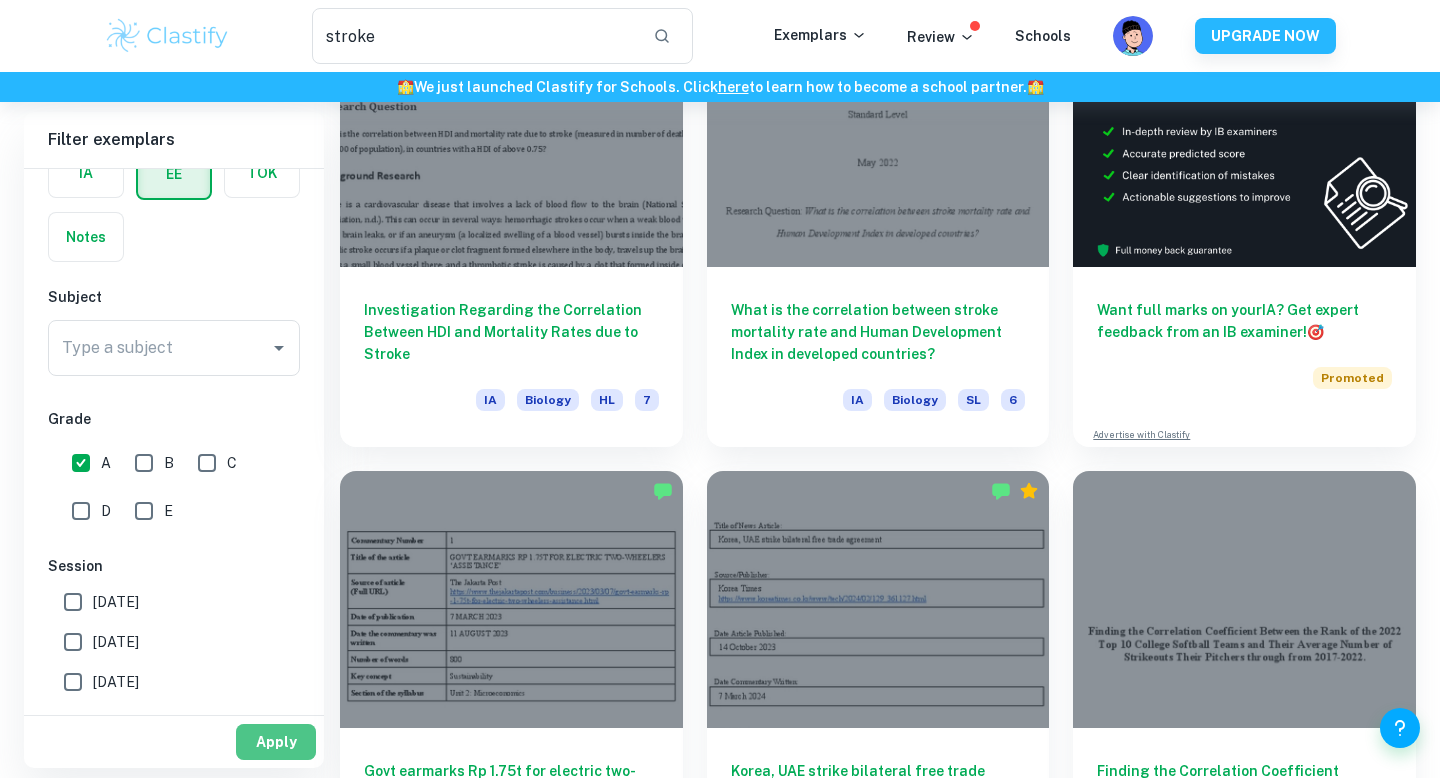 click on "Apply" at bounding box center (276, 742) 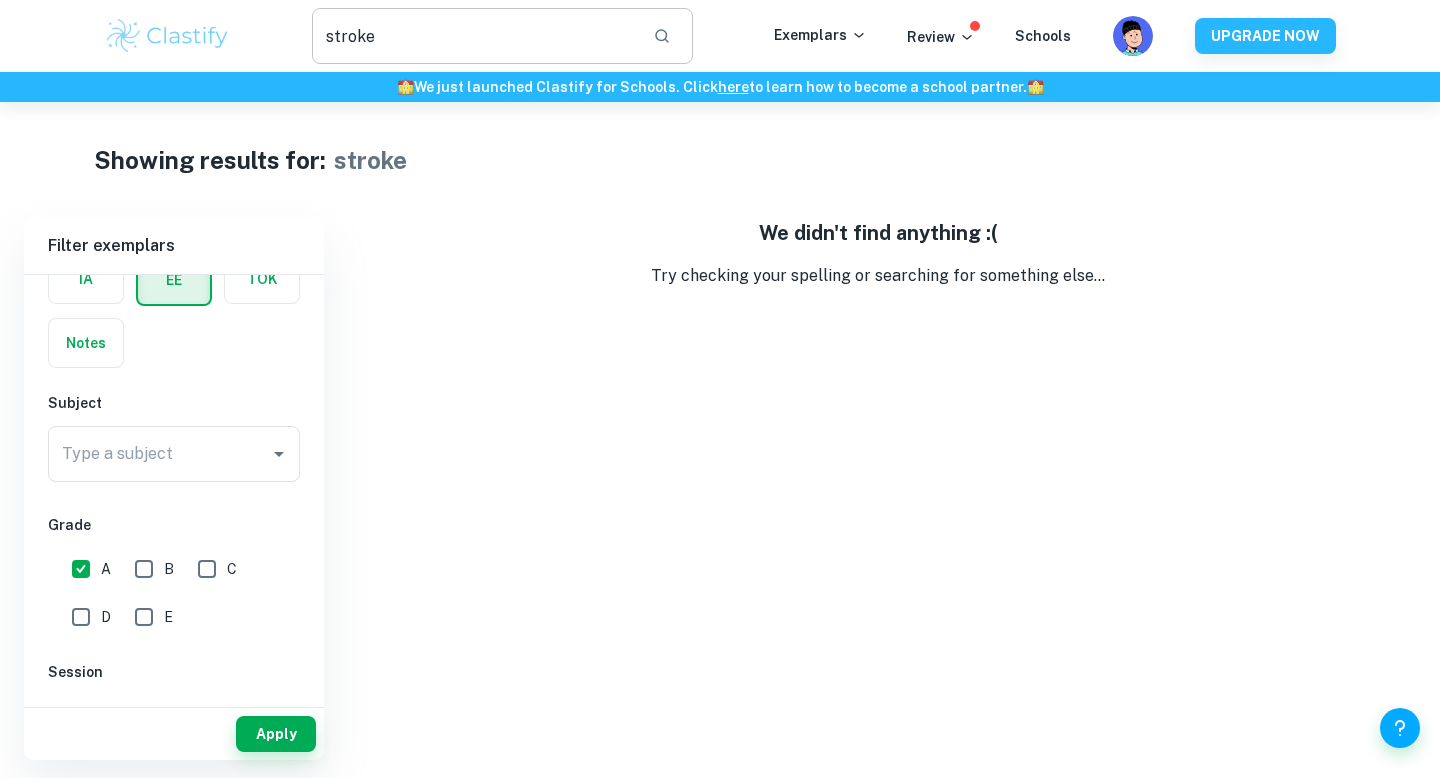 click on "stroke" at bounding box center (474, 36) 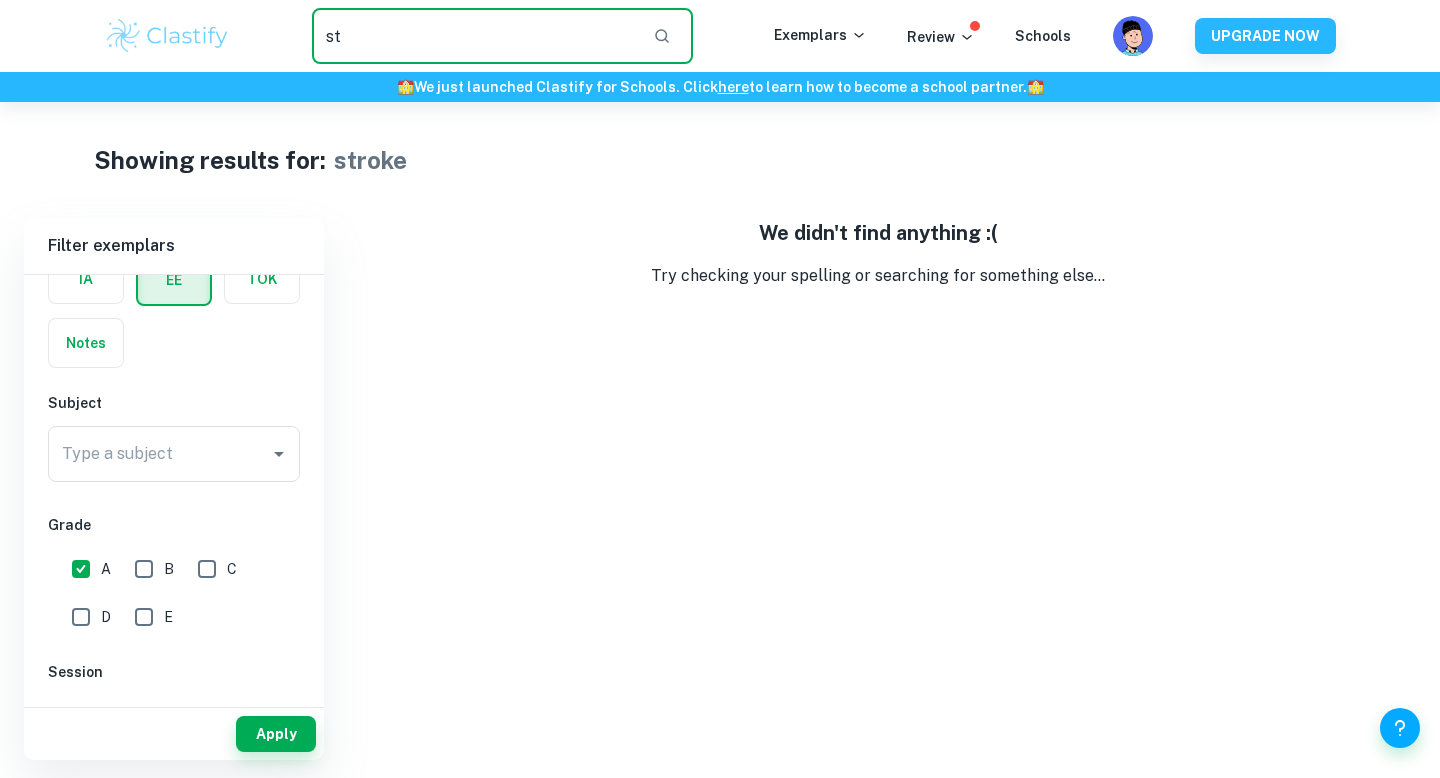 type on "s" 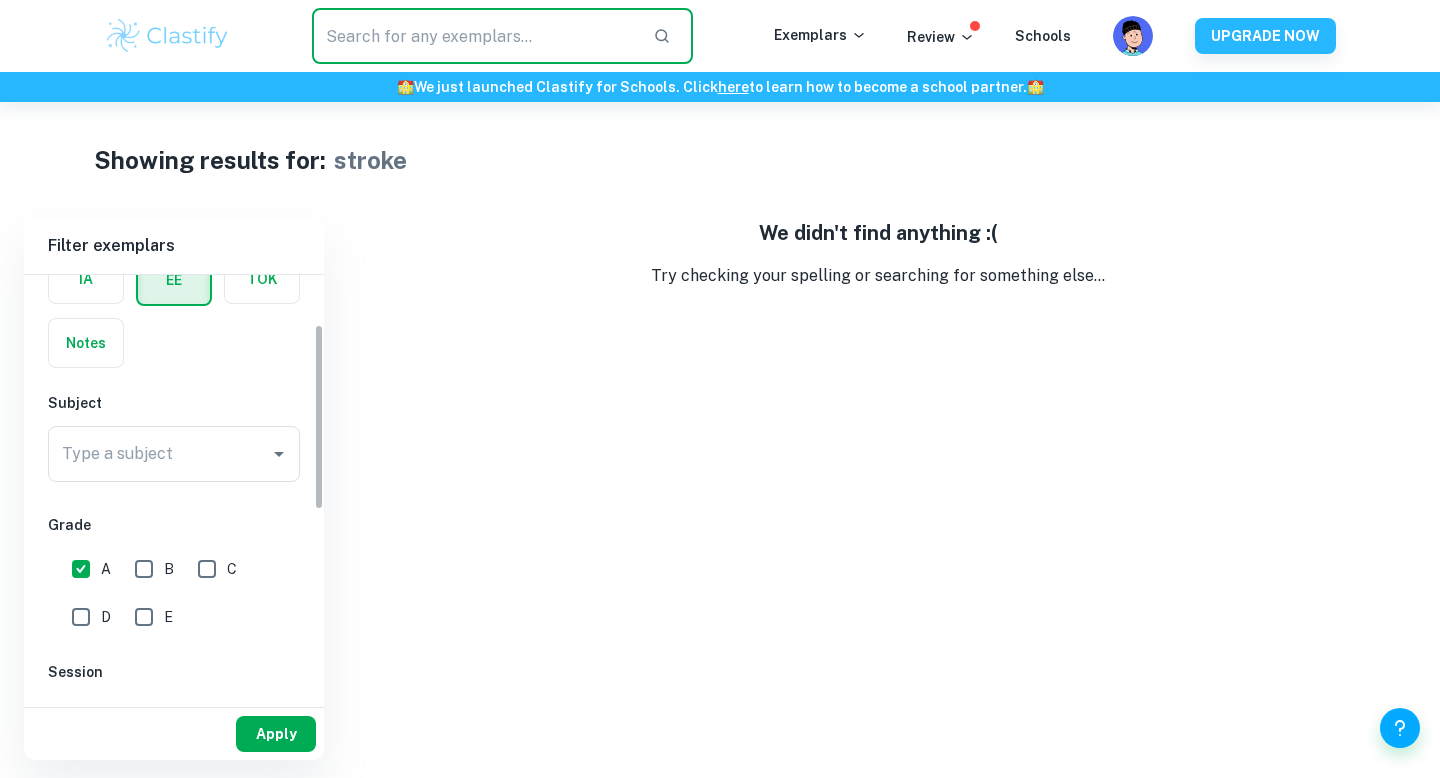 click on "Apply" at bounding box center (276, 734) 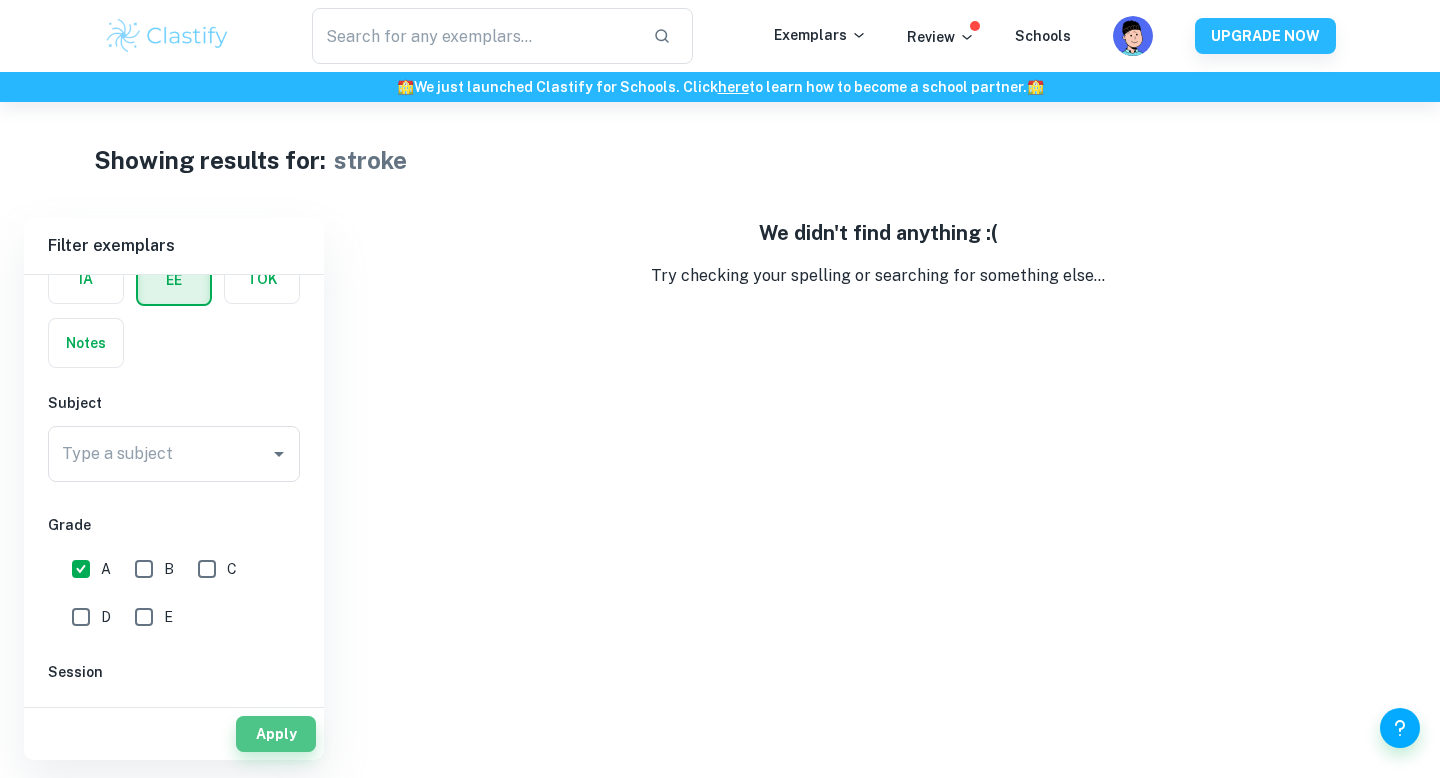 click on "Apply" at bounding box center [276, 734] 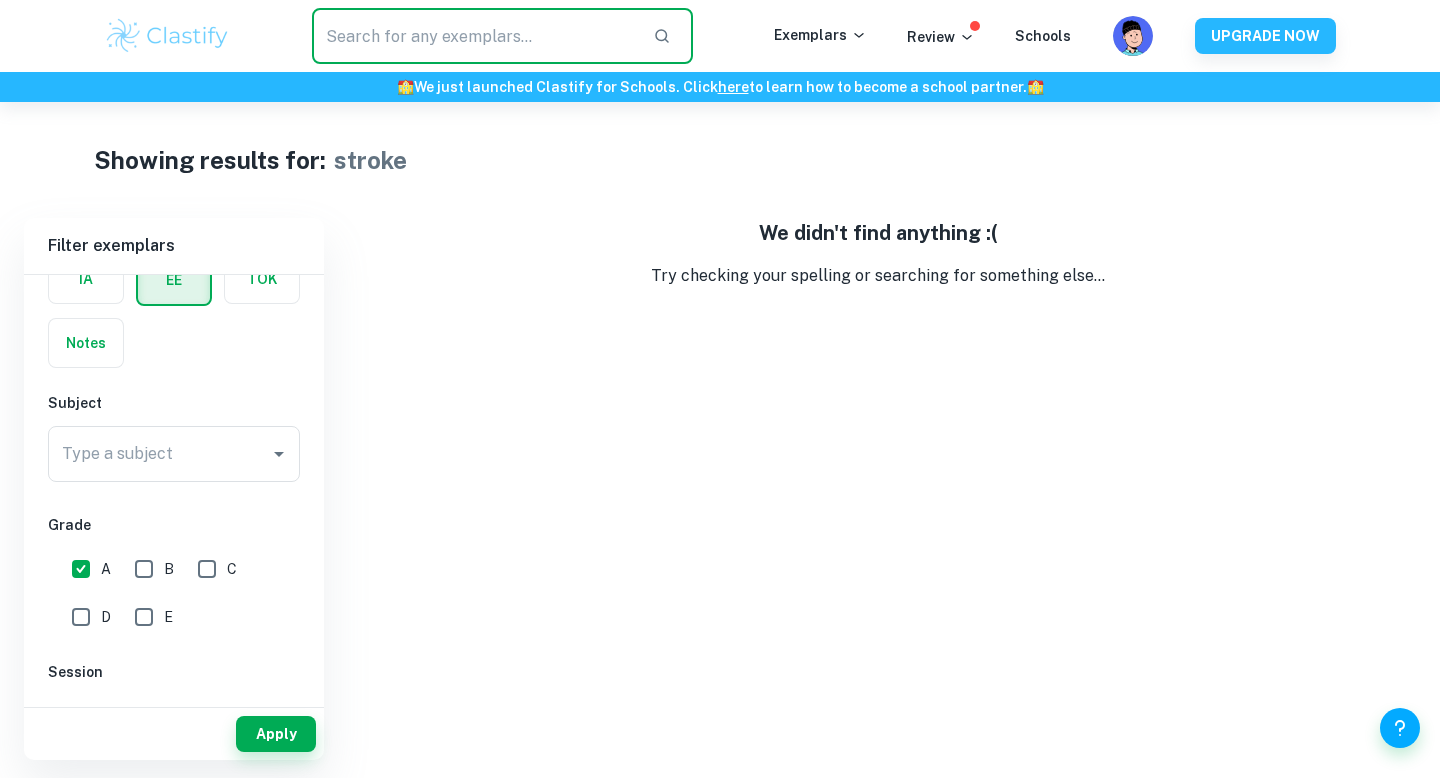 click at bounding box center (474, 36) 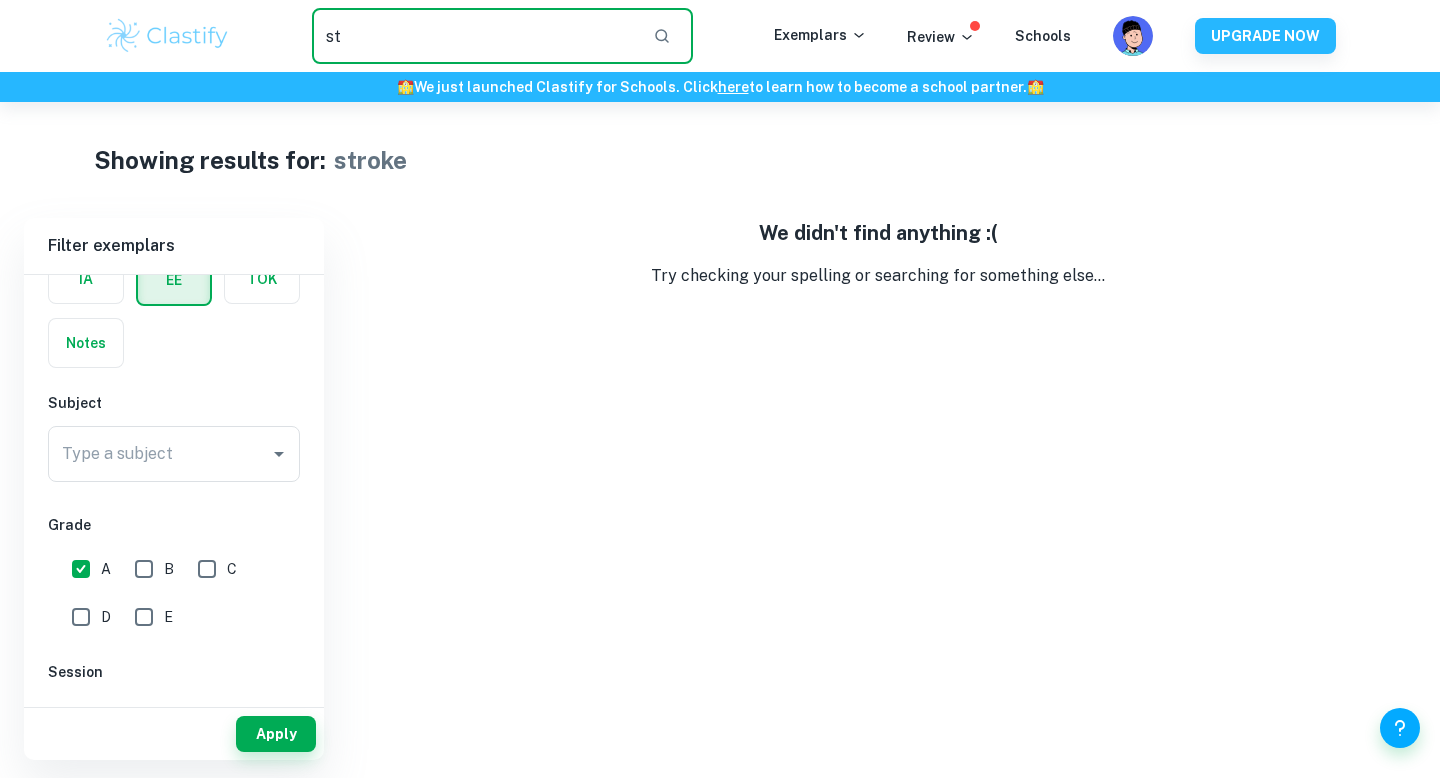 type on "s" 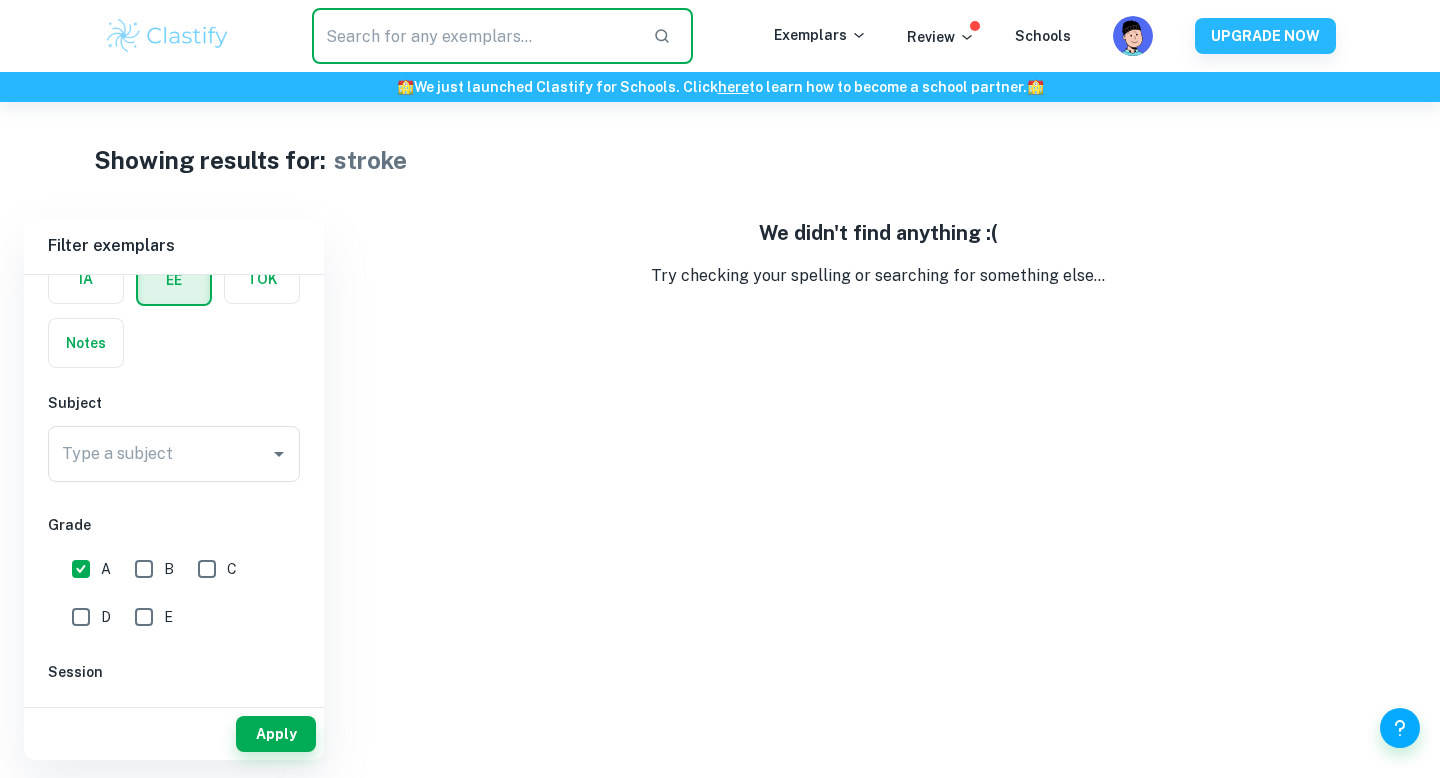 type 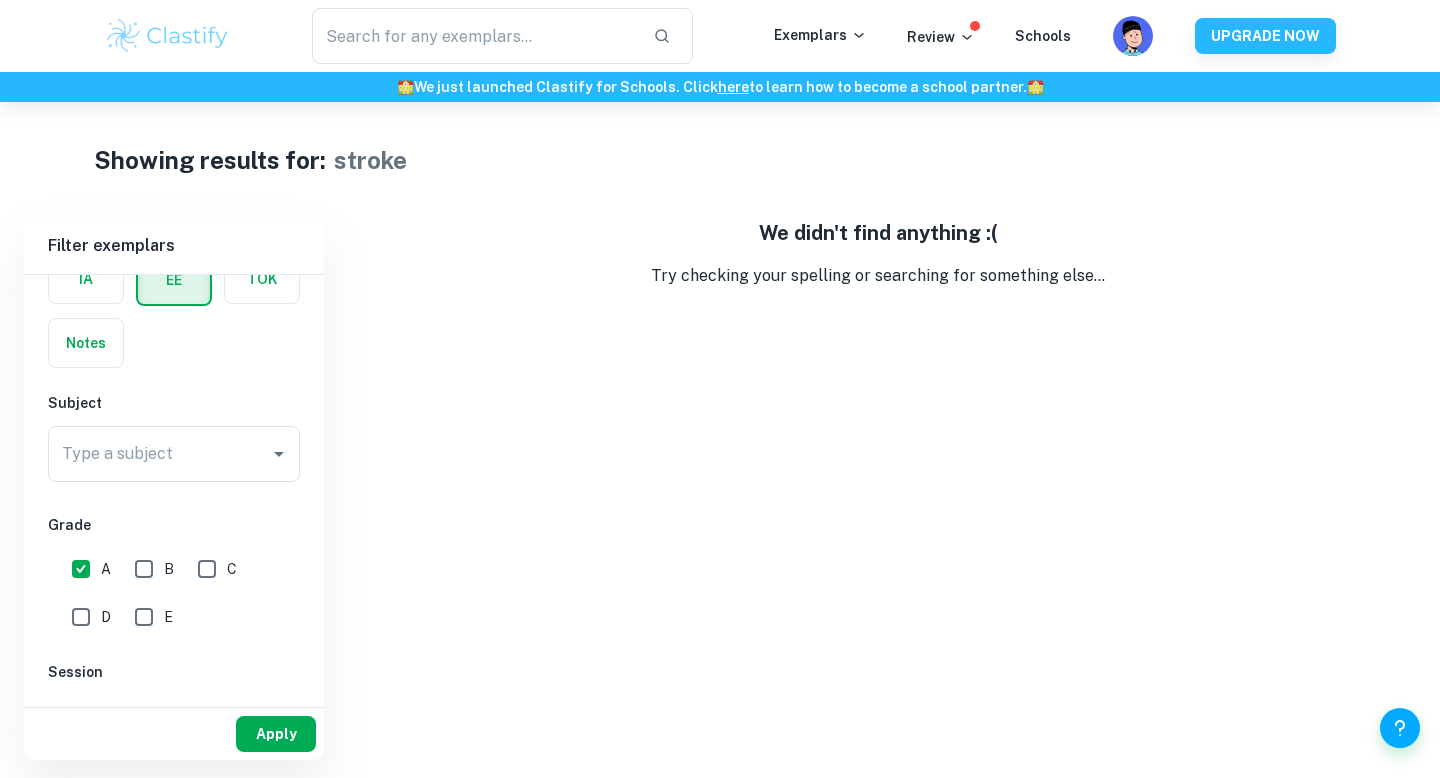 click on "Apply" at bounding box center (276, 734) 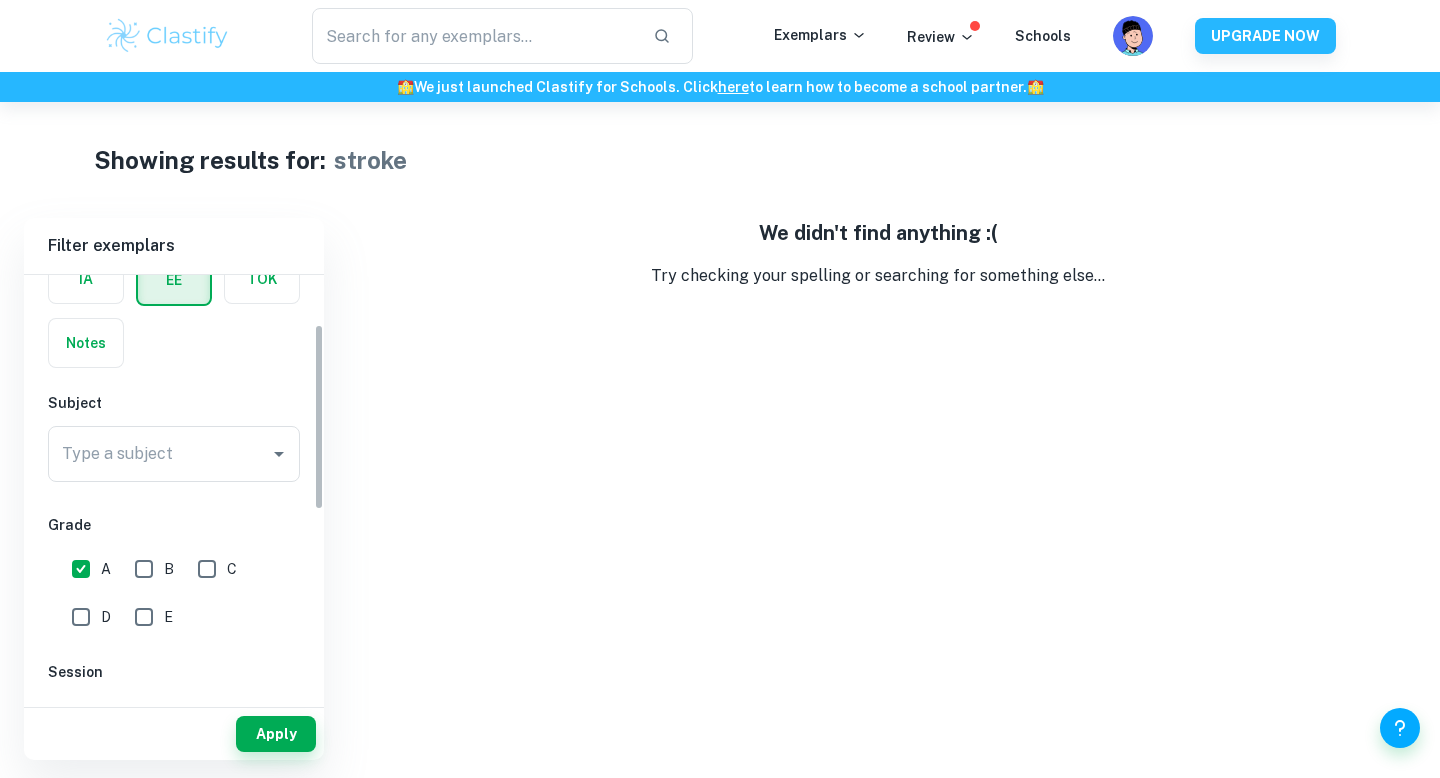 click on "IA EE TOK Notes" at bounding box center [168, 305] 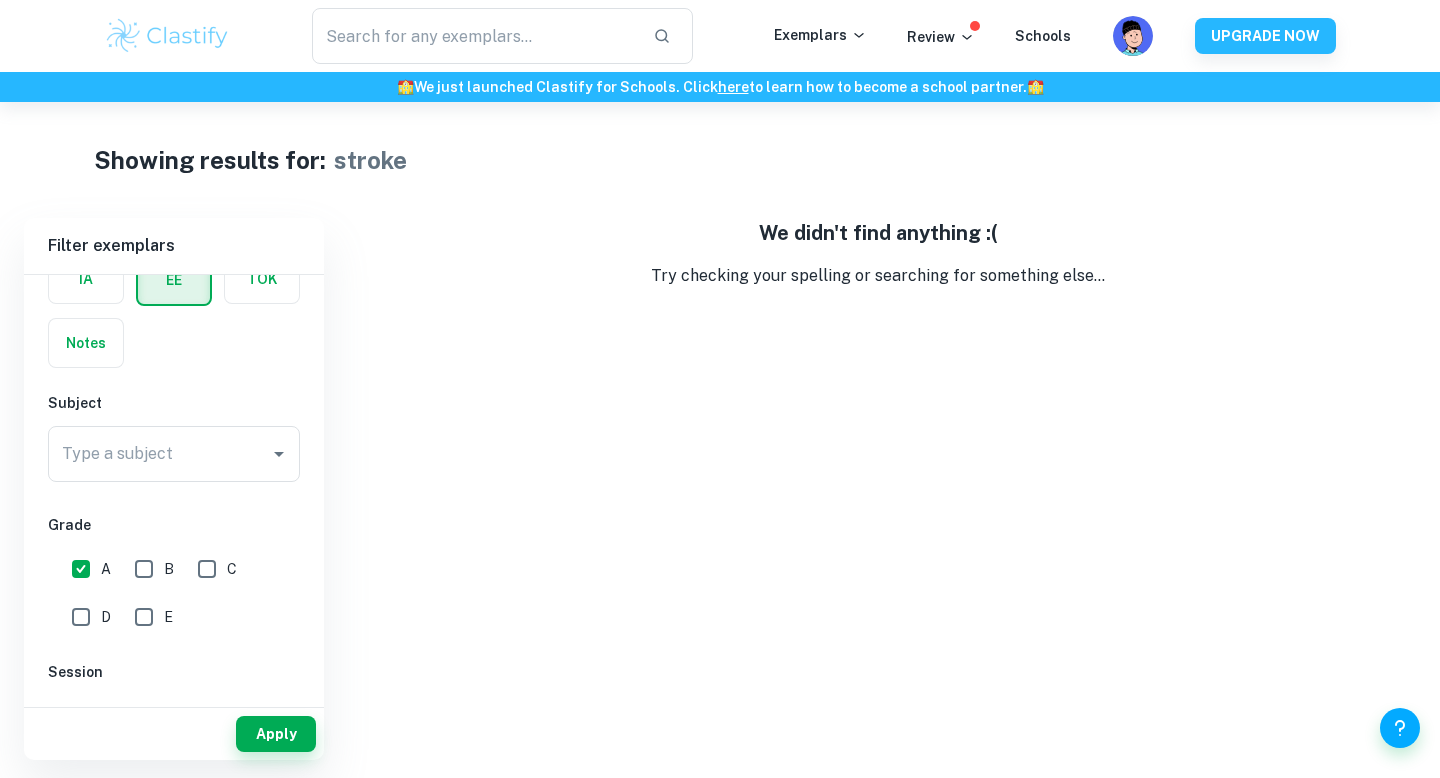 click on "here" 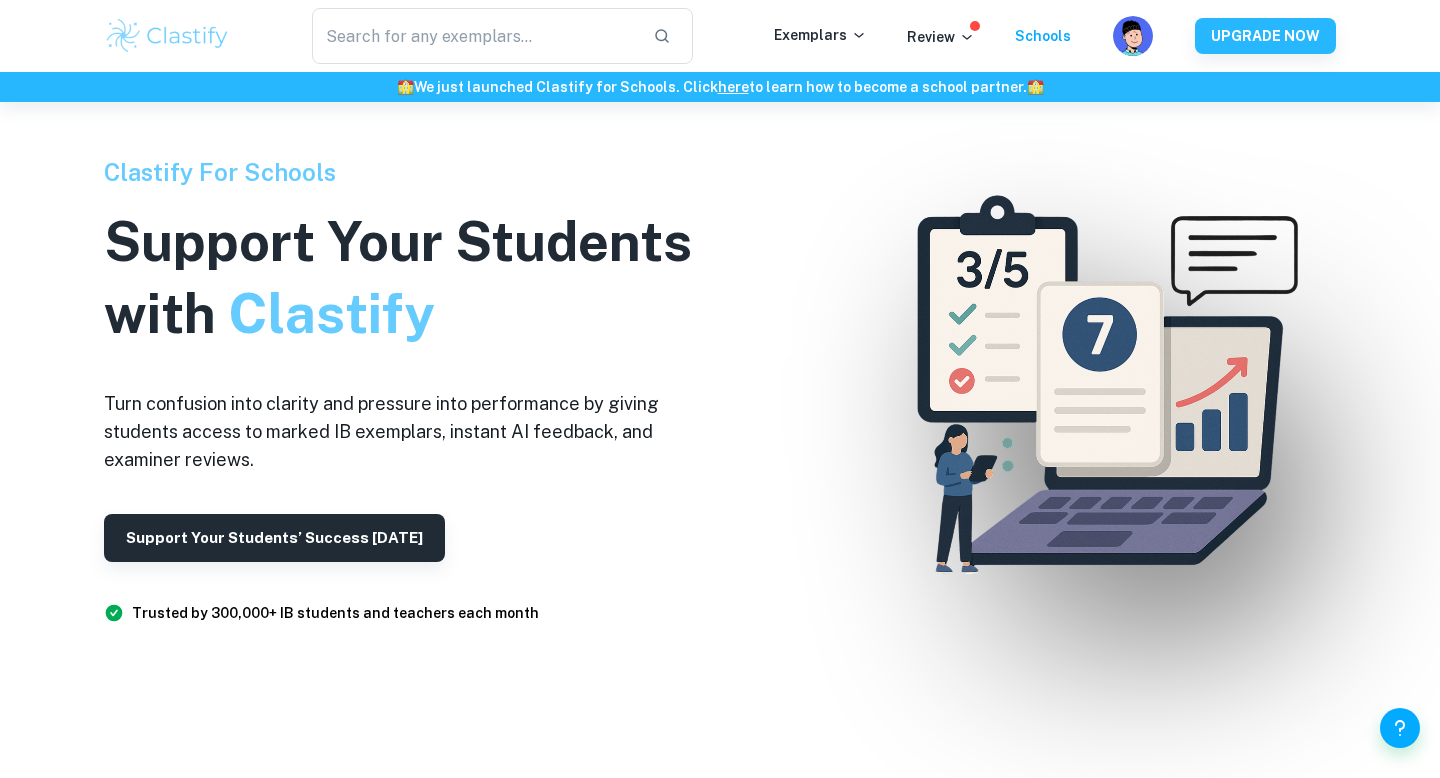 click at bounding box center (167, 36) 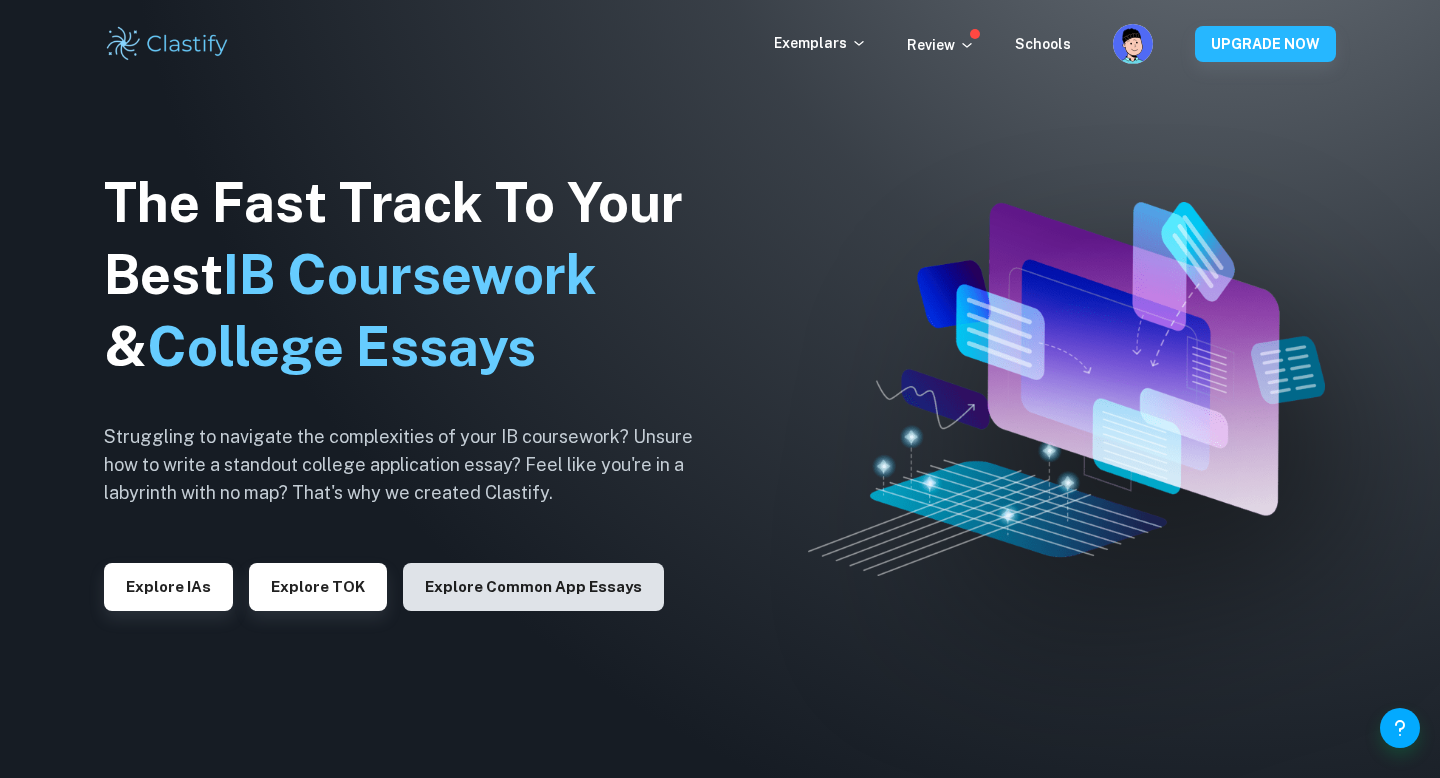 click on "Explore Common App essays" at bounding box center (533, 587) 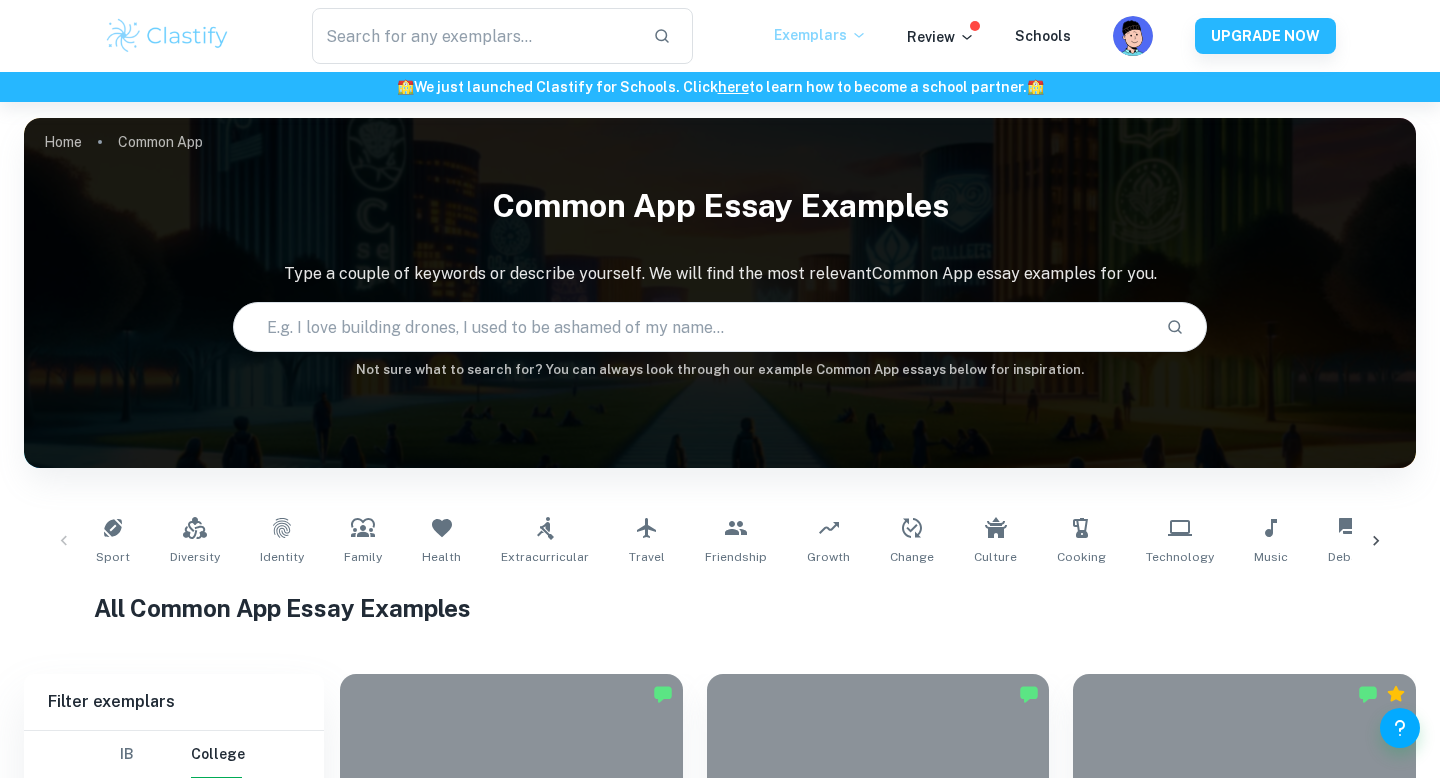 click on "Exemplars" at bounding box center (820, 35) 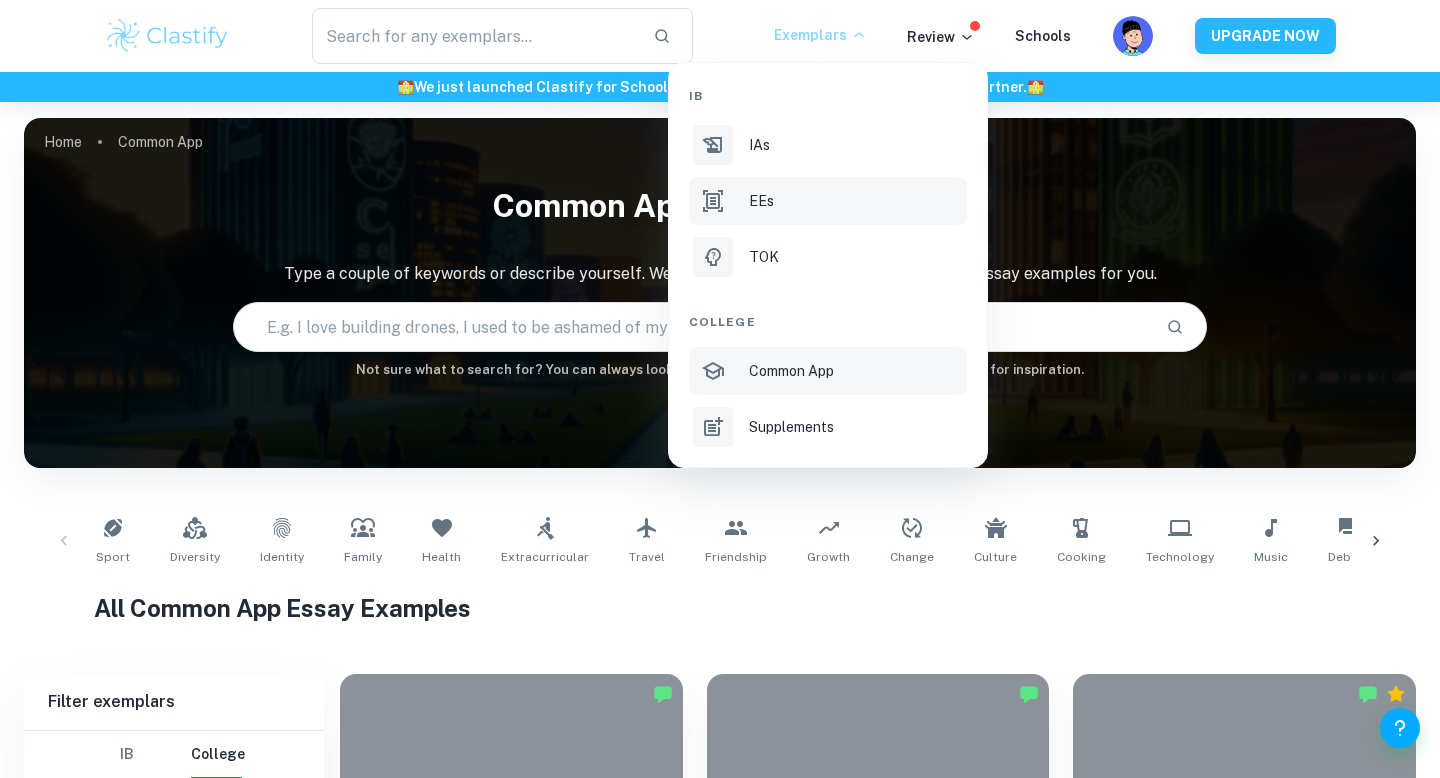 click on "EEs" at bounding box center [856, 201] 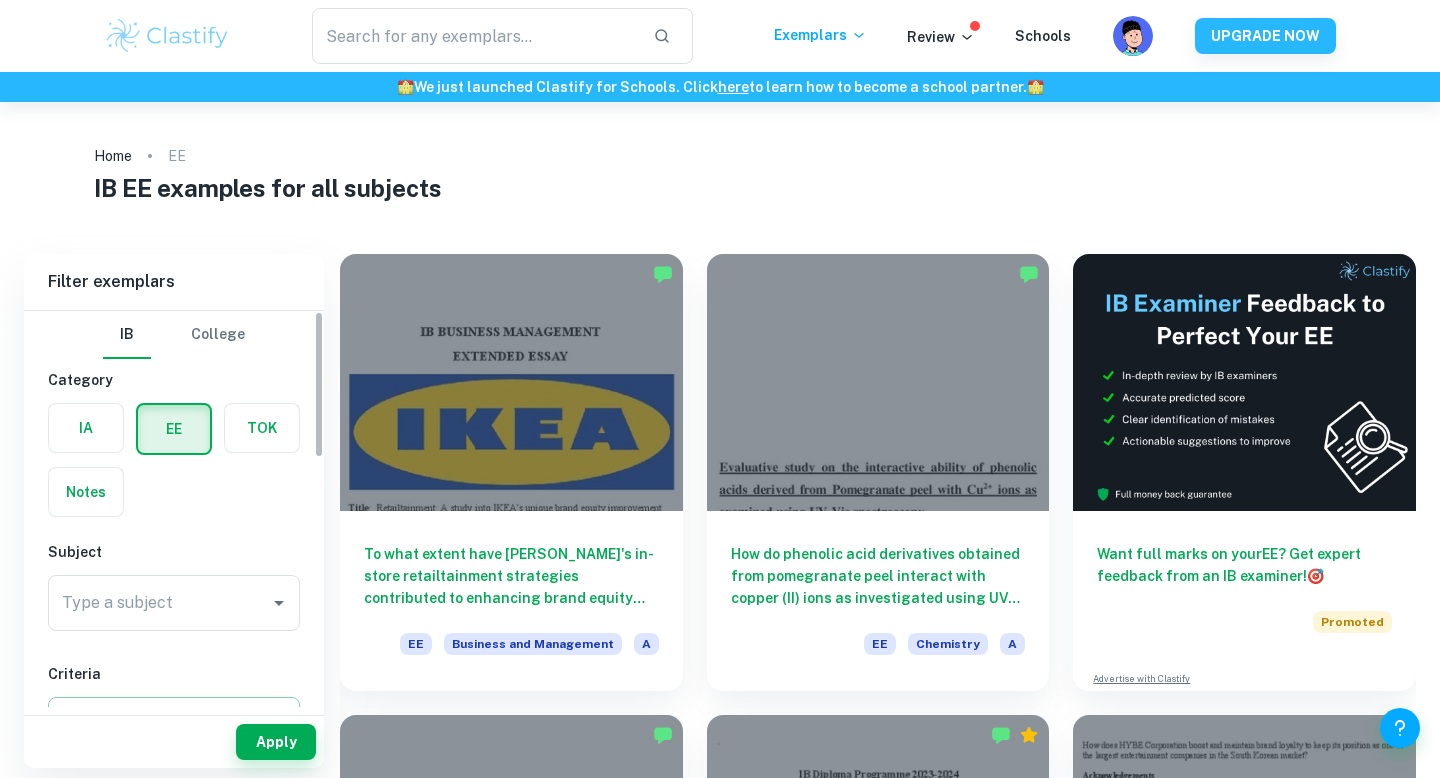 scroll, scrollTop: 173, scrollLeft: 0, axis: vertical 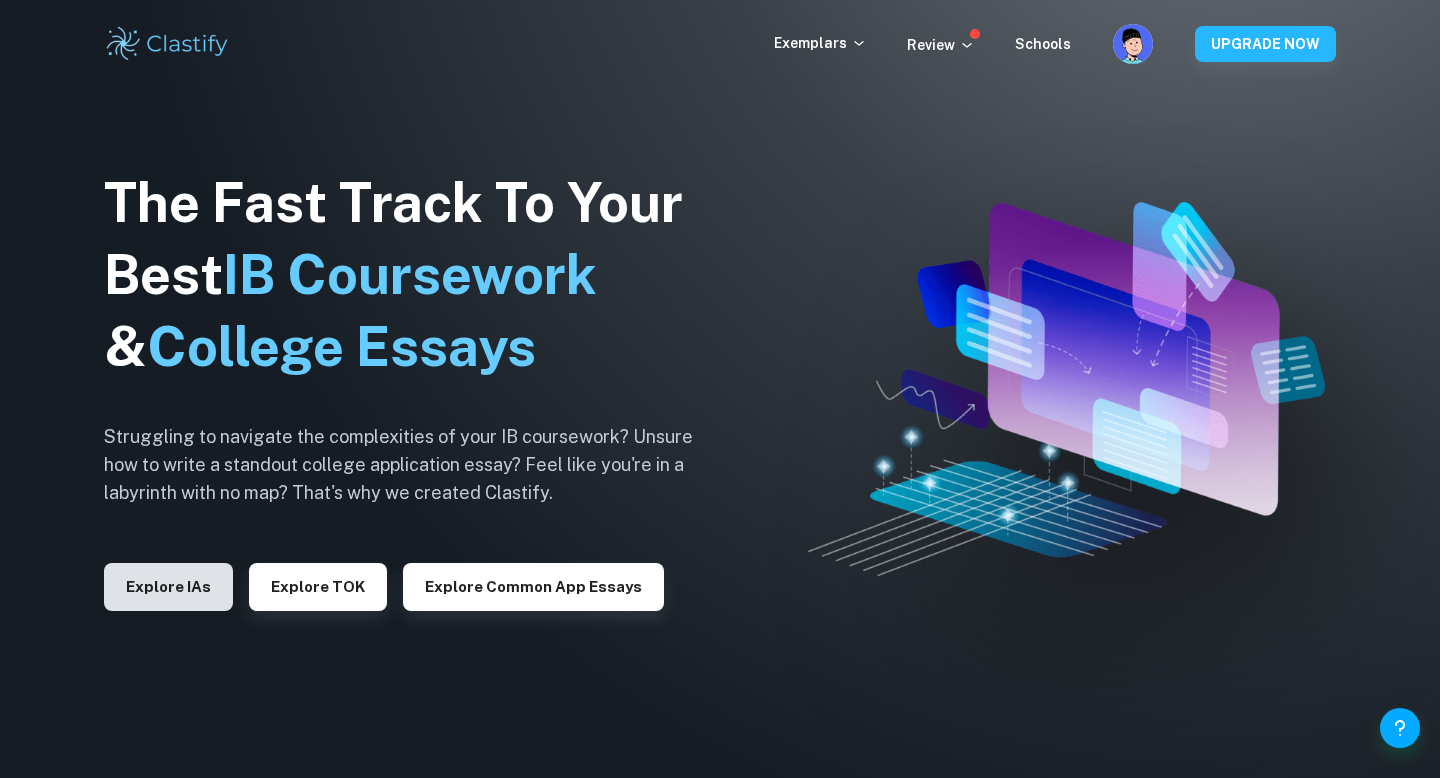 click on "Explore IAs" at bounding box center [168, 587] 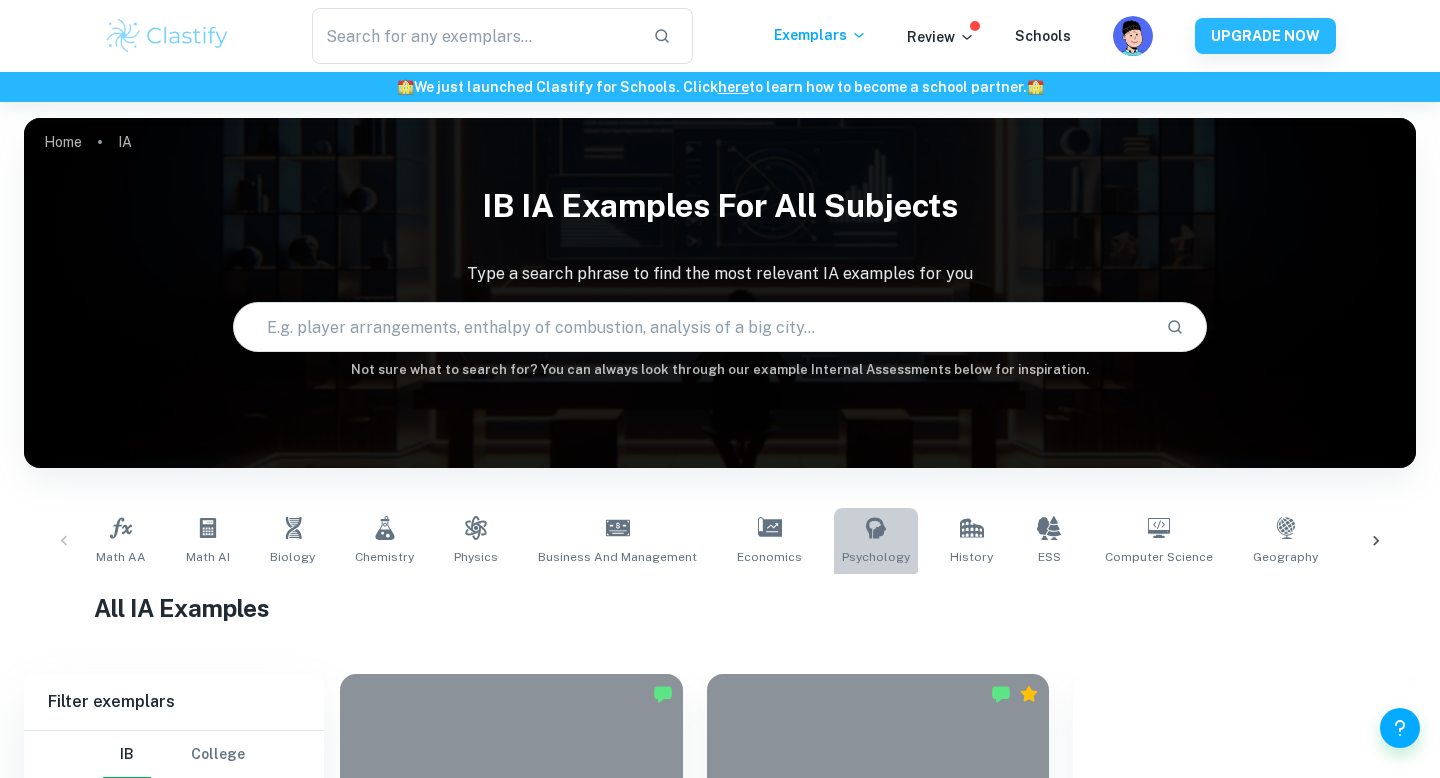 click 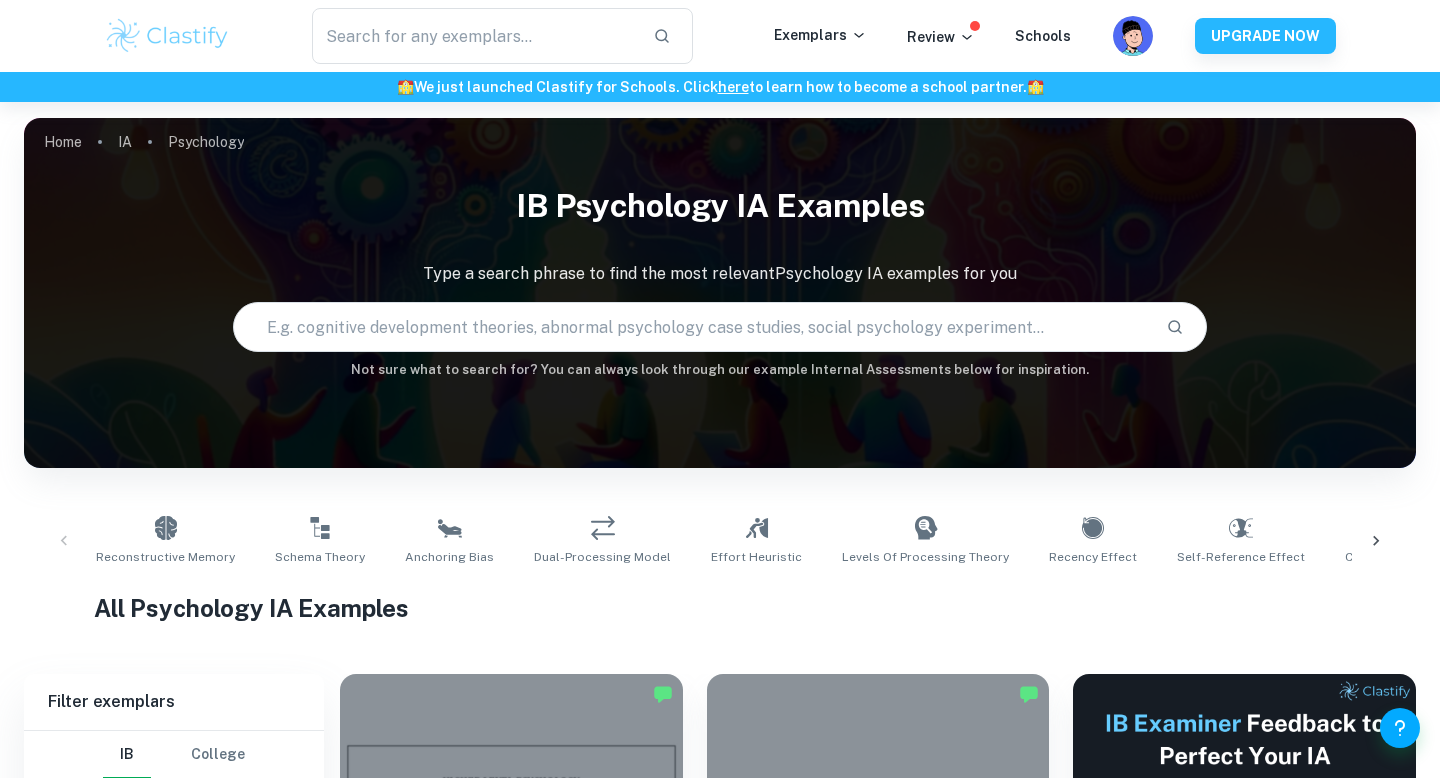 scroll, scrollTop: 258, scrollLeft: 0, axis: vertical 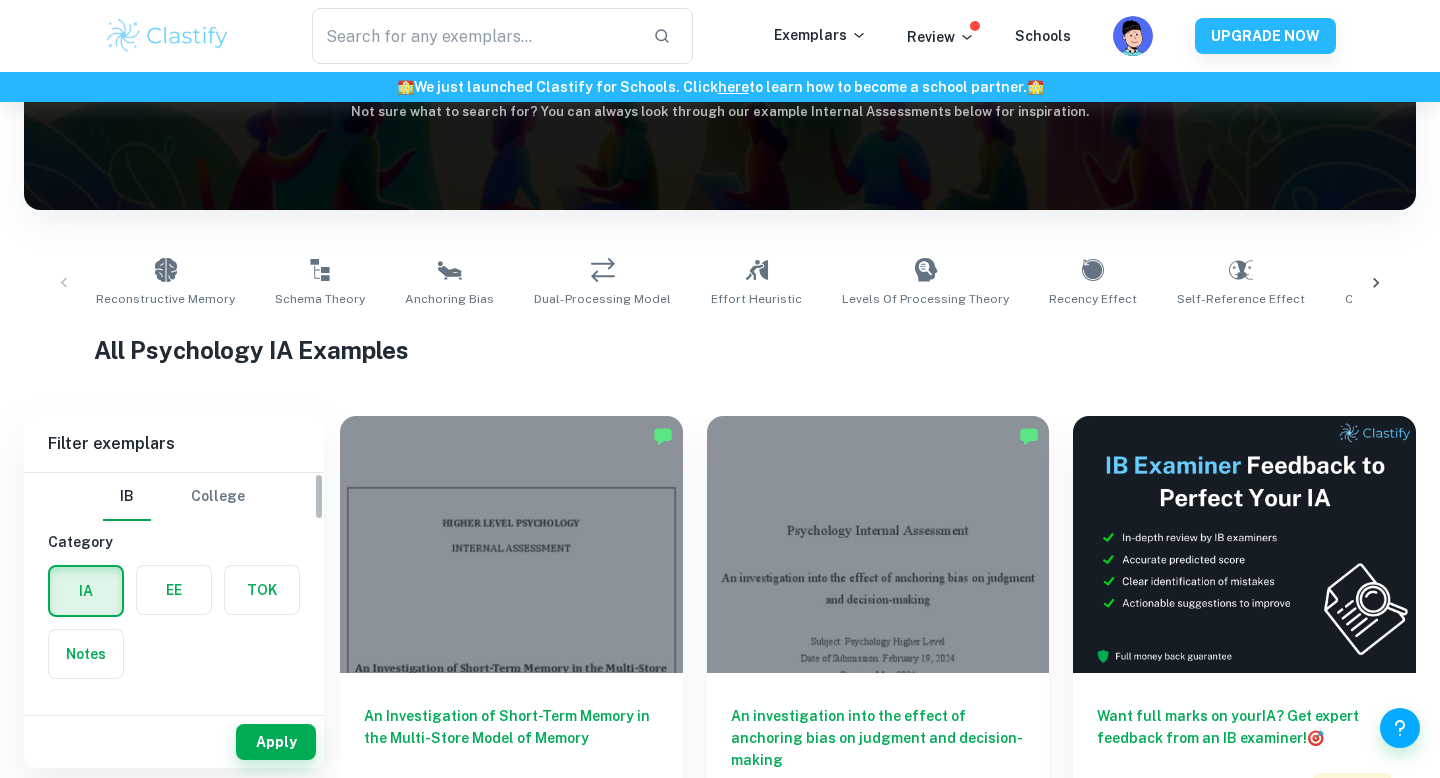click on "EE" at bounding box center [174, 590] 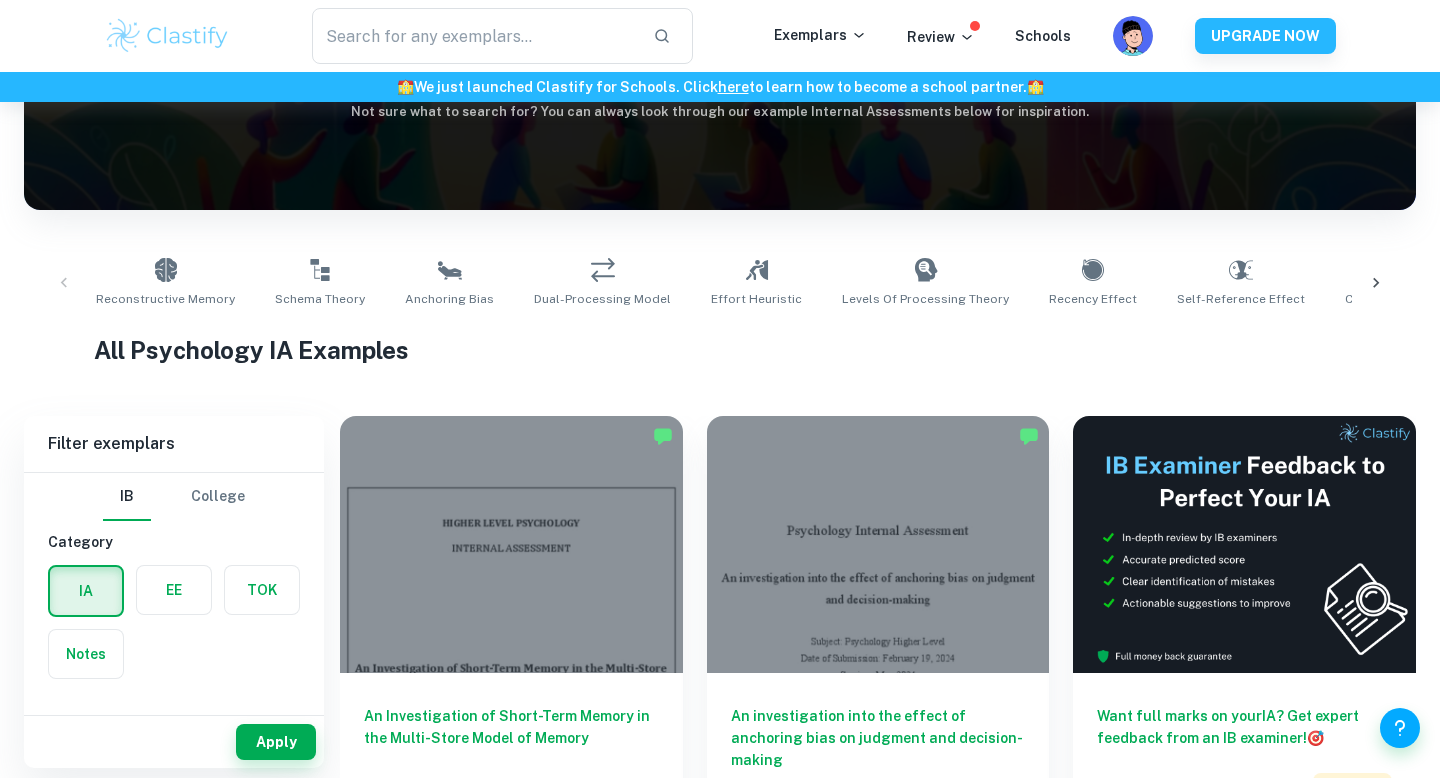 click at bounding box center (174, 590) 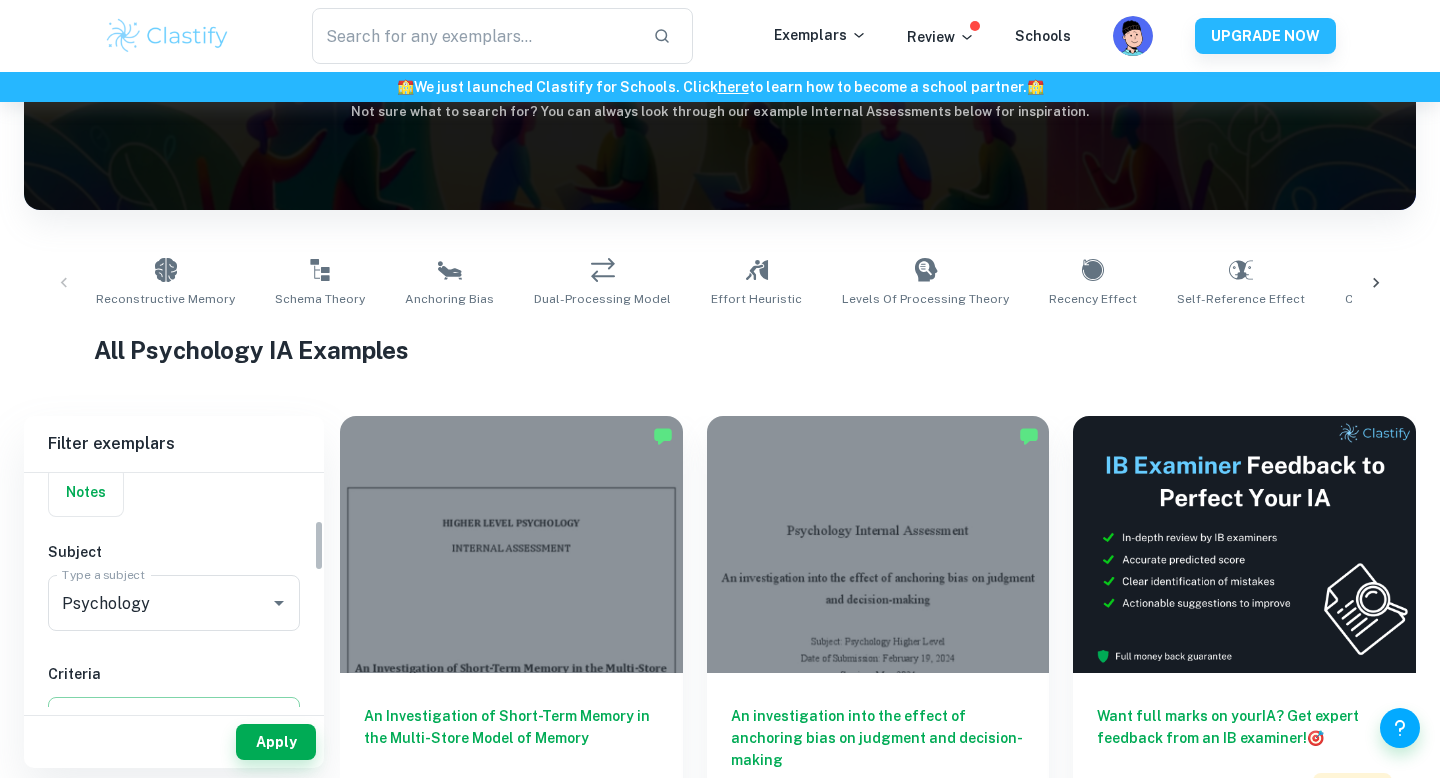 scroll, scrollTop: 269, scrollLeft: 0, axis: vertical 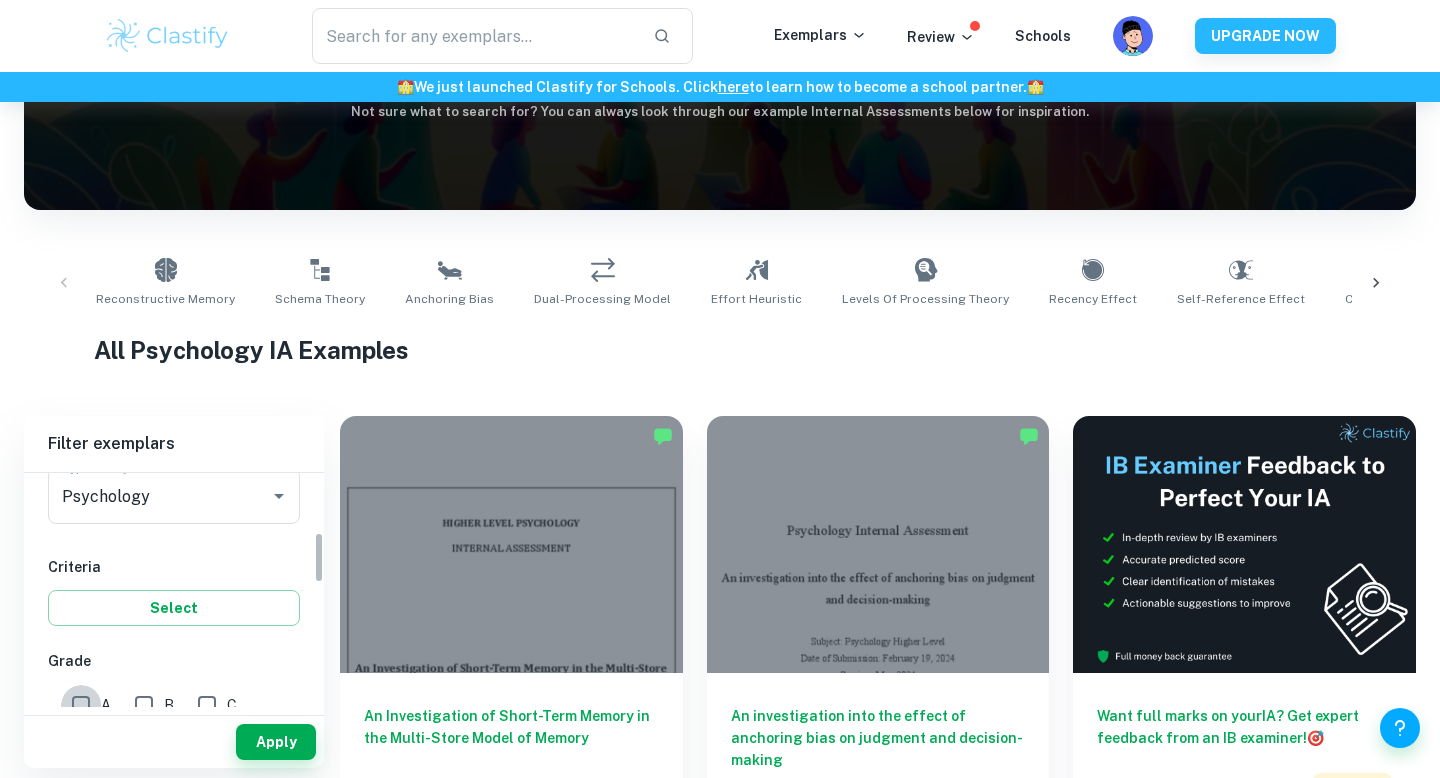click on "A" at bounding box center (81, 705) 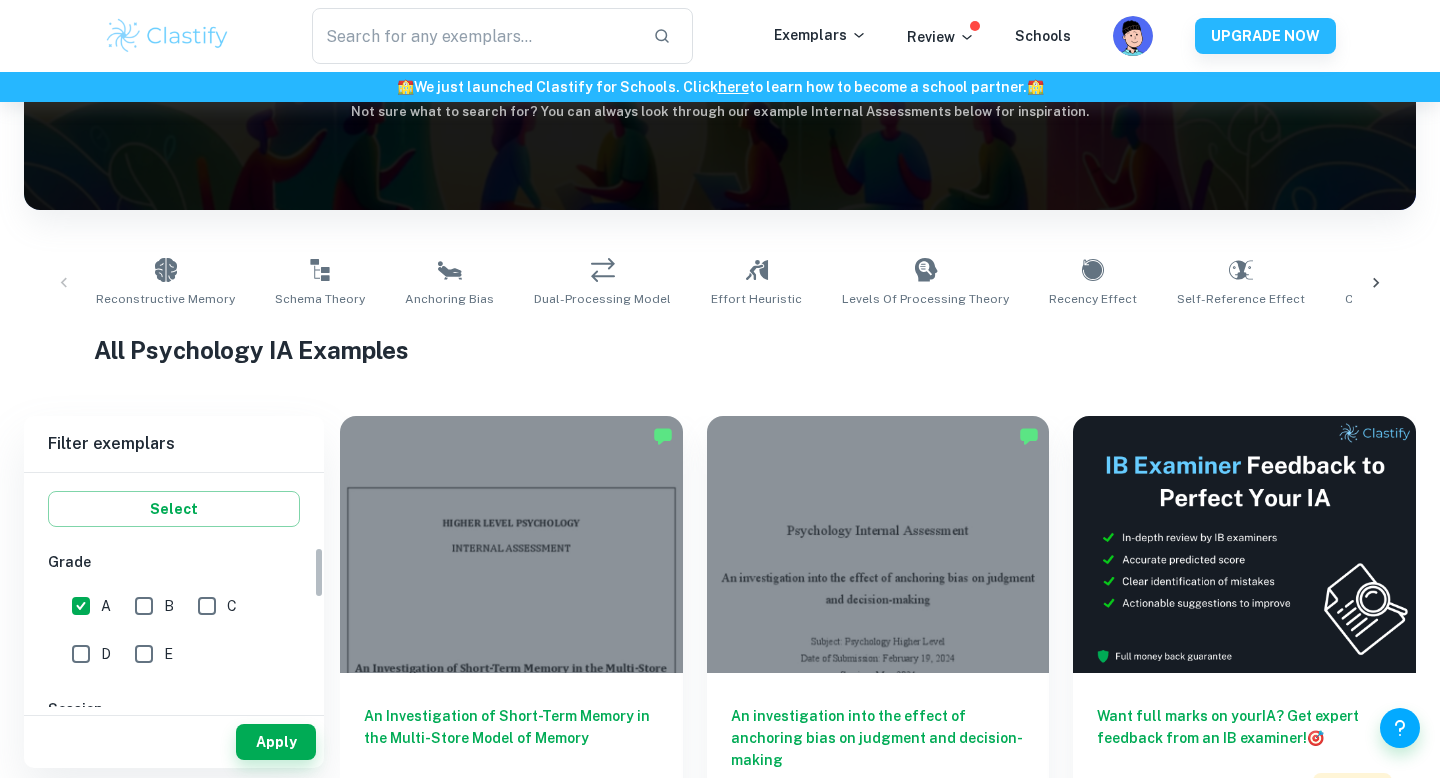 scroll, scrollTop: 403, scrollLeft: 0, axis: vertical 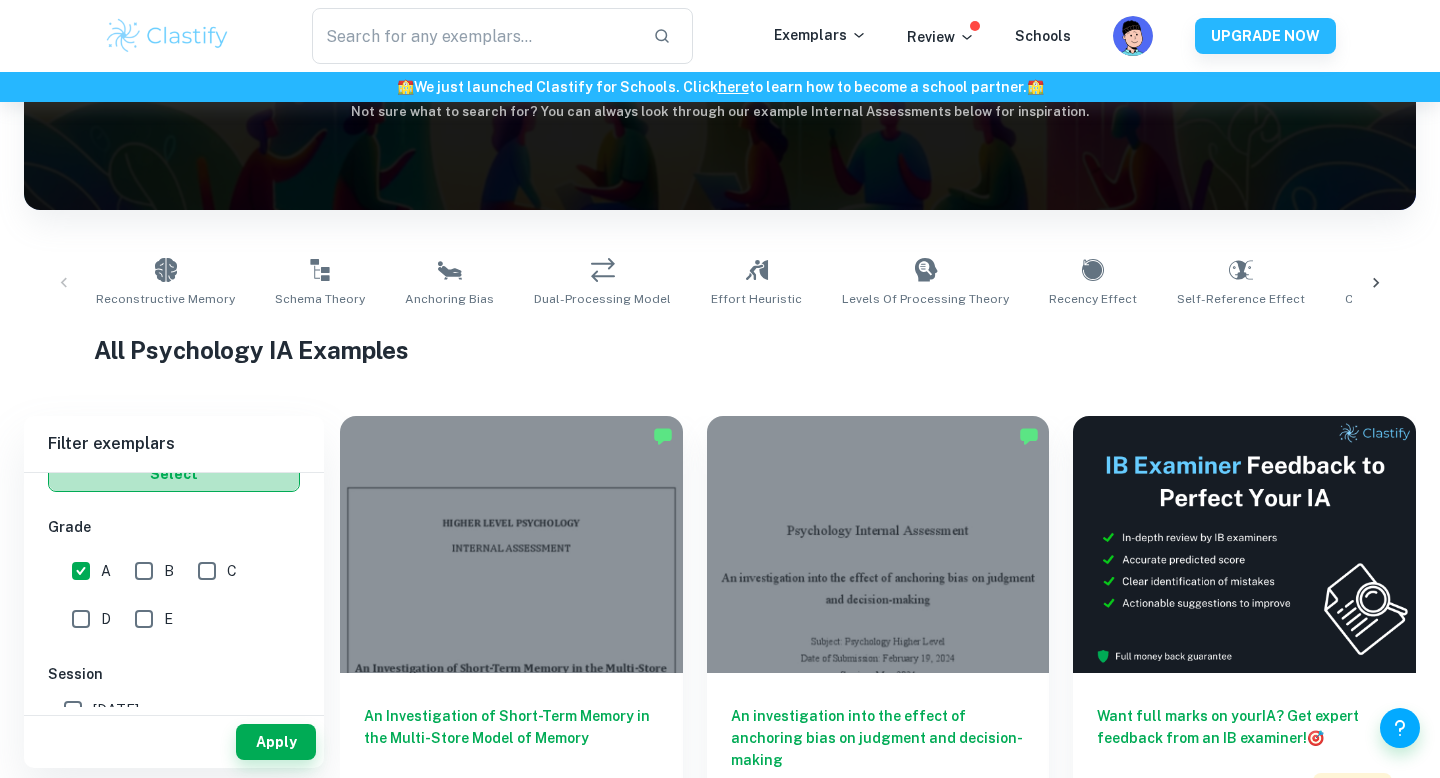 click on "Select" at bounding box center [174, 474] 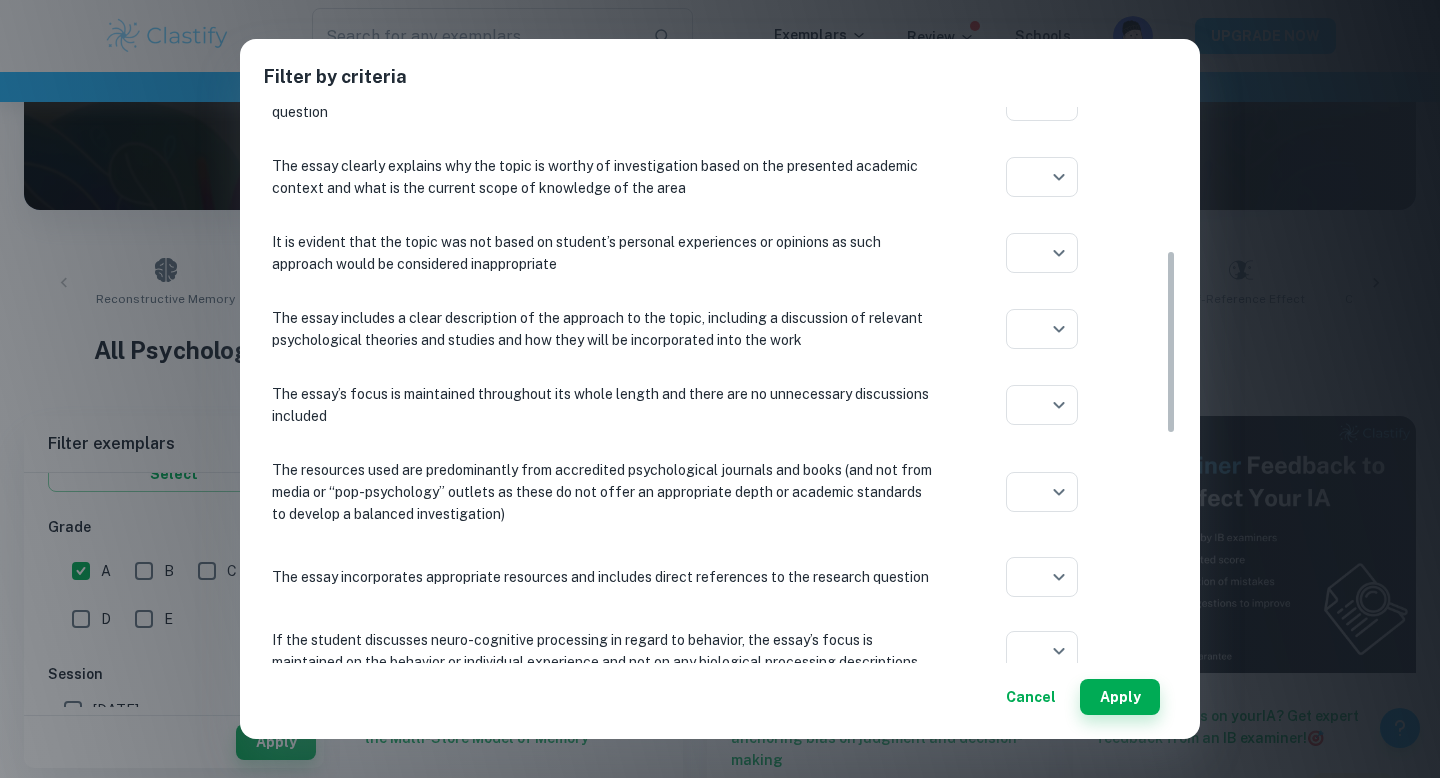 scroll, scrollTop: 694, scrollLeft: 0, axis: vertical 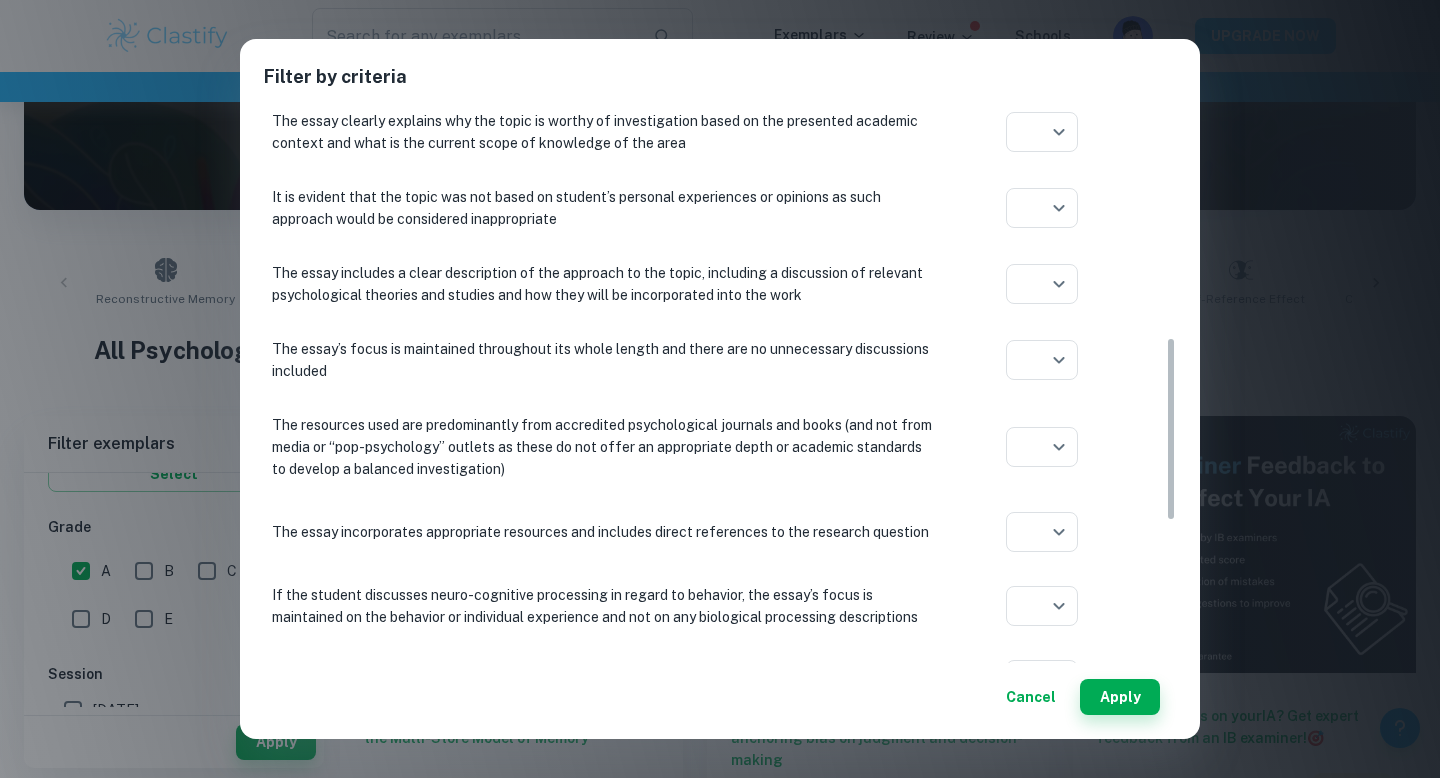 click on "Cancel" at bounding box center (1031, 697) 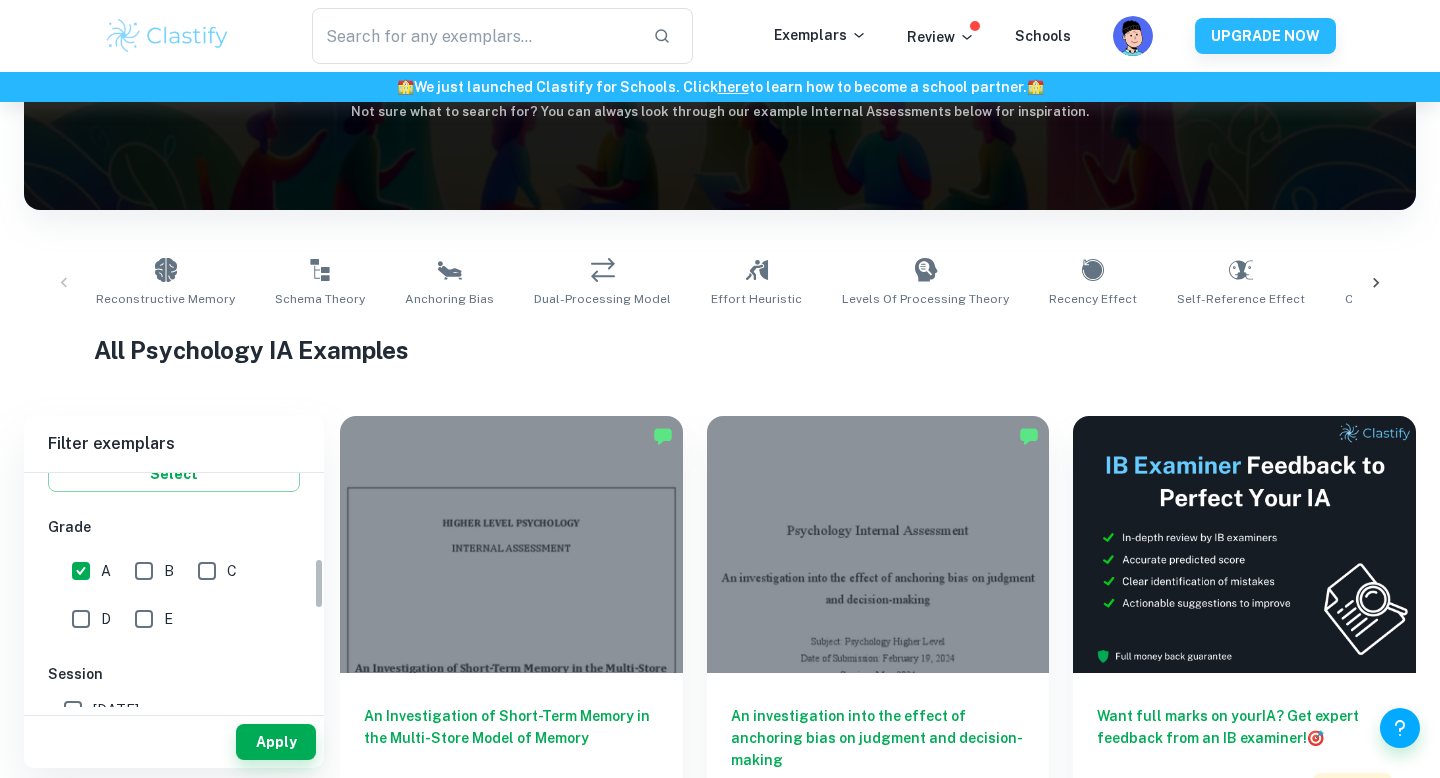 scroll, scrollTop: 386, scrollLeft: 0, axis: vertical 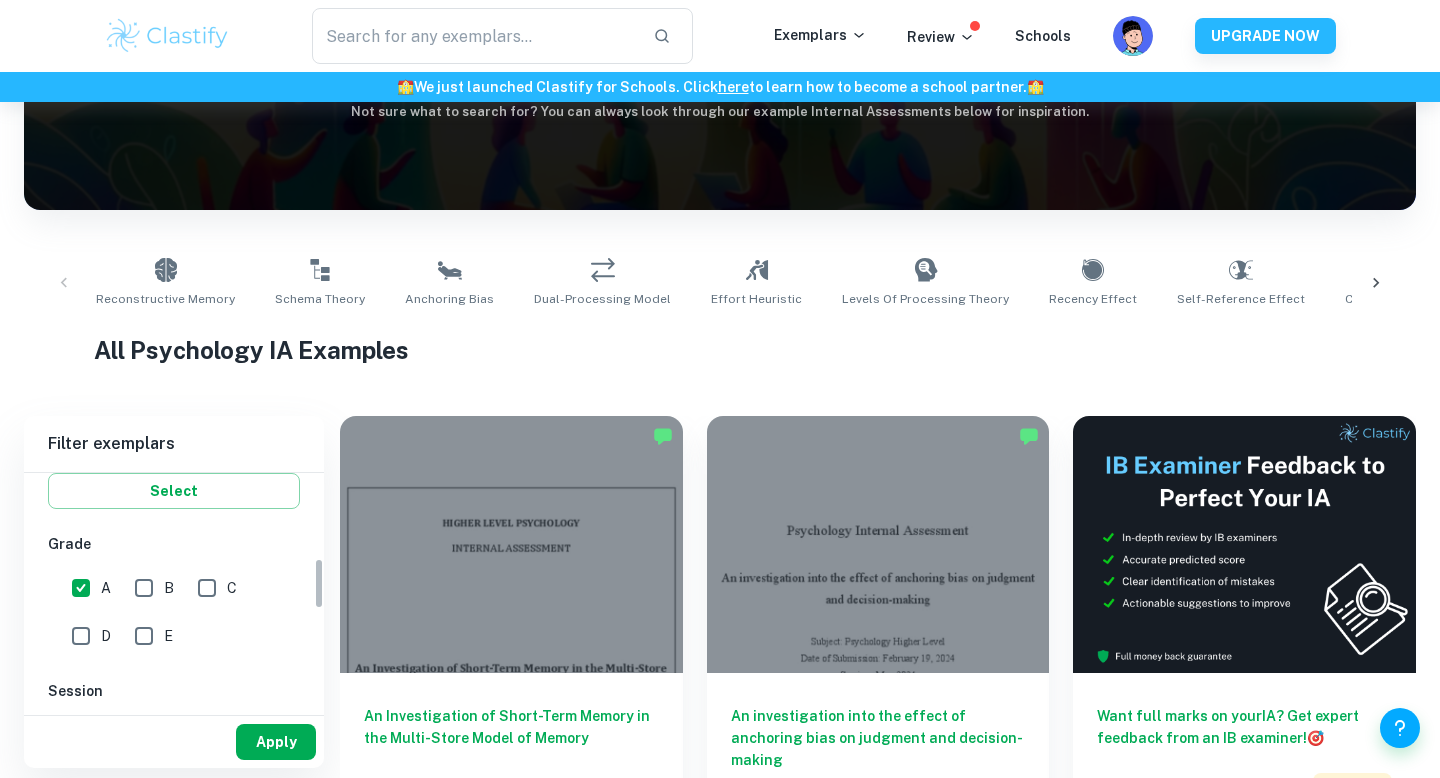 click on "Apply" at bounding box center [276, 742] 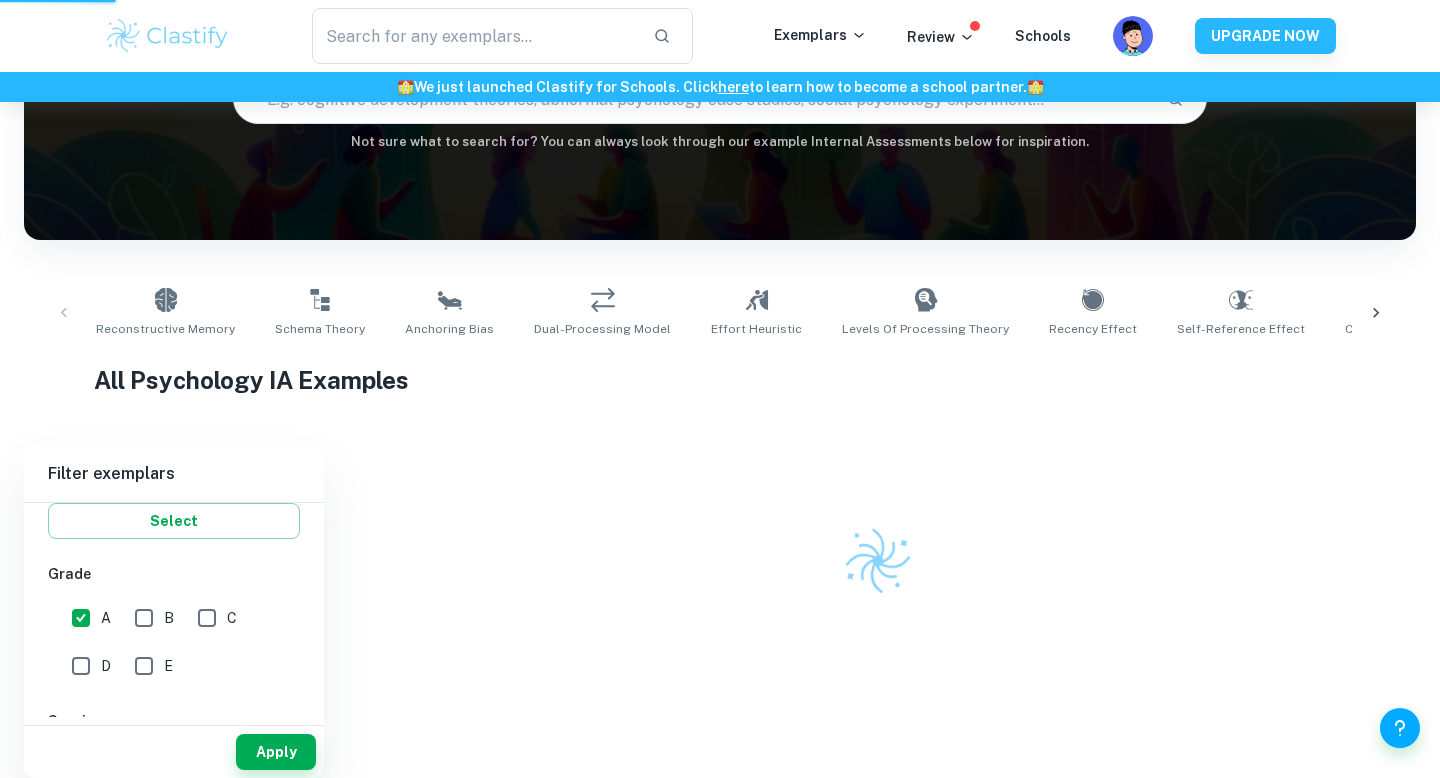 scroll, scrollTop: 0, scrollLeft: 0, axis: both 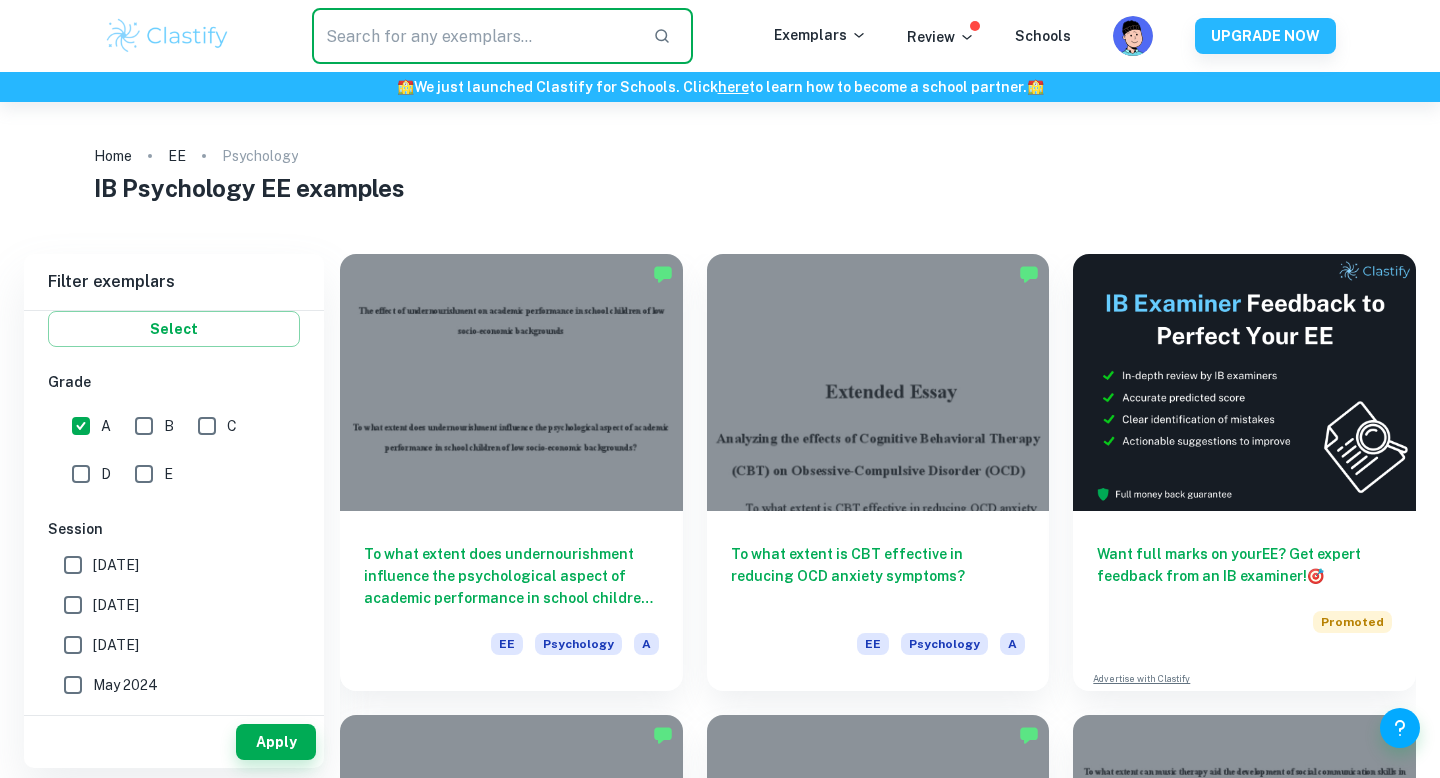 click at bounding box center (474, 36) 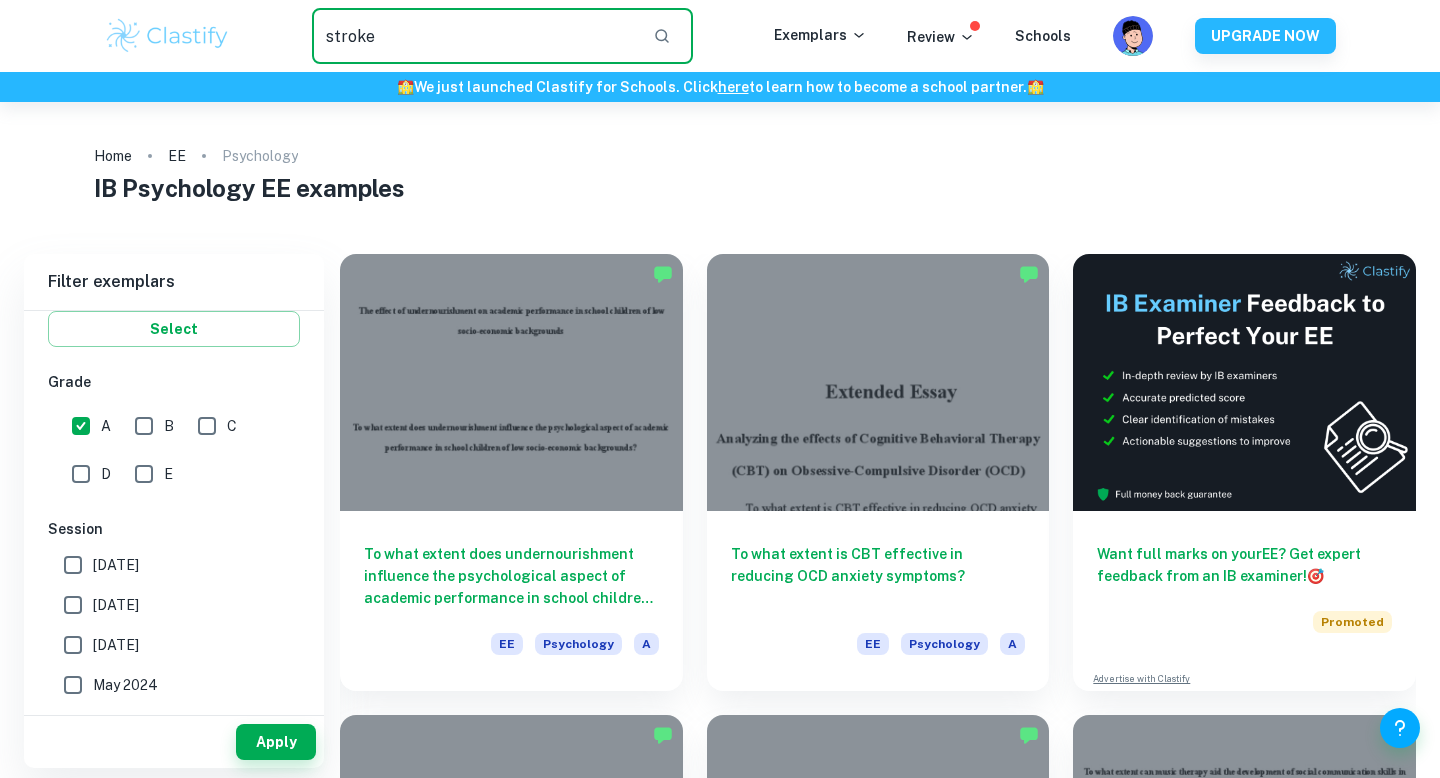 type on "stroke" 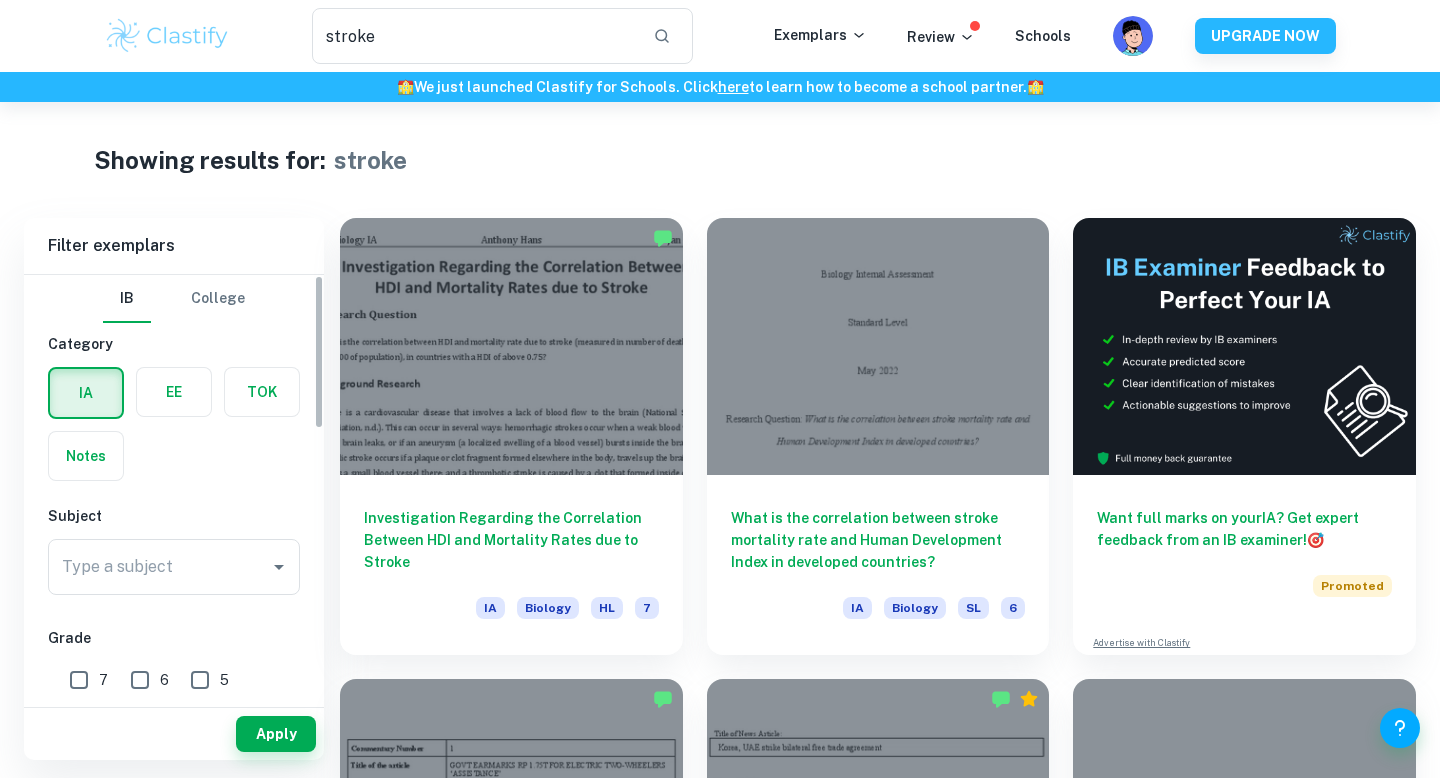 click at bounding box center [174, 392] 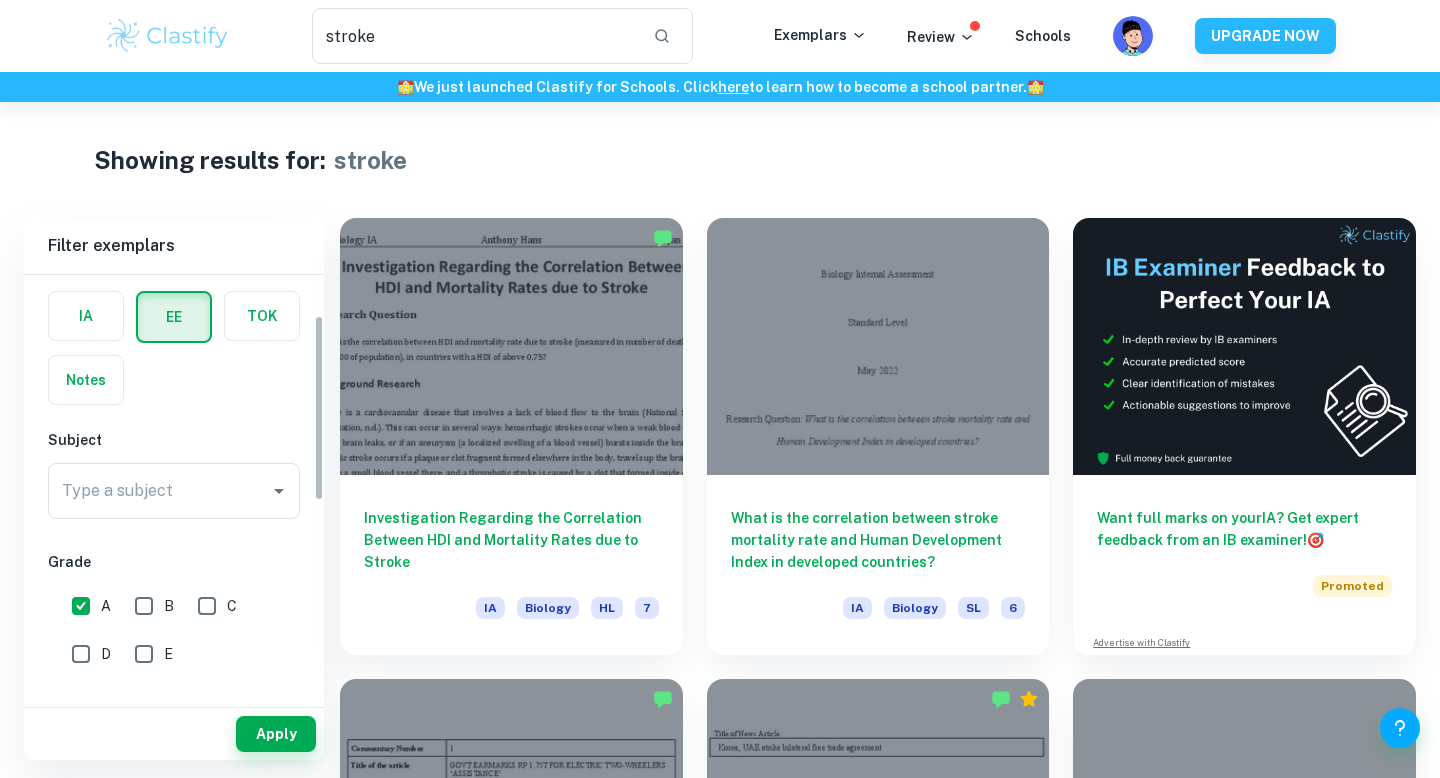 scroll, scrollTop: 93, scrollLeft: 0, axis: vertical 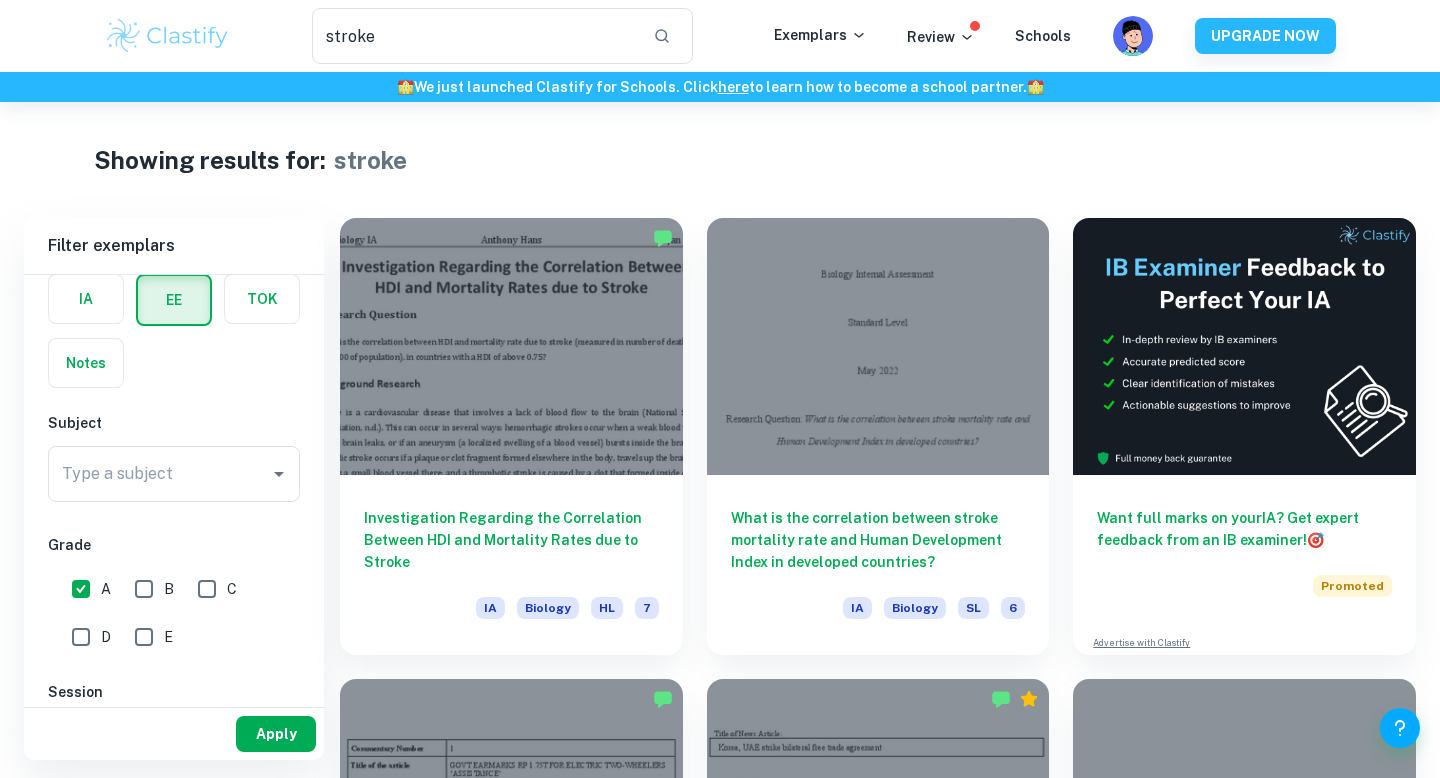 click on "Apply" at bounding box center [276, 734] 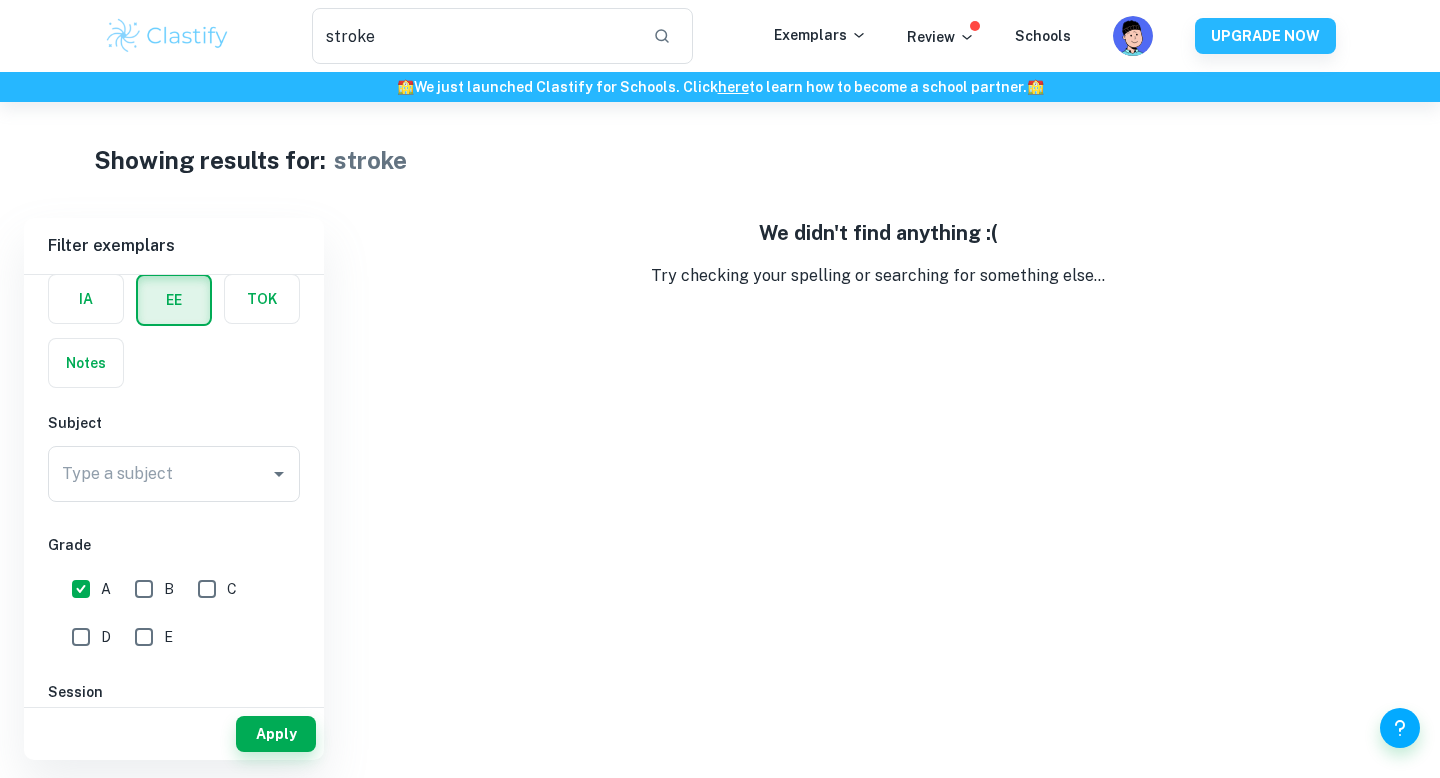 type 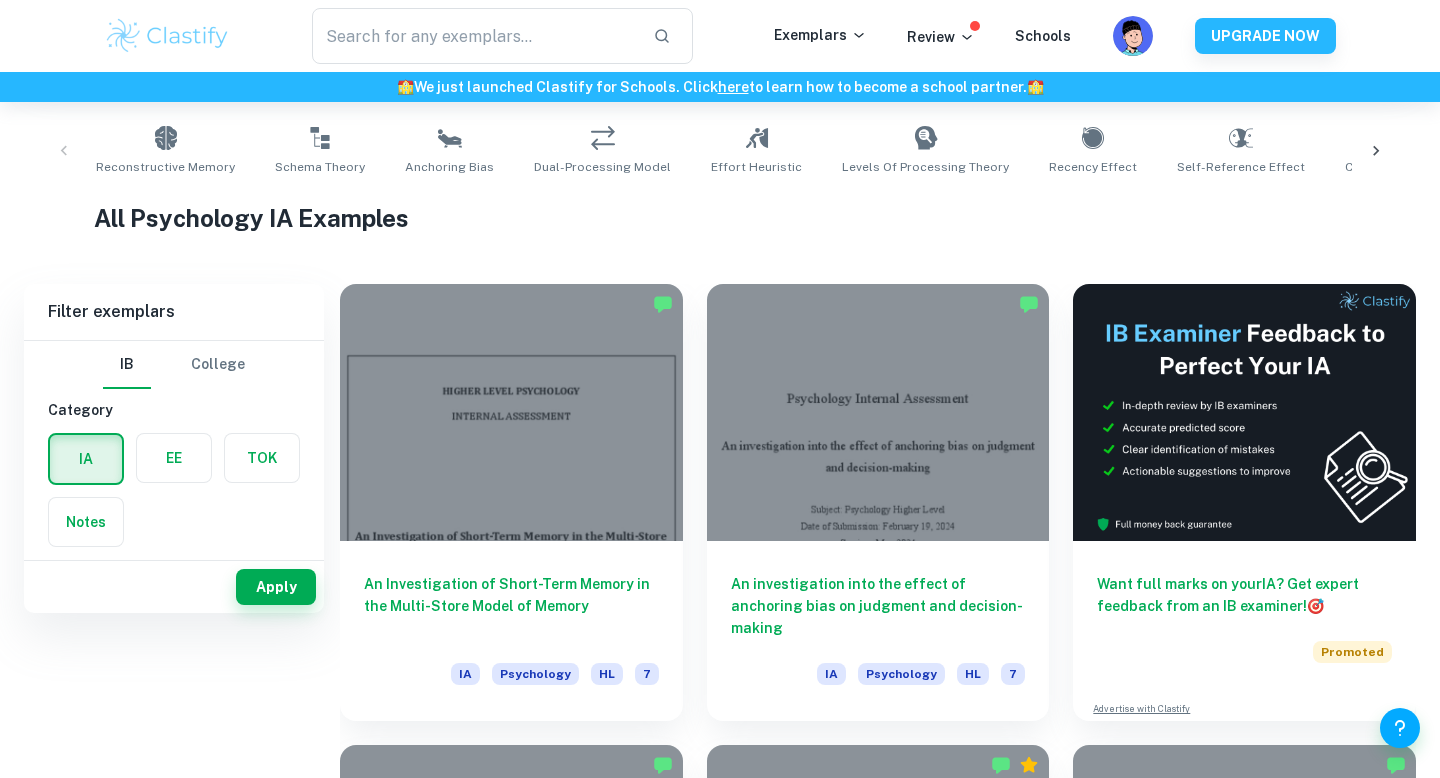 scroll, scrollTop: 741, scrollLeft: 0, axis: vertical 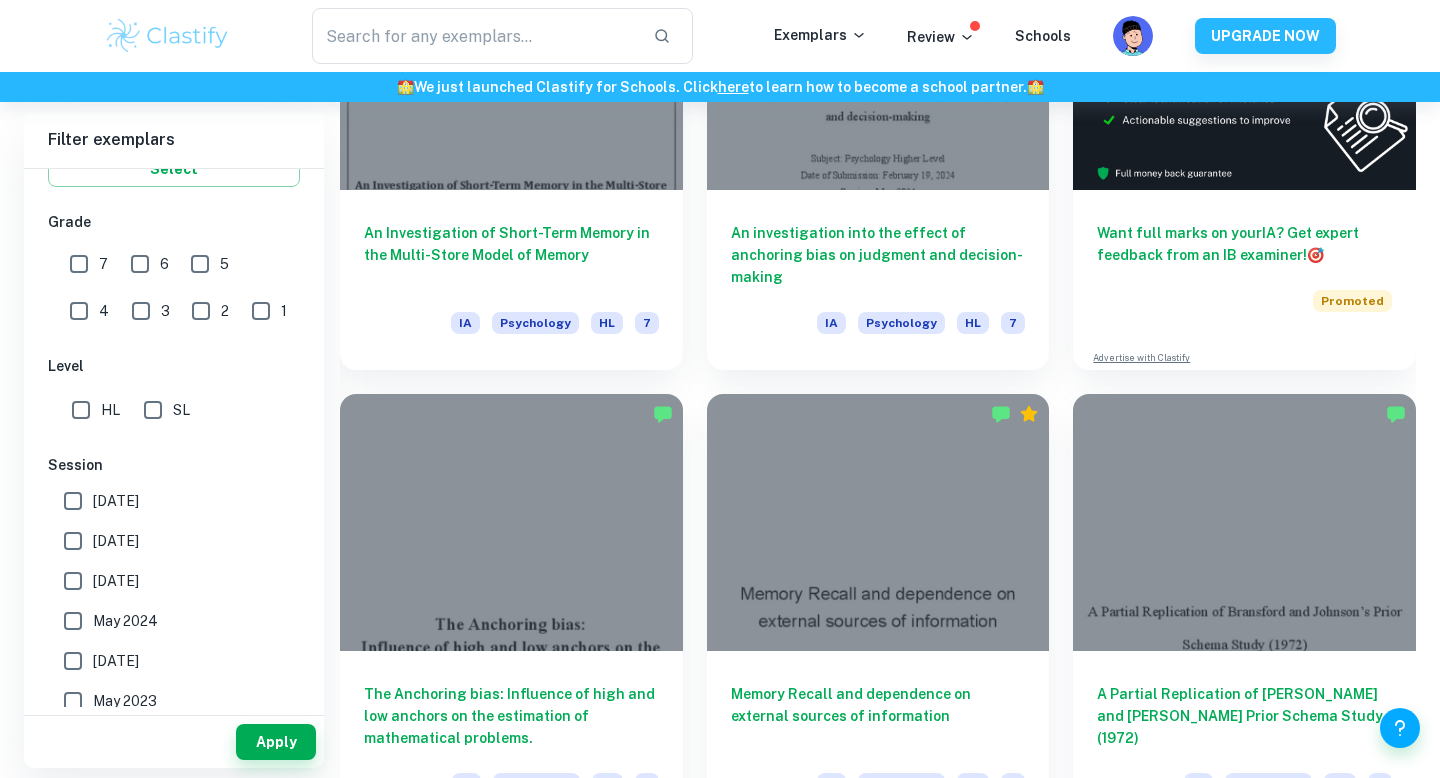 click on "7" at bounding box center [79, 264] 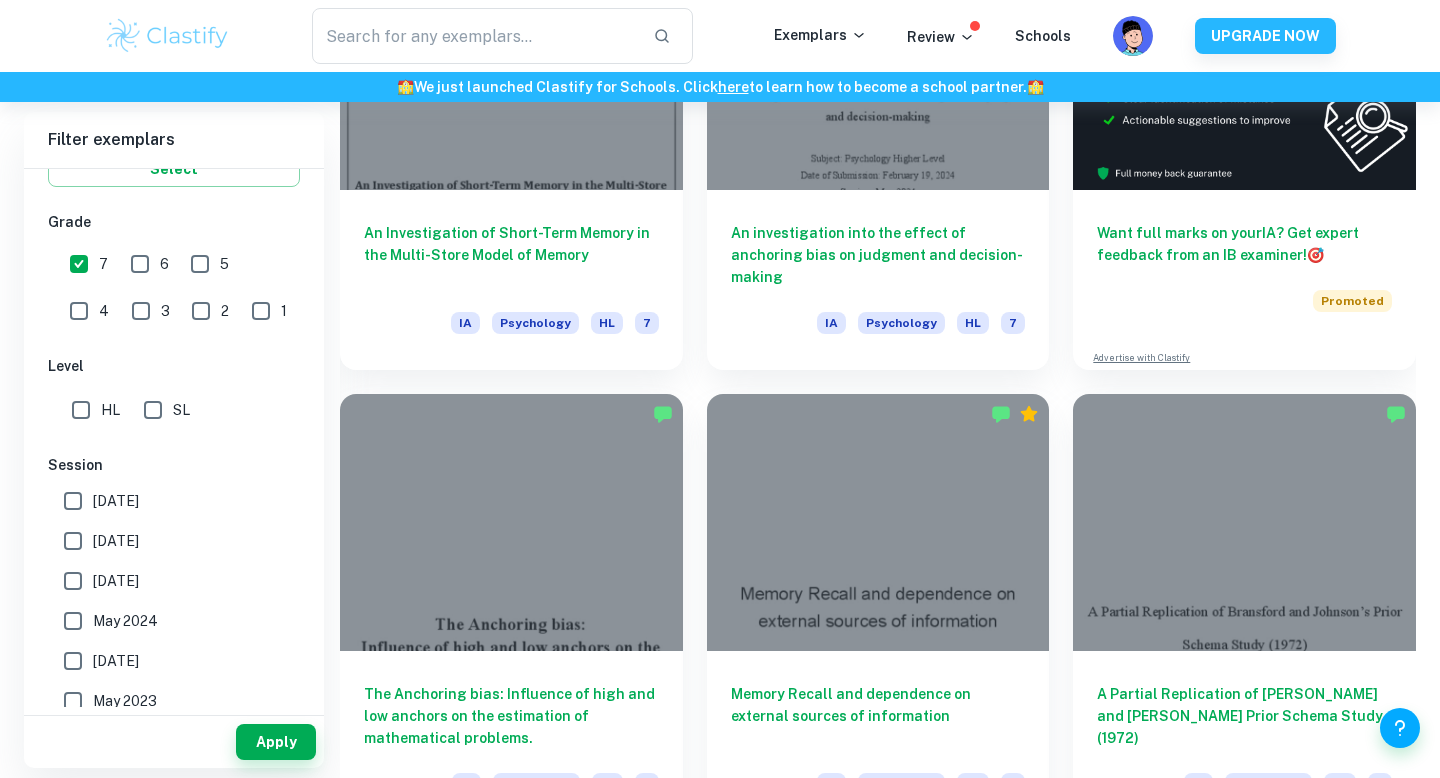 click on "[DATE]" at bounding box center (73, 501) 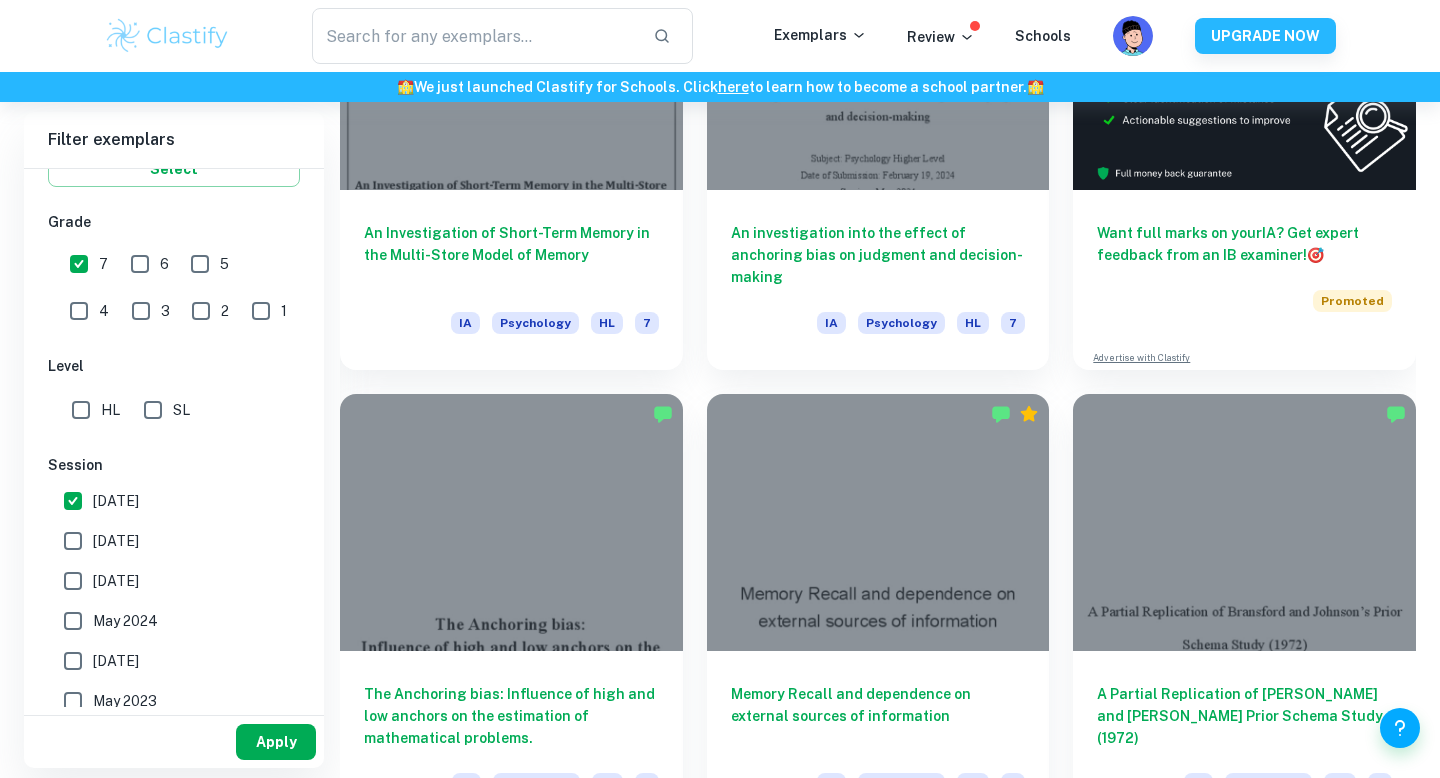 click on "Apply" at bounding box center (276, 742) 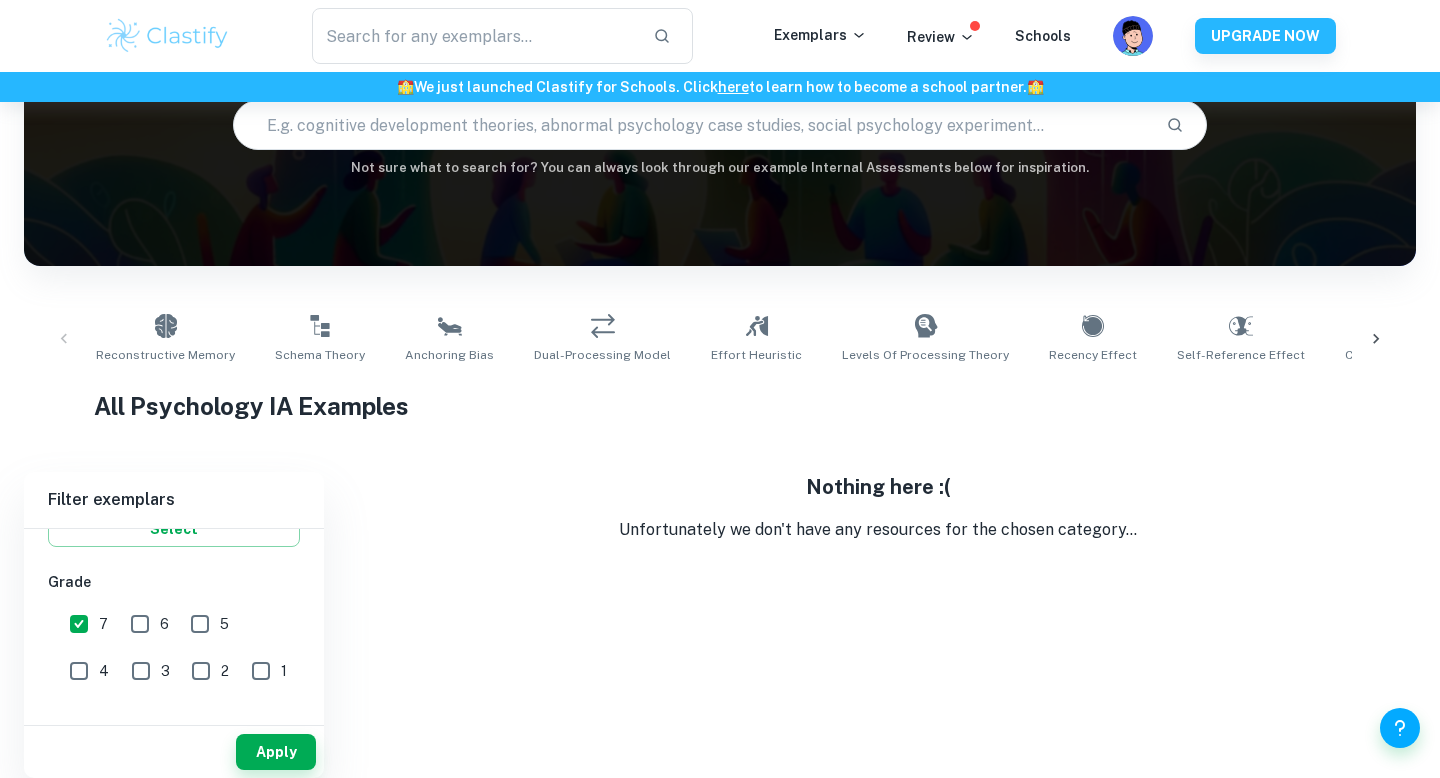 scroll, scrollTop: 196, scrollLeft: 0, axis: vertical 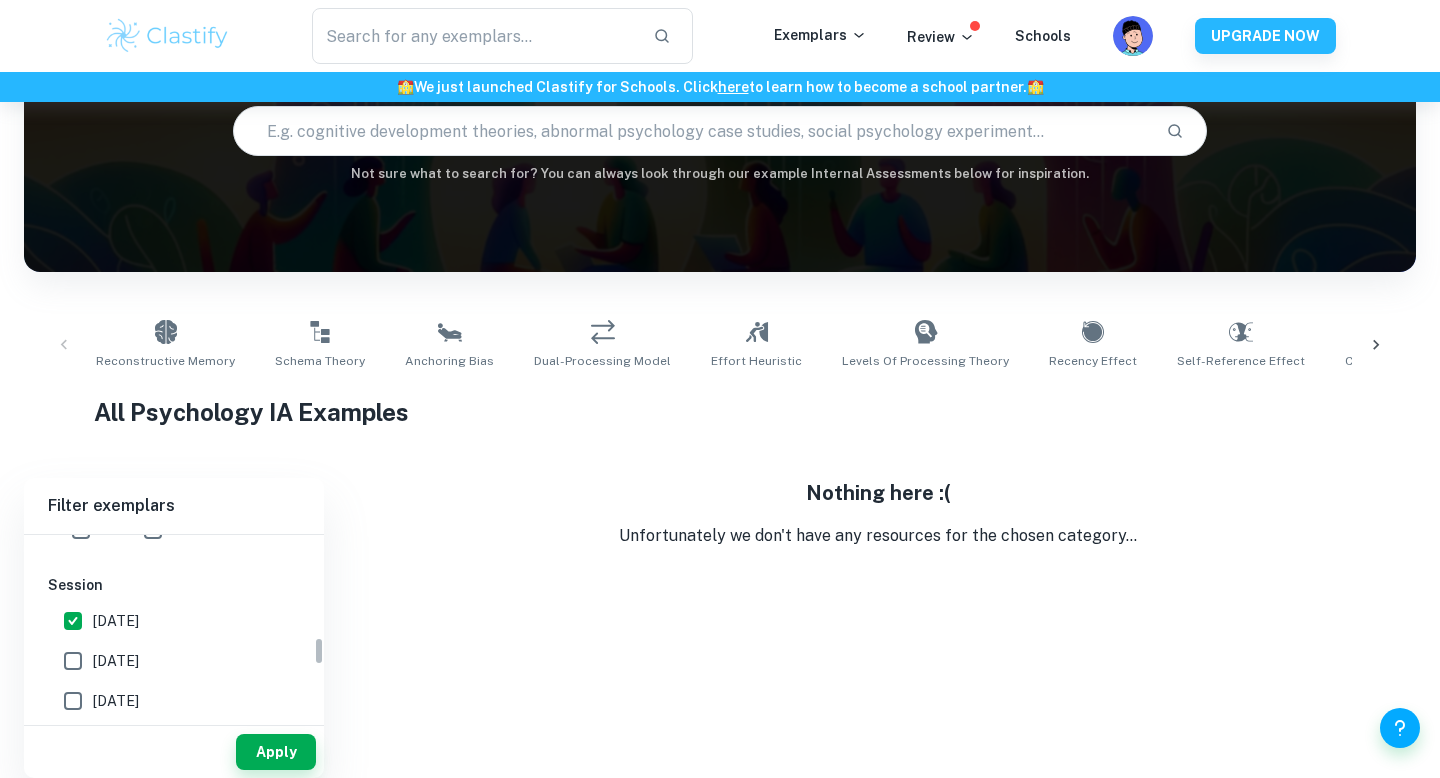 click on "[DATE]" at bounding box center (116, 661) 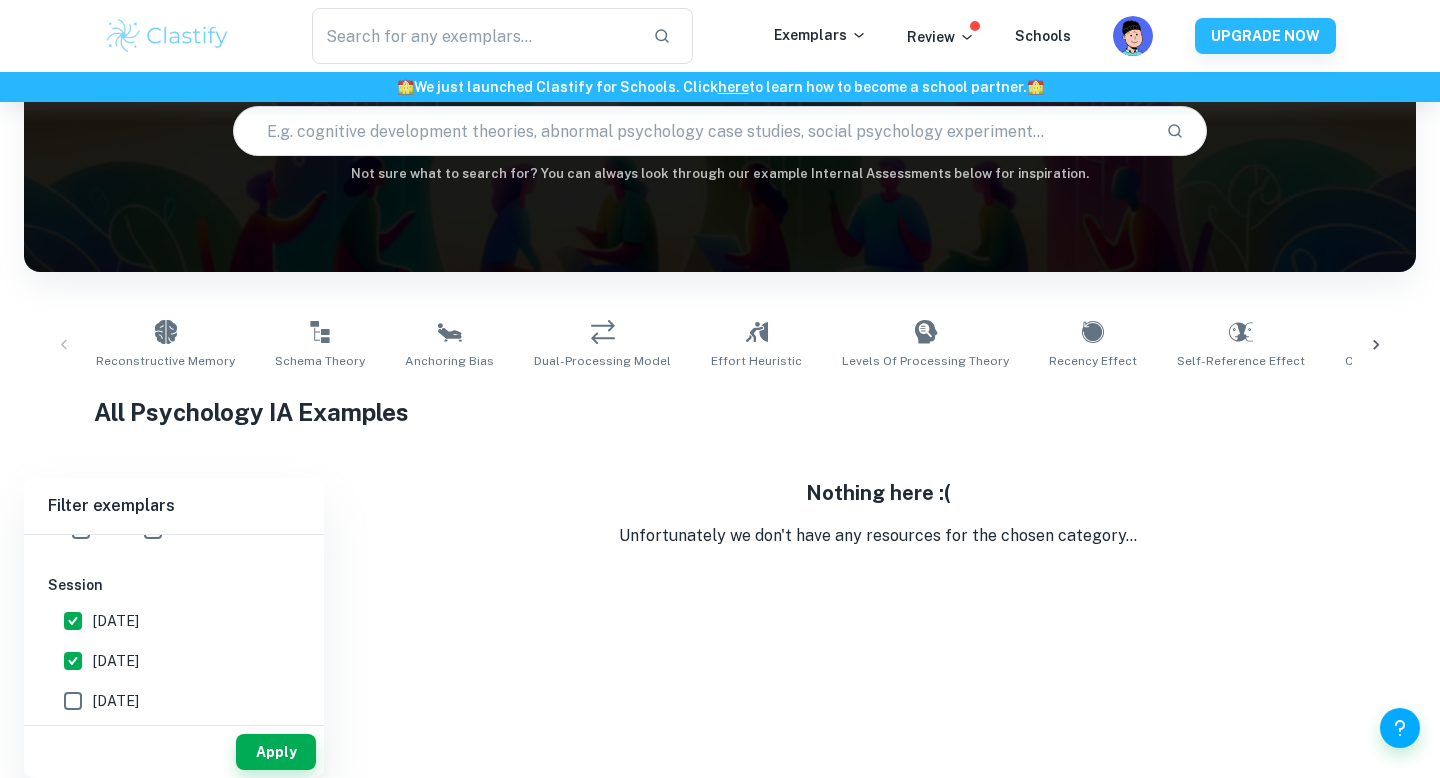 click on "[DATE]" at bounding box center (116, 701) 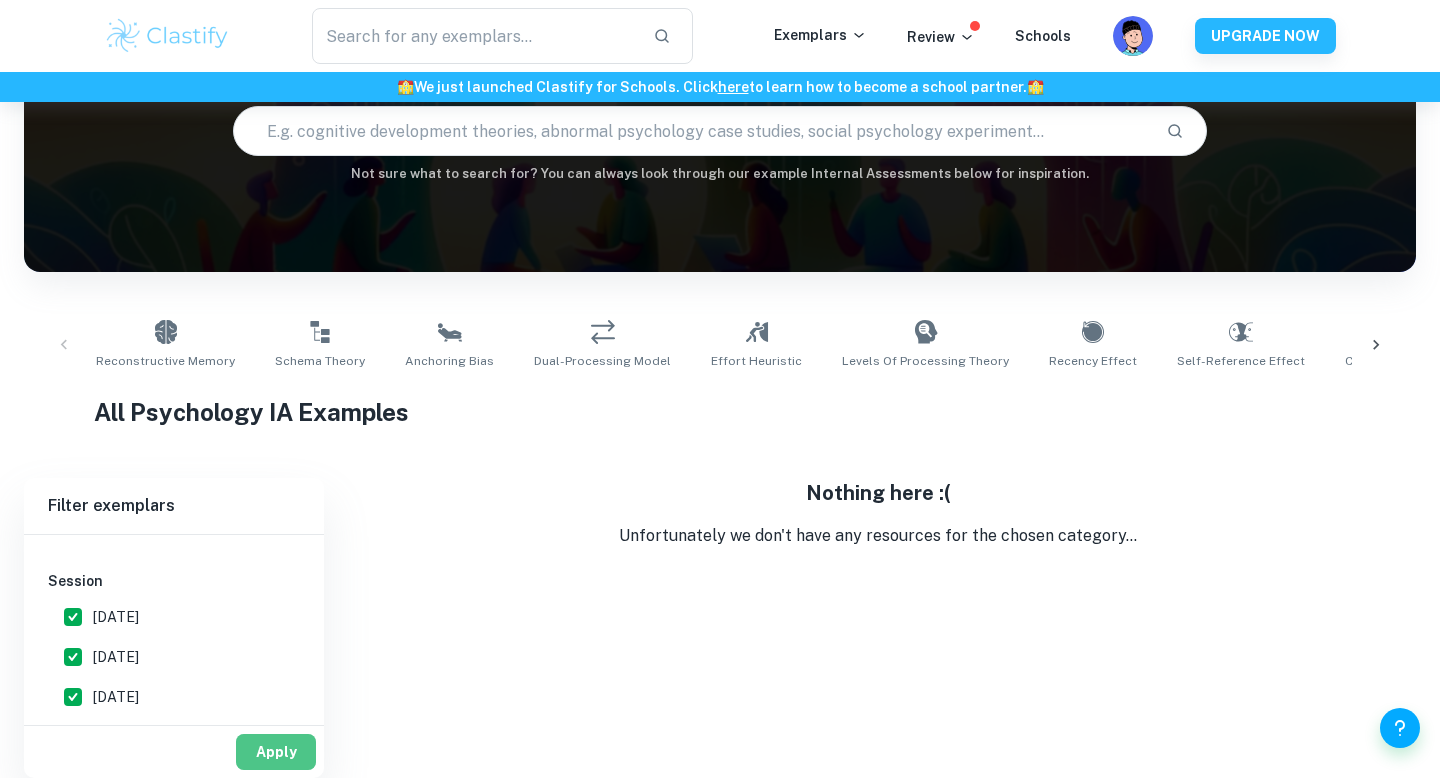 click on "Apply" at bounding box center (276, 752) 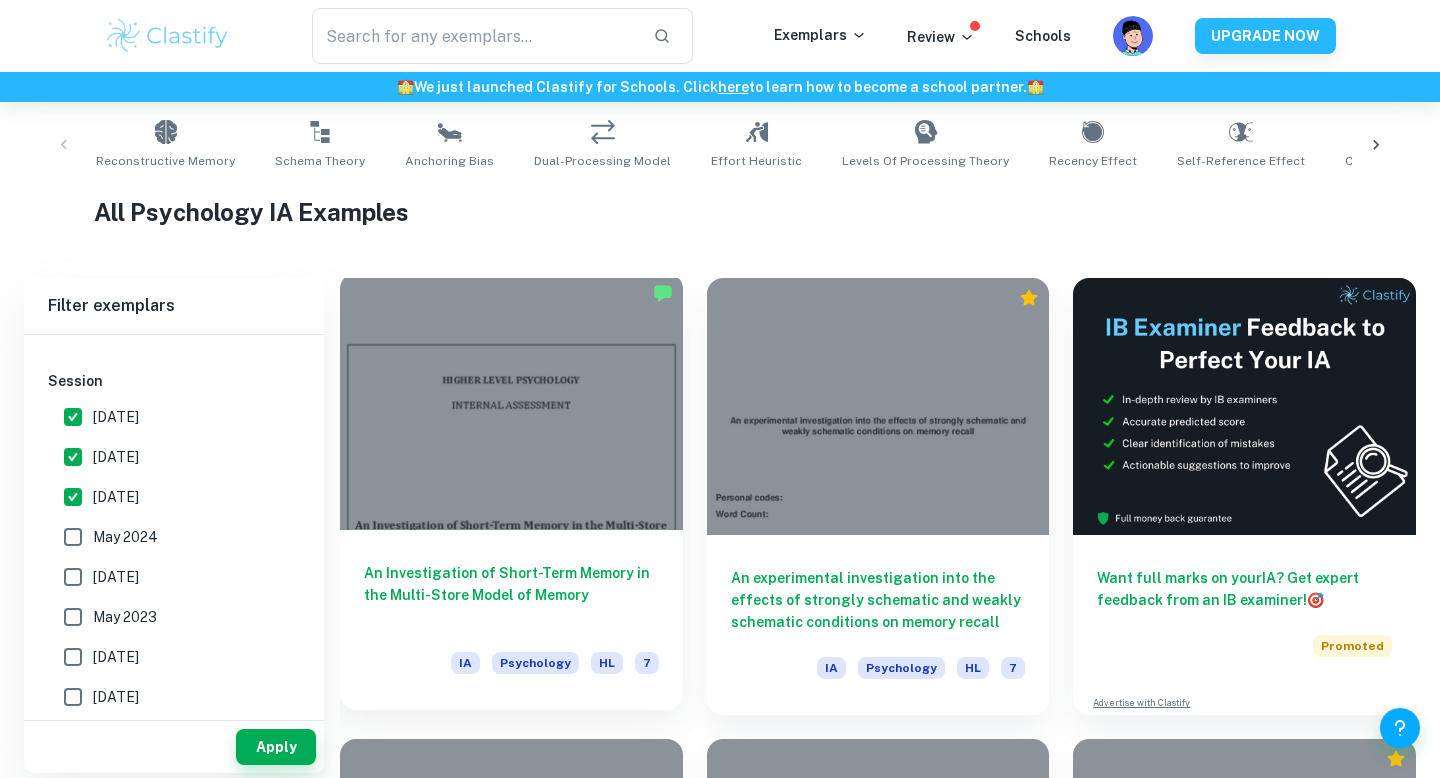 scroll, scrollTop: 401, scrollLeft: 0, axis: vertical 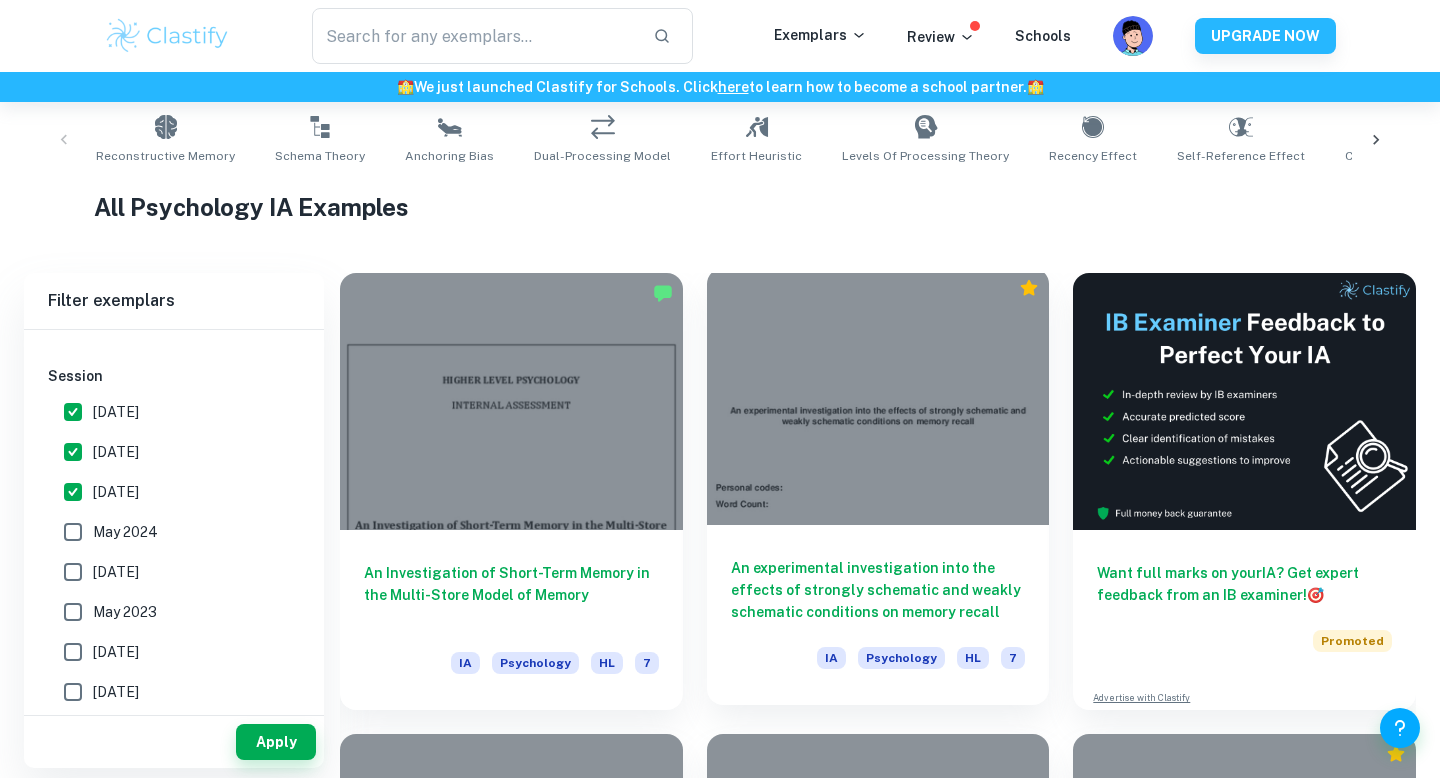 click at bounding box center [878, 396] 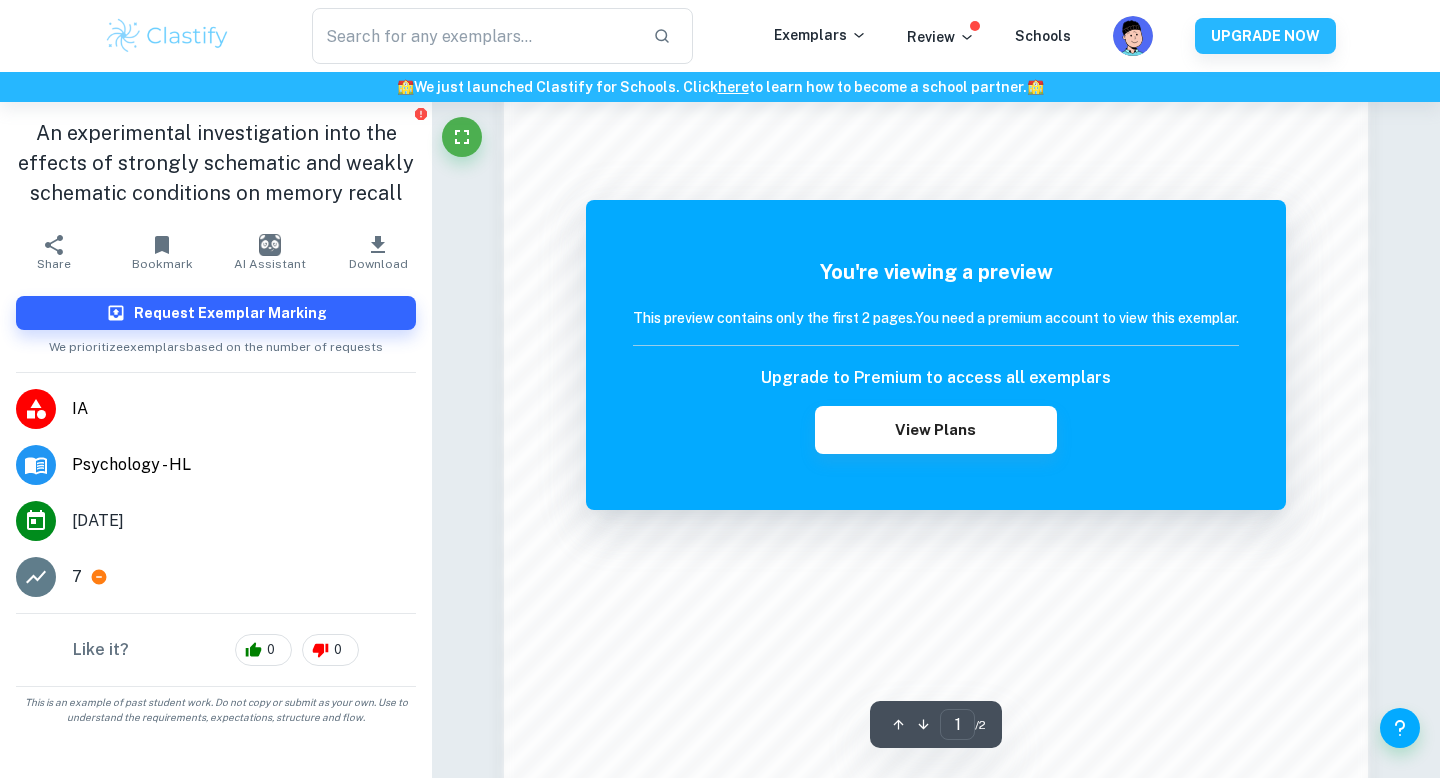 scroll, scrollTop: 1847, scrollLeft: 0, axis: vertical 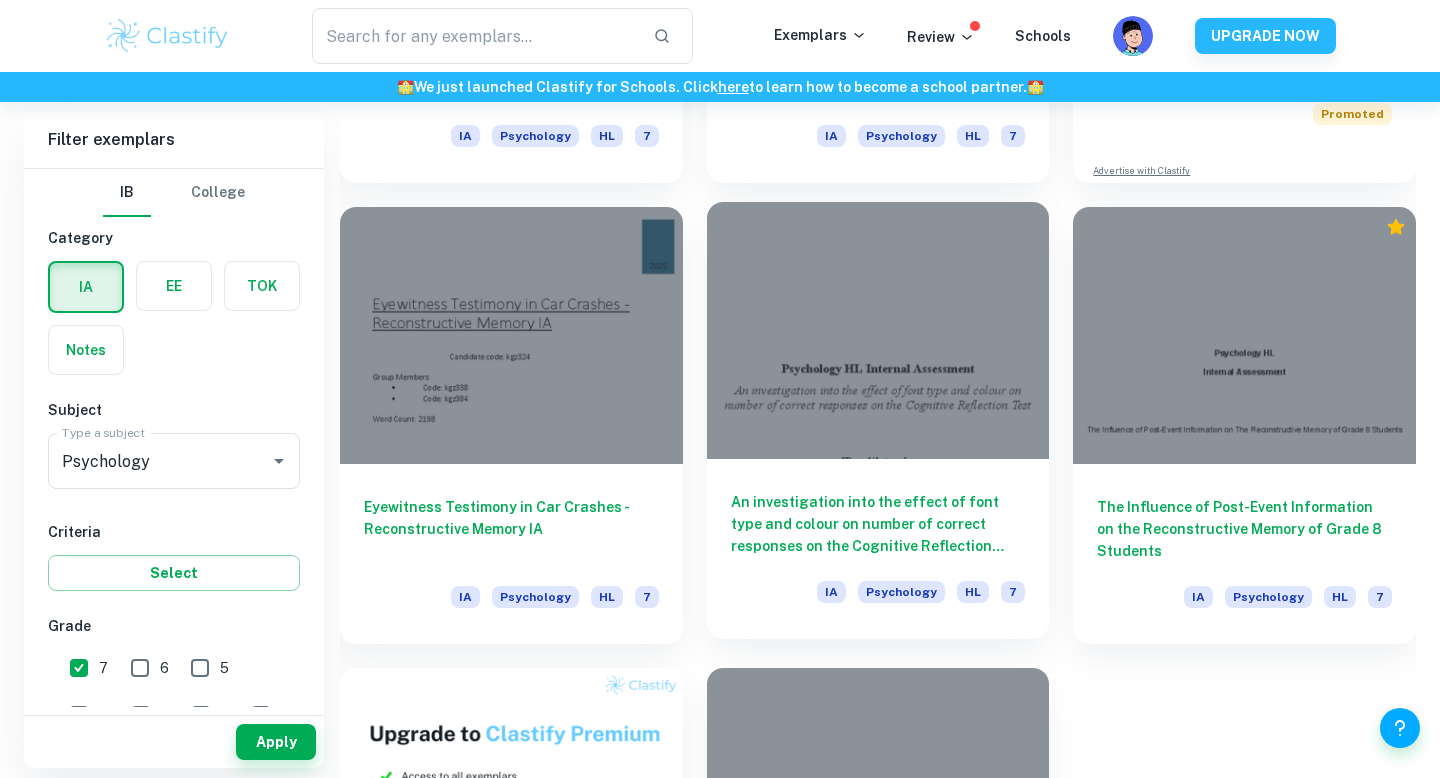 click at bounding box center [878, 330] 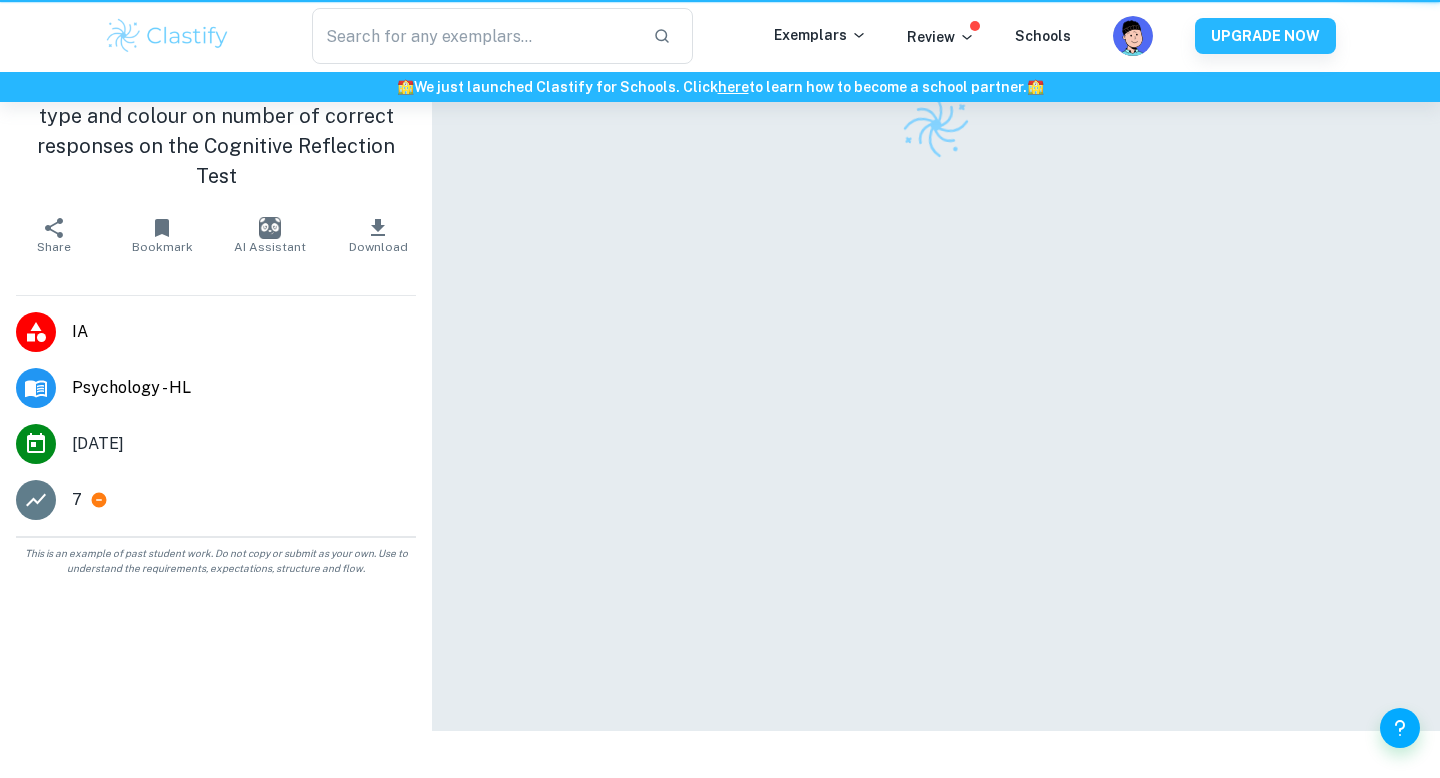 scroll, scrollTop: 0, scrollLeft: 0, axis: both 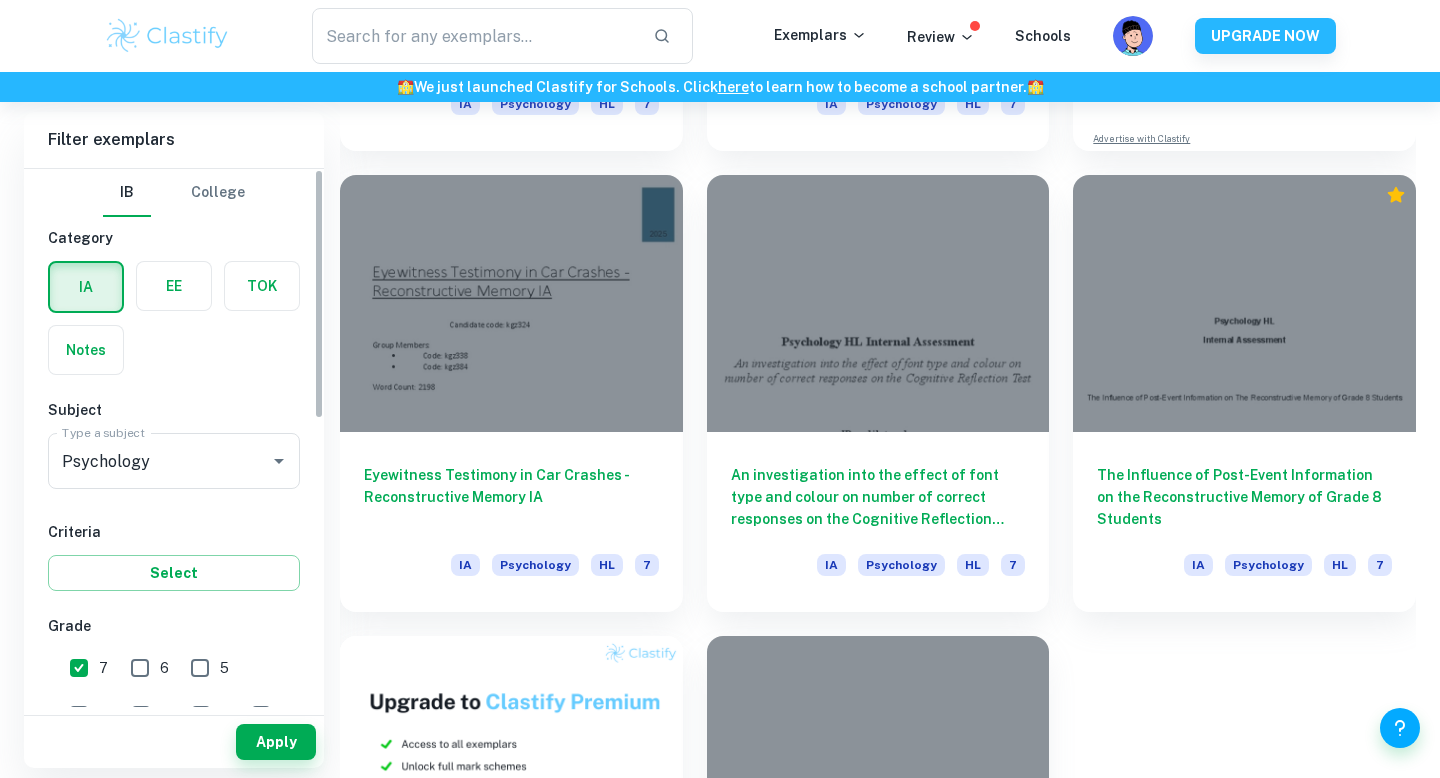 click at bounding box center [174, 286] 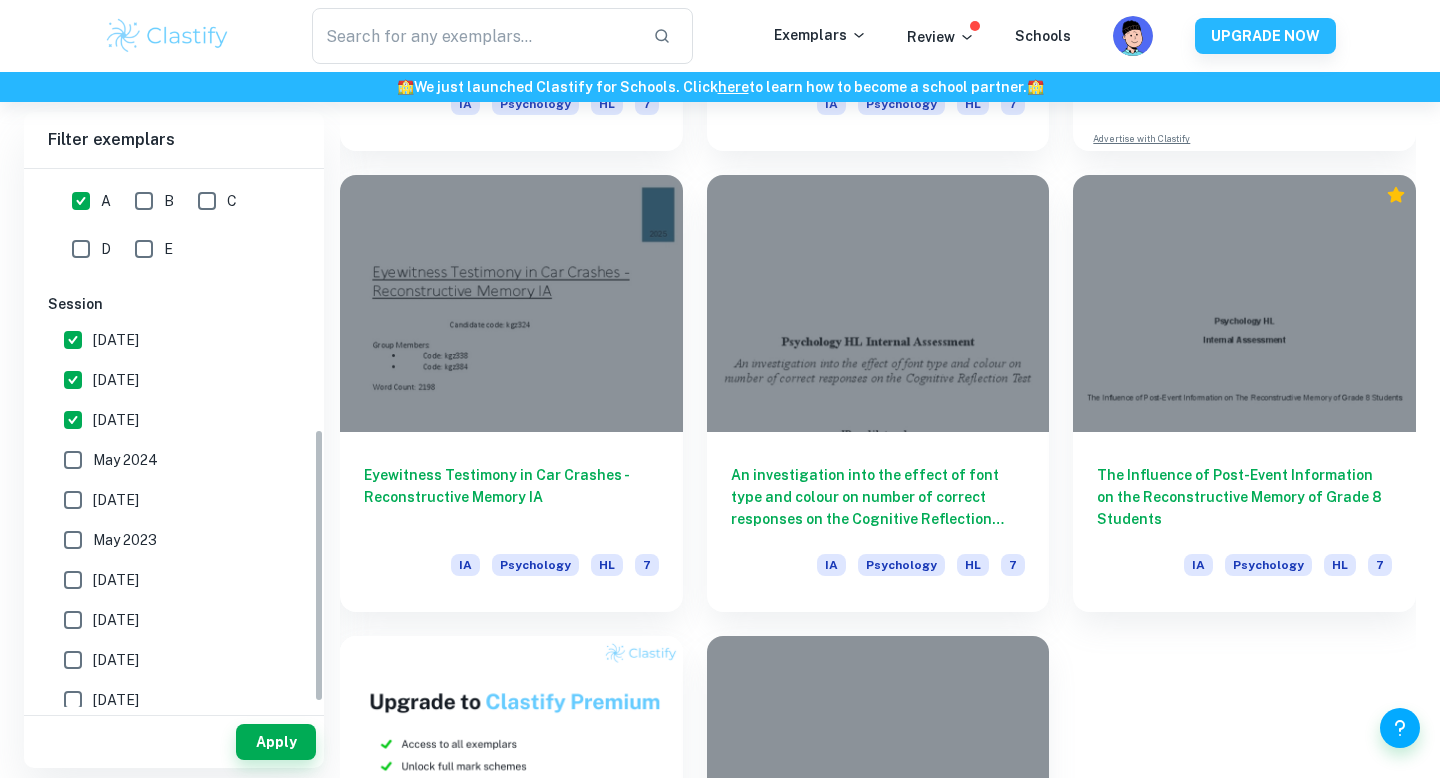 scroll, scrollTop: 514, scrollLeft: 0, axis: vertical 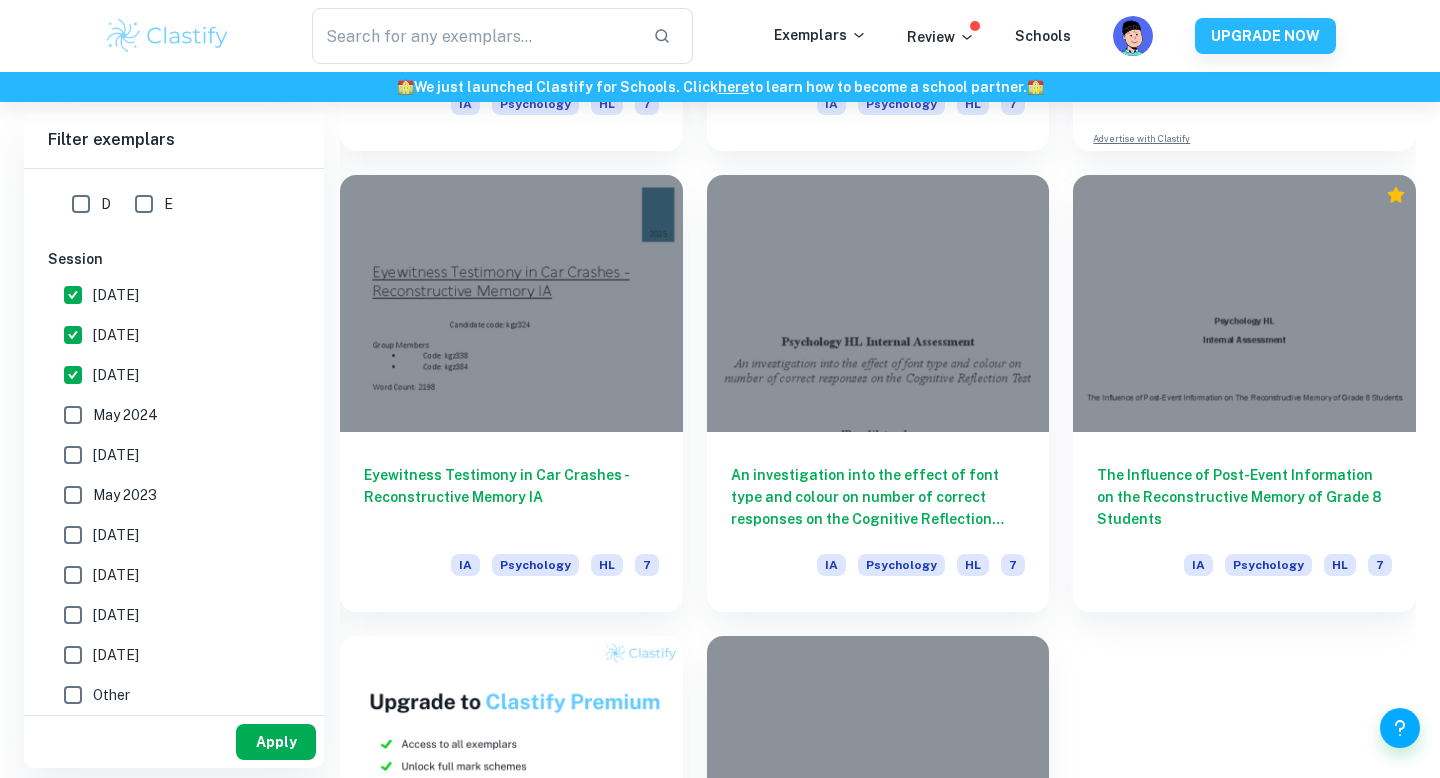 click on "Apply" at bounding box center (276, 742) 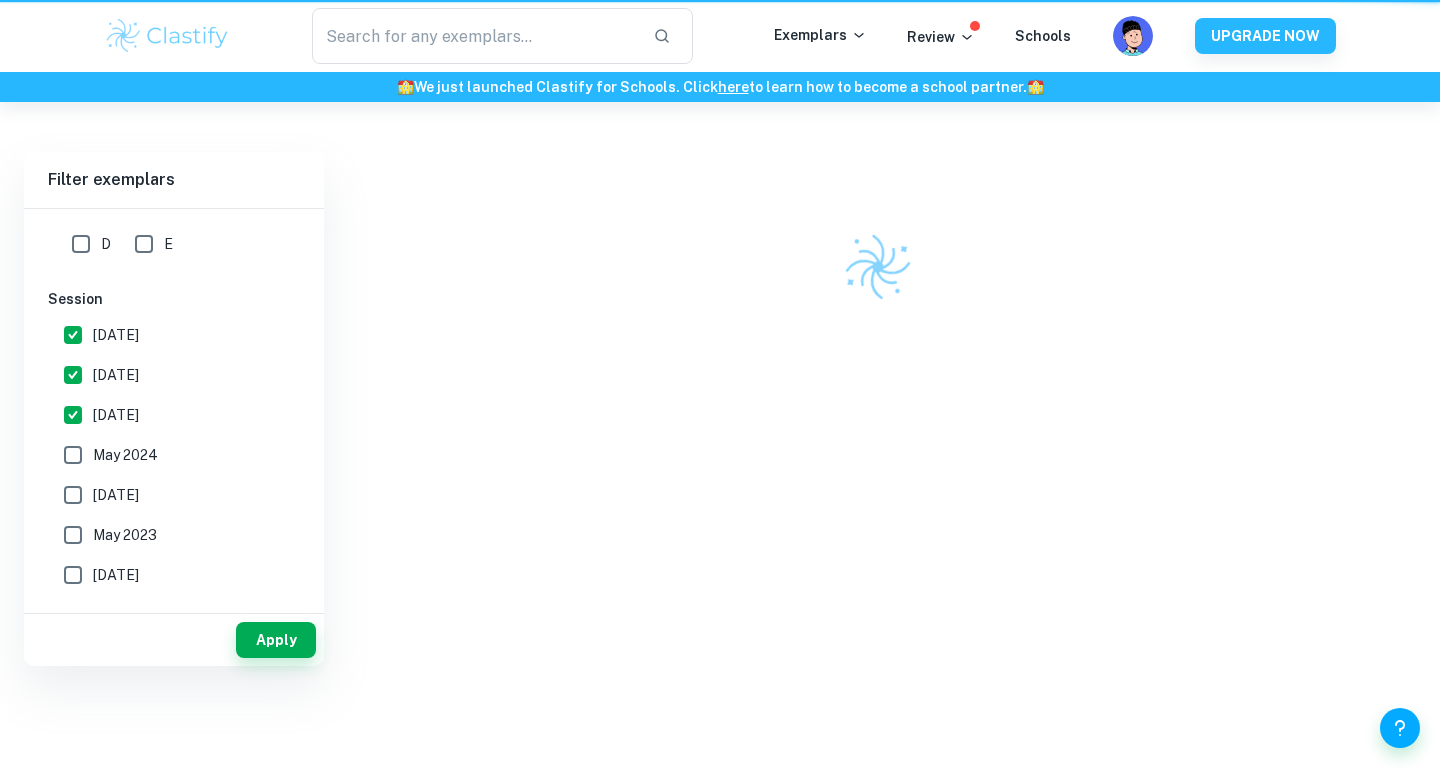 scroll, scrollTop: 0, scrollLeft: 0, axis: both 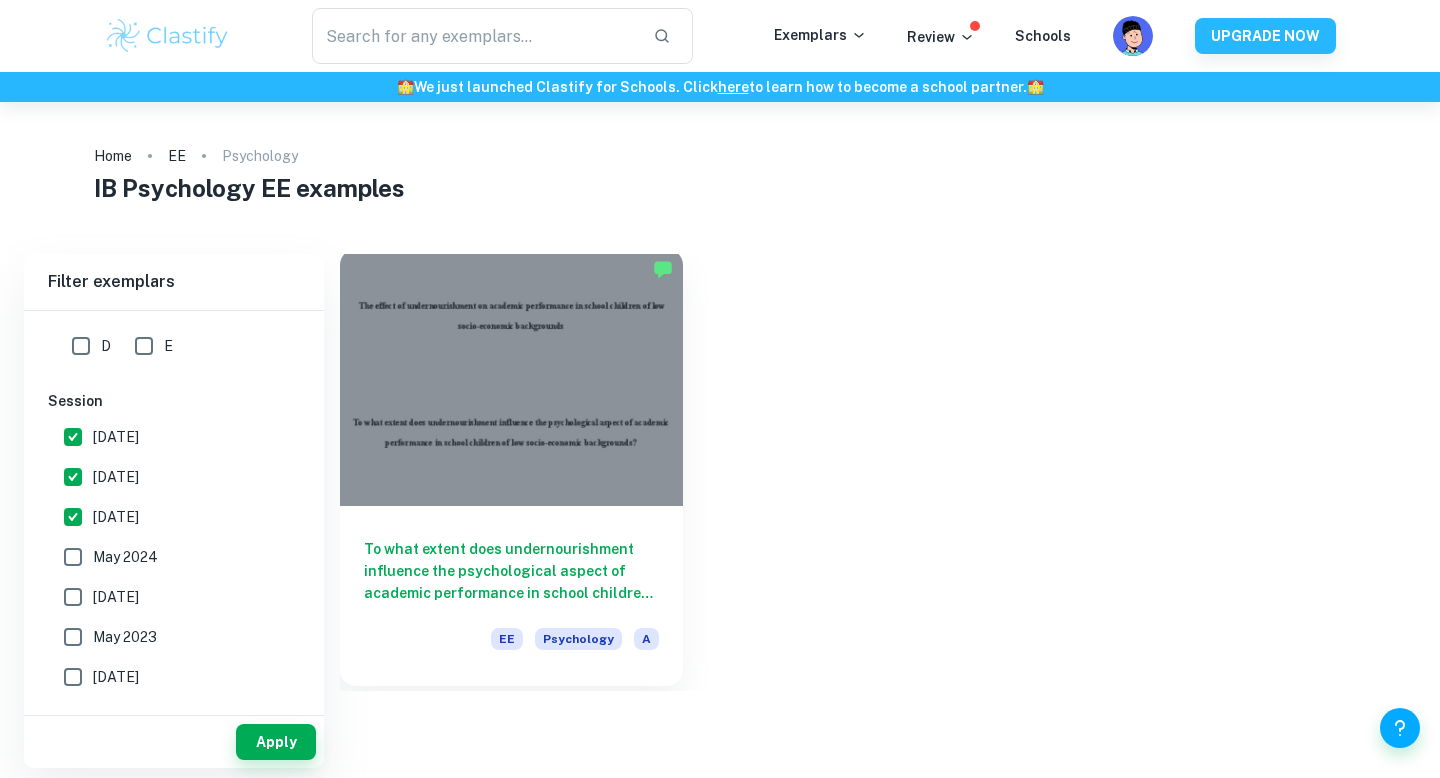 click on "To what extent does undernourishment influence the psychological aspect of academic performance in school children of low socio-economic backgrounds?" at bounding box center (511, 571) 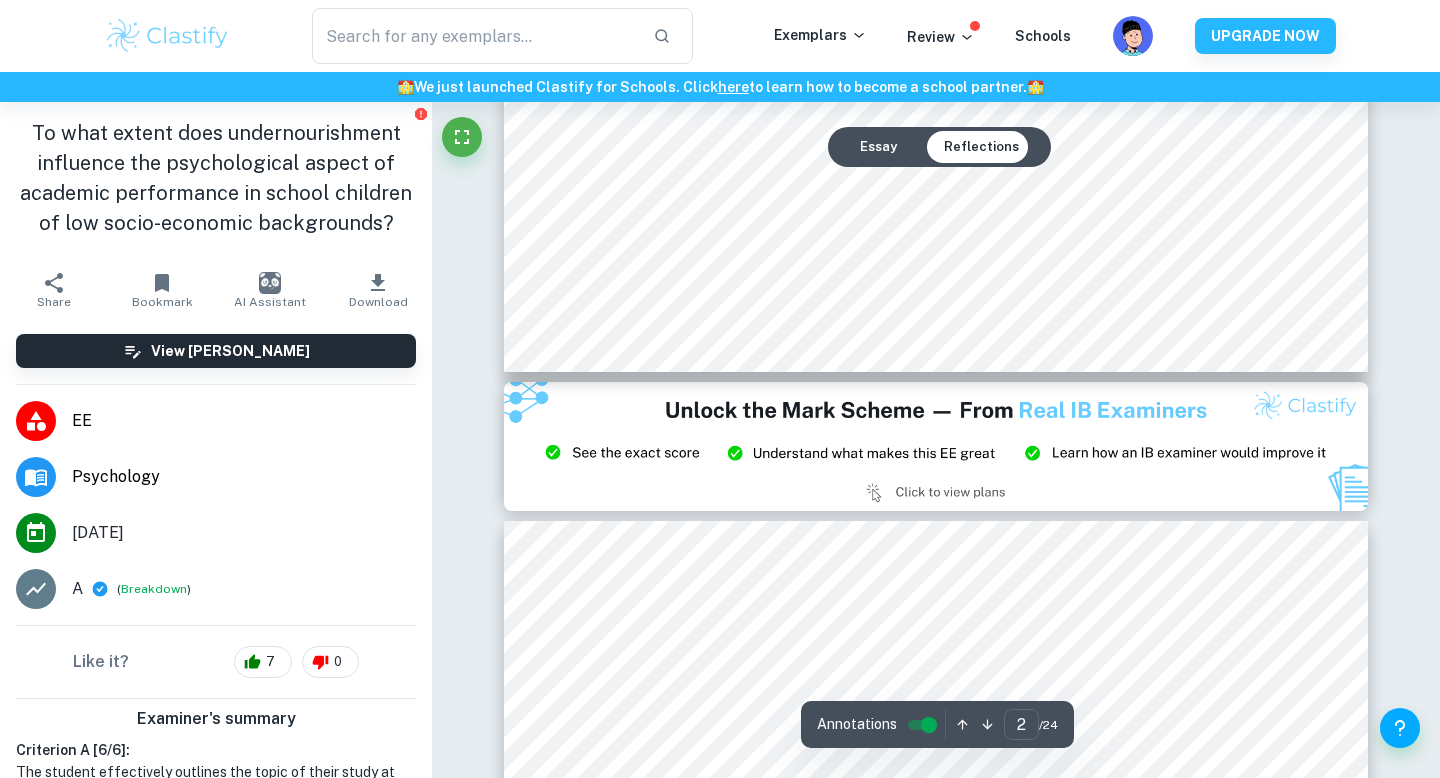type on "3" 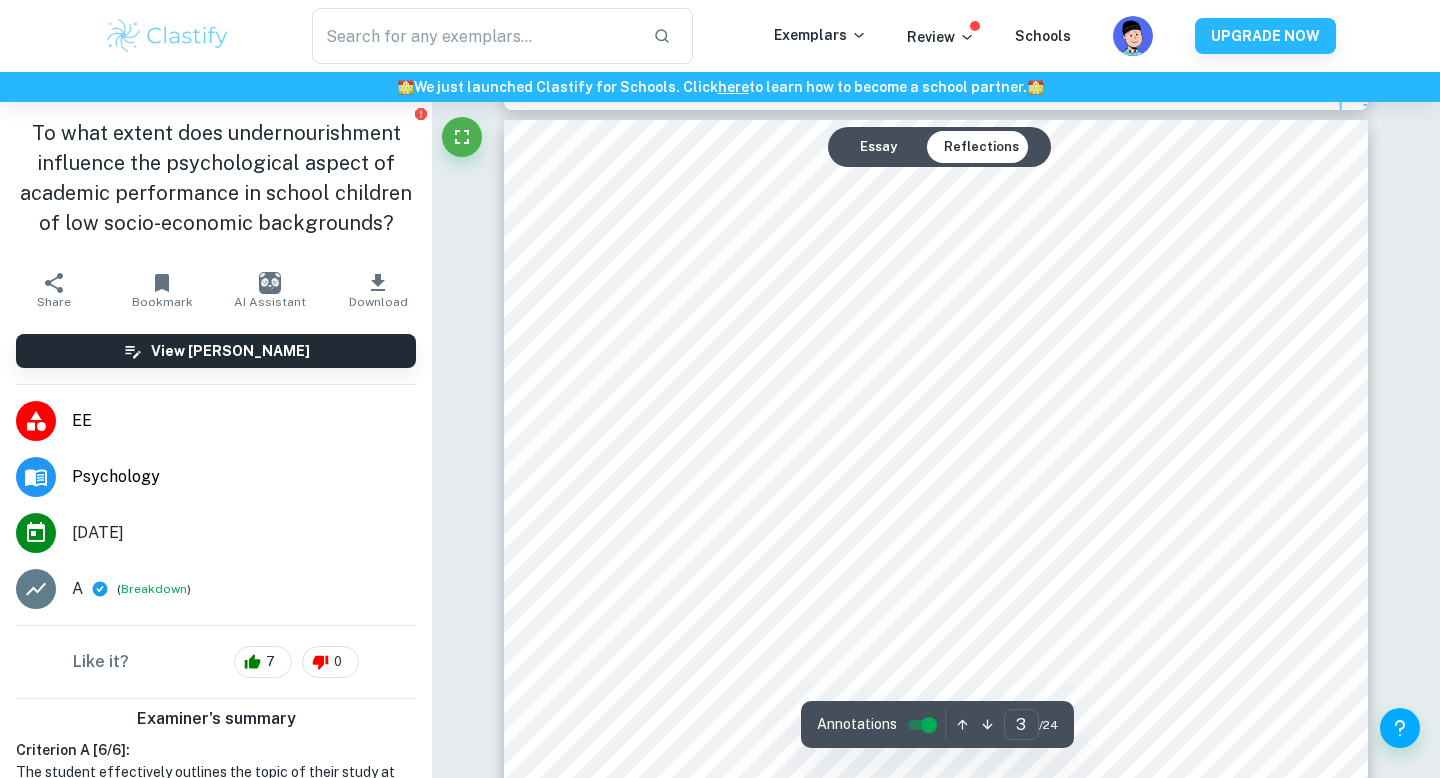 scroll, scrollTop: 2761, scrollLeft: 0, axis: vertical 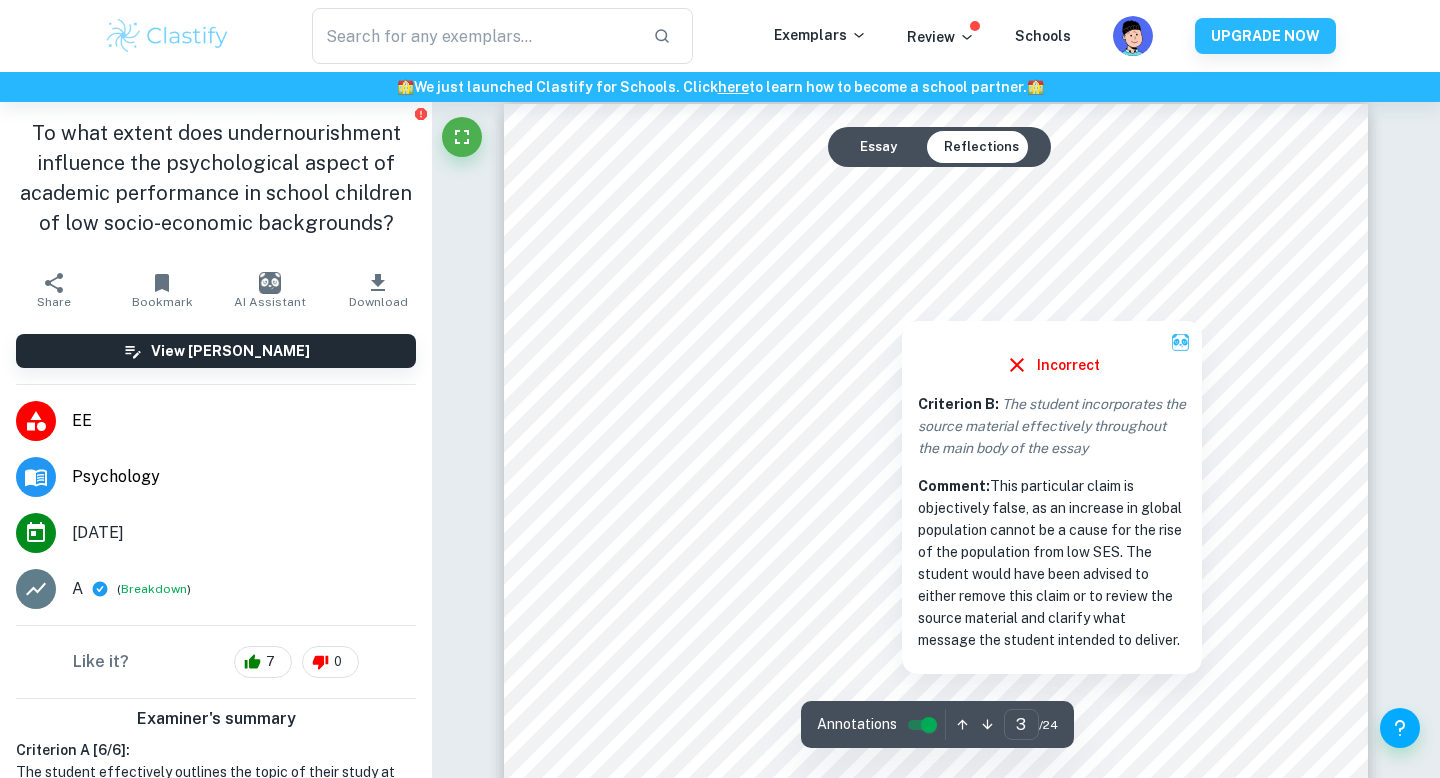 click at bounding box center (961, 277) 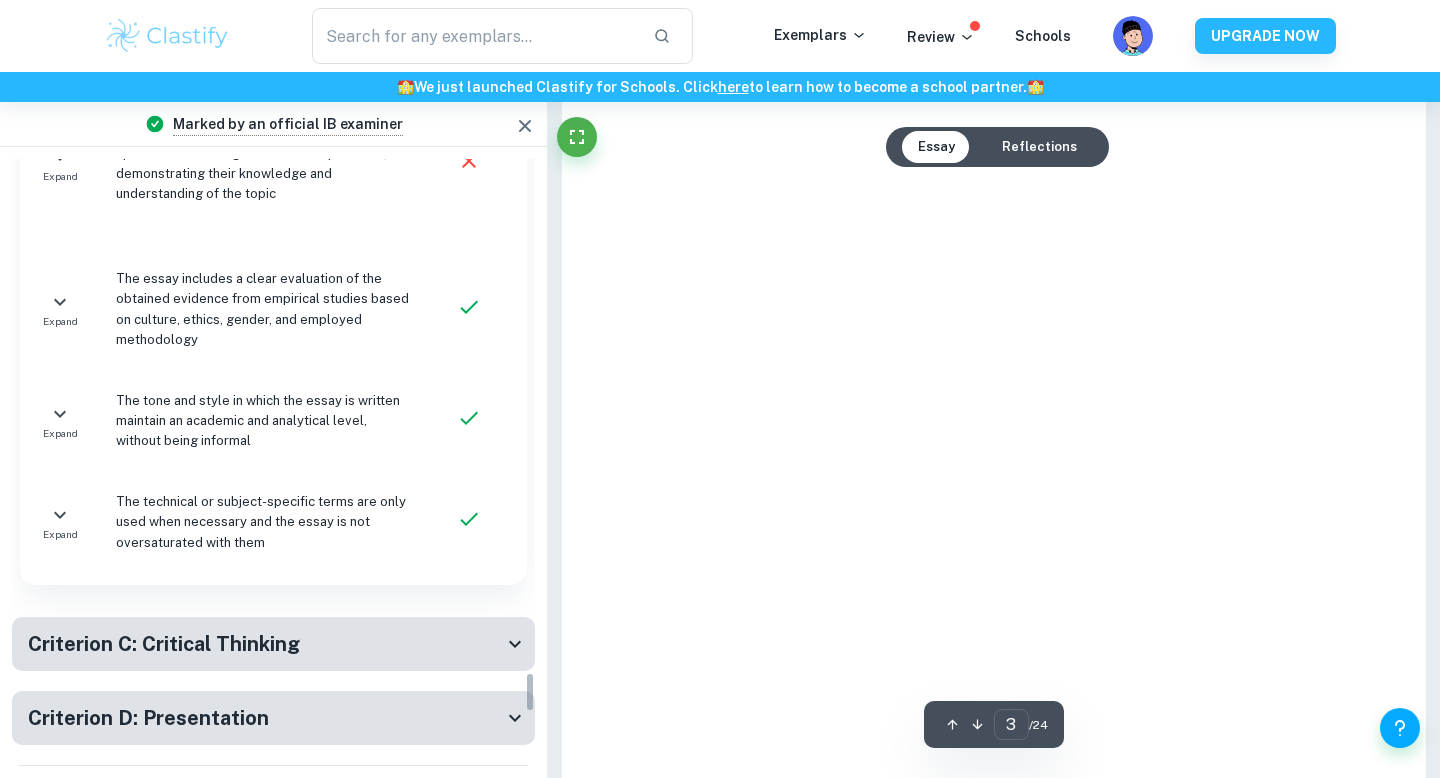 scroll, scrollTop: 7593, scrollLeft: 0, axis: vertical 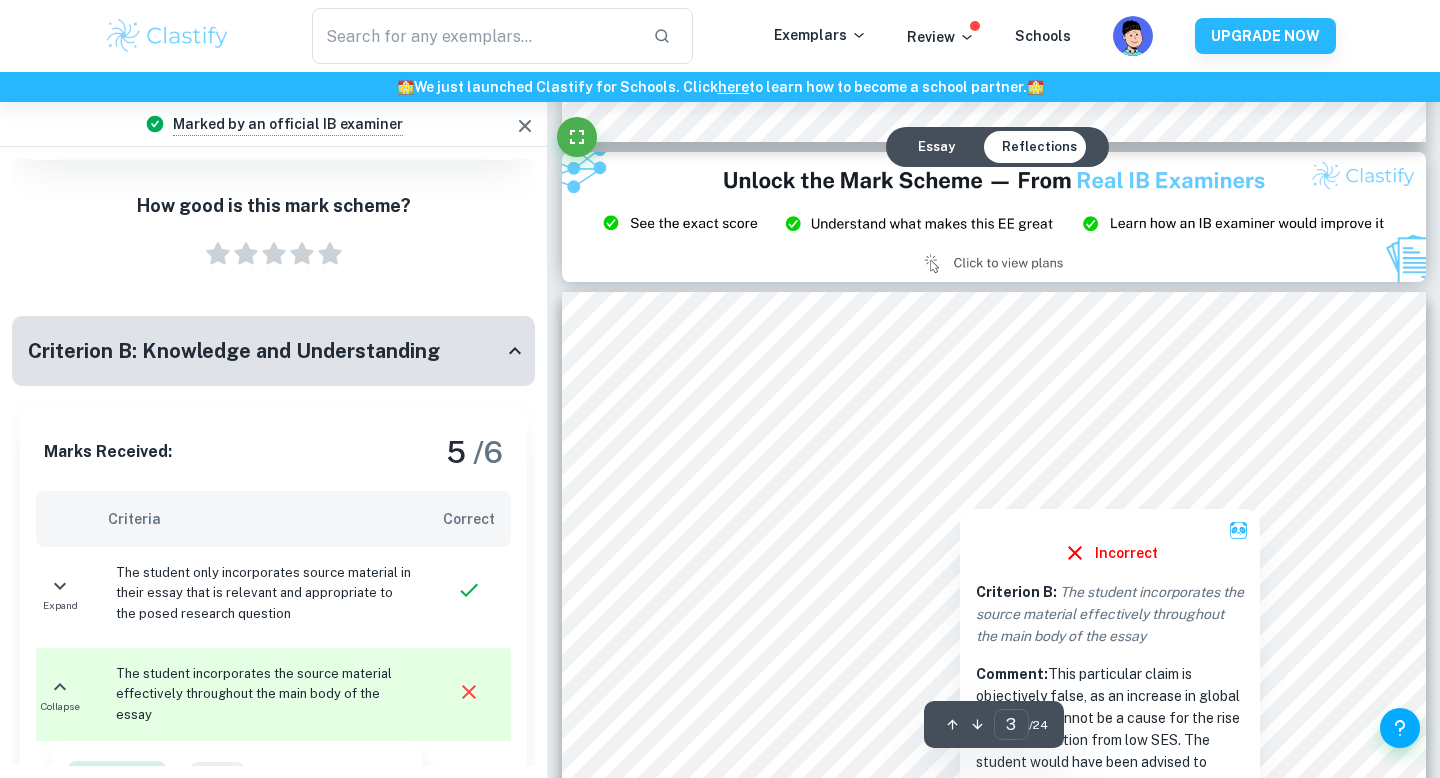 click at bounding box center [1018, 464] 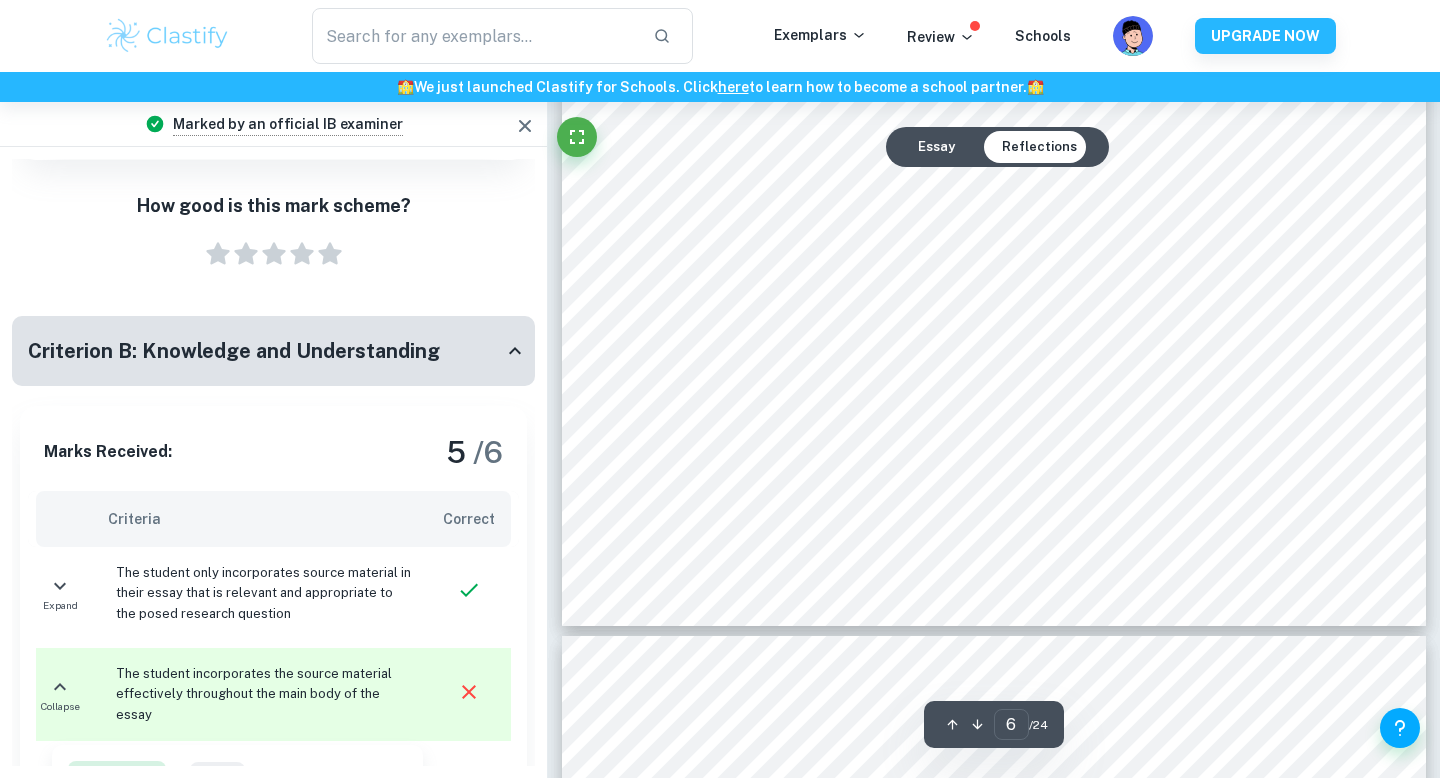scroll, scrollTop: 7038, scrollLeft: 0, axis: vertical 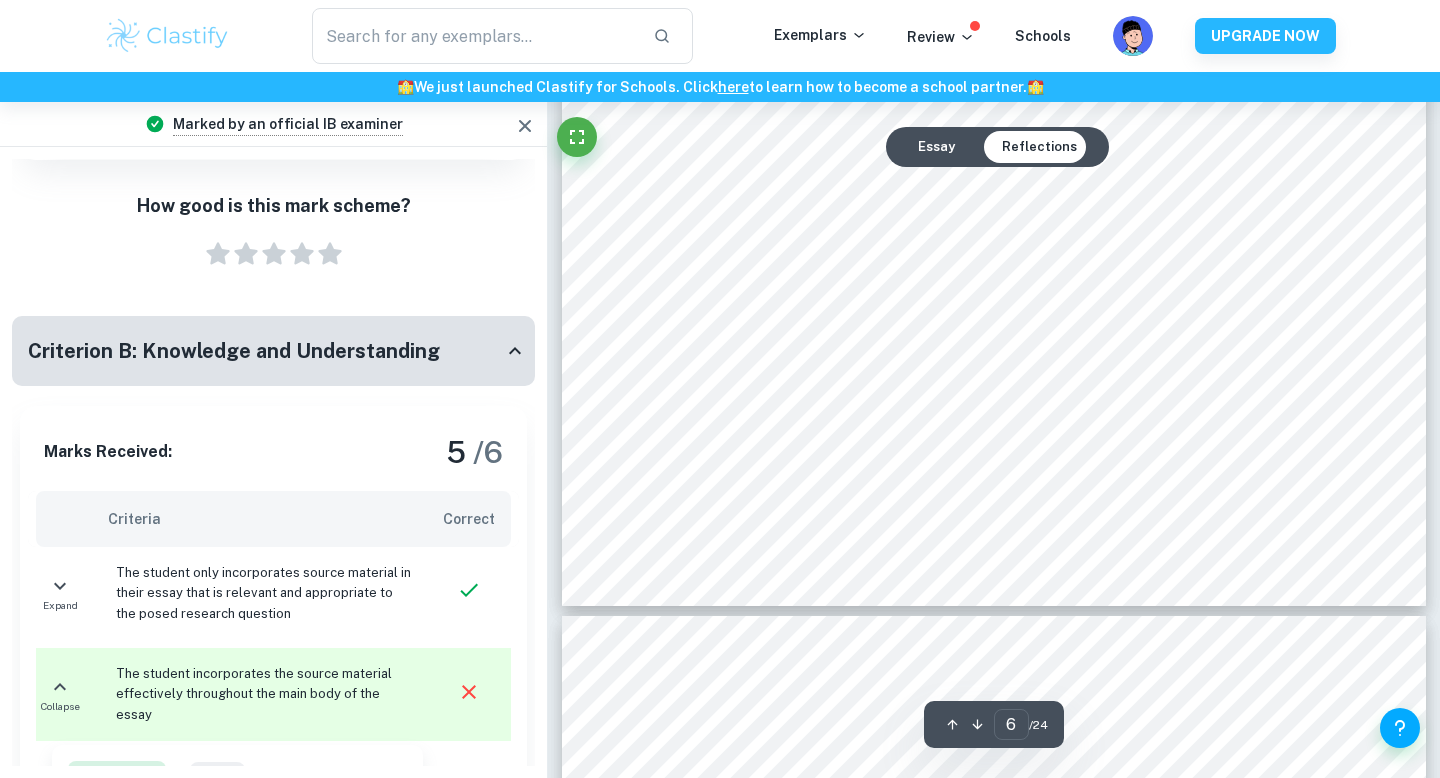 type on "7" 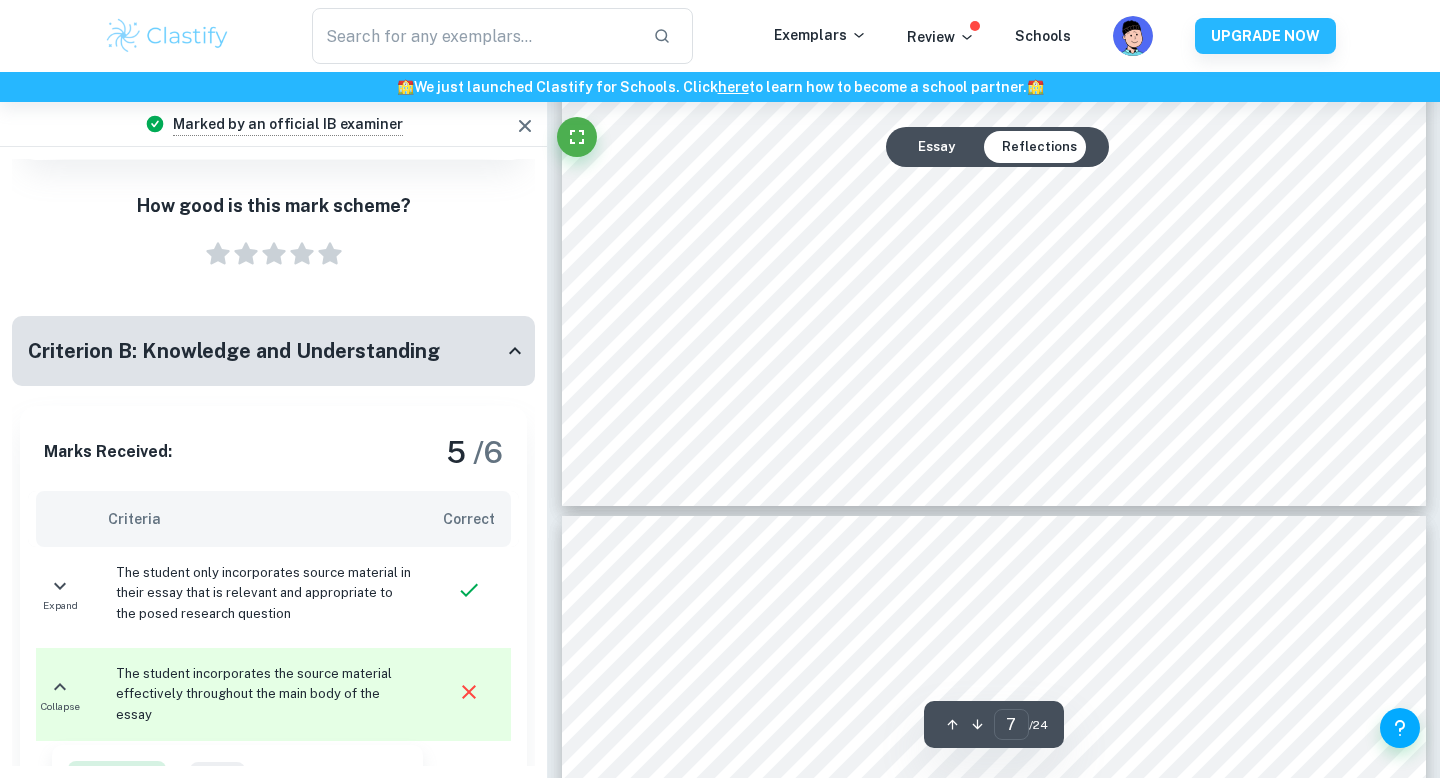 scroll, scrollTop: 8491, scrollLeft: 0, axis: vertical 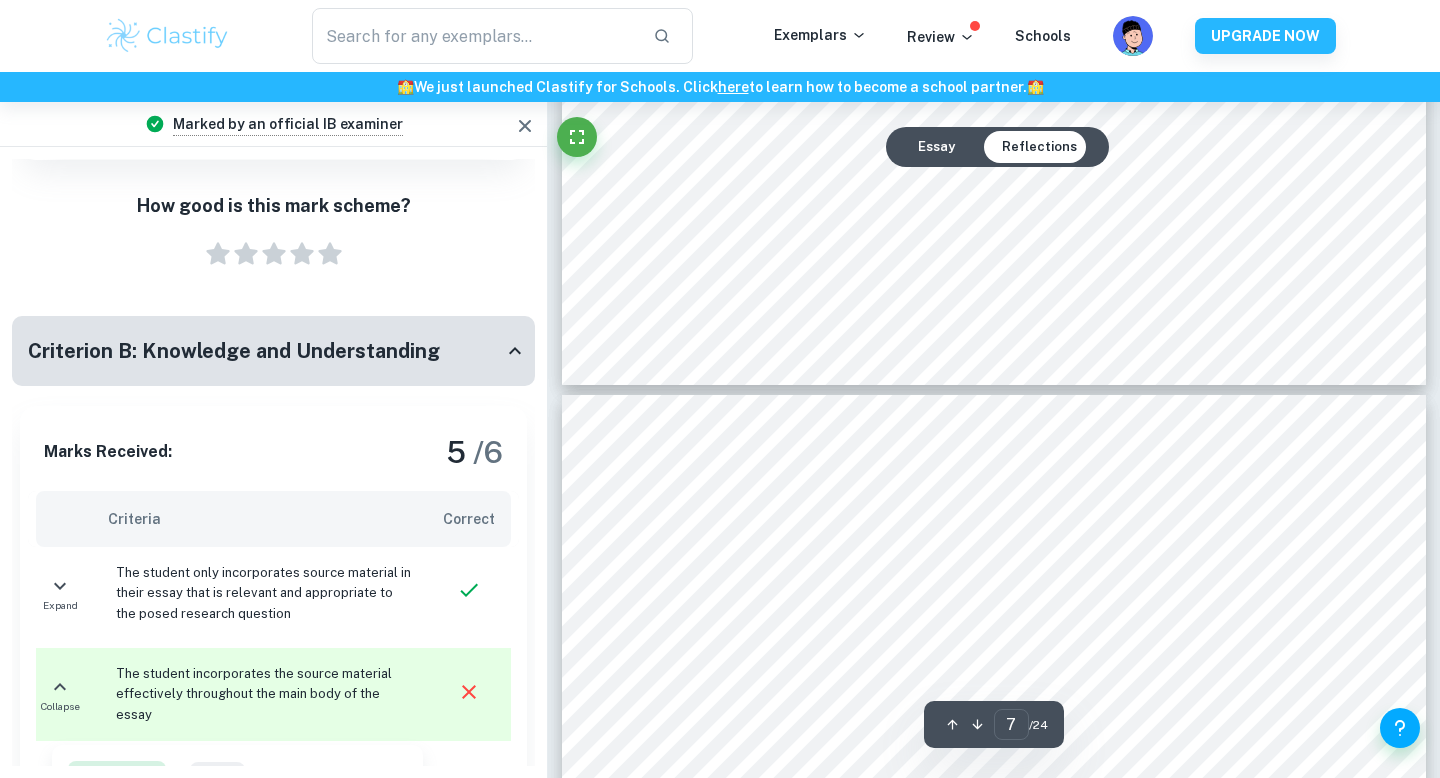 click 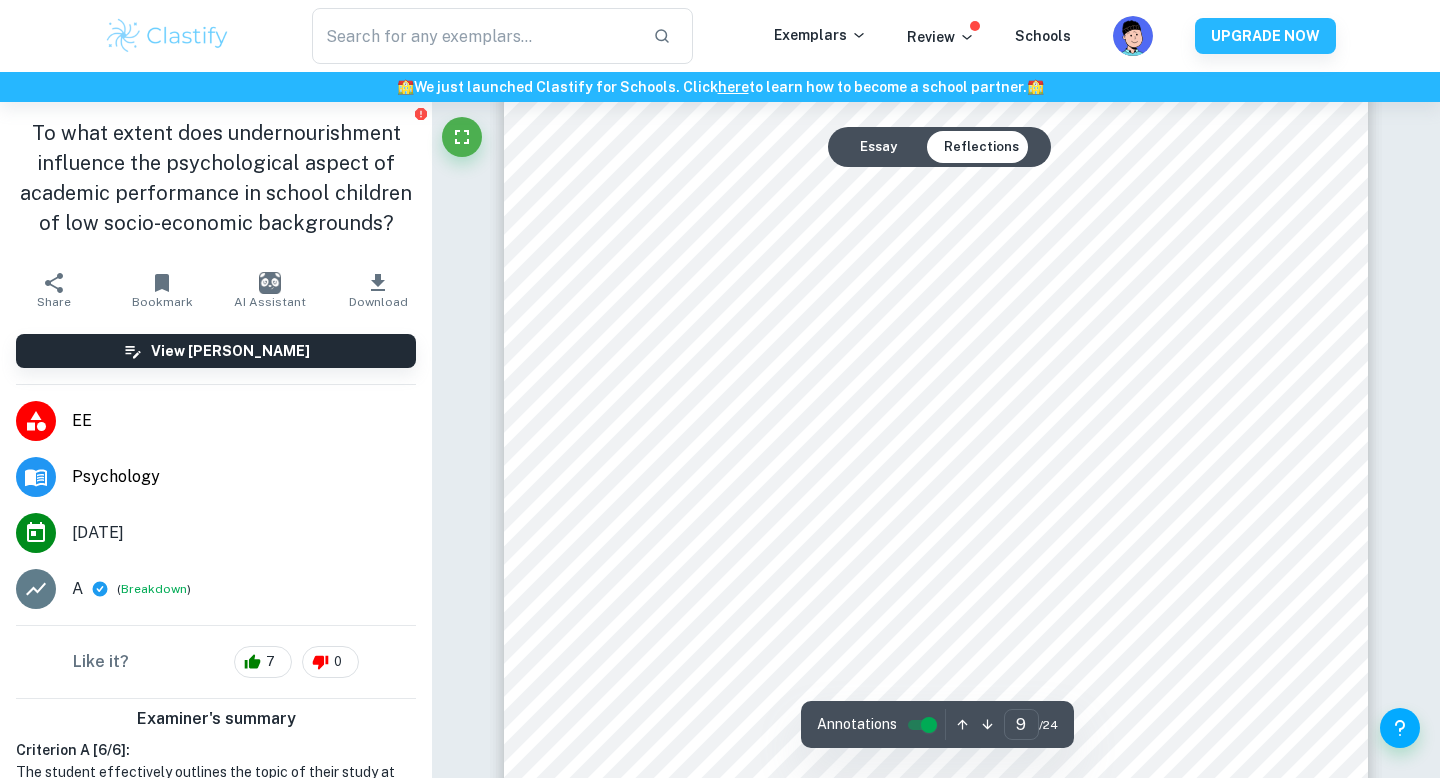 scroll, scrollTop: 10331, scrollLeft: 0, axis: vertical 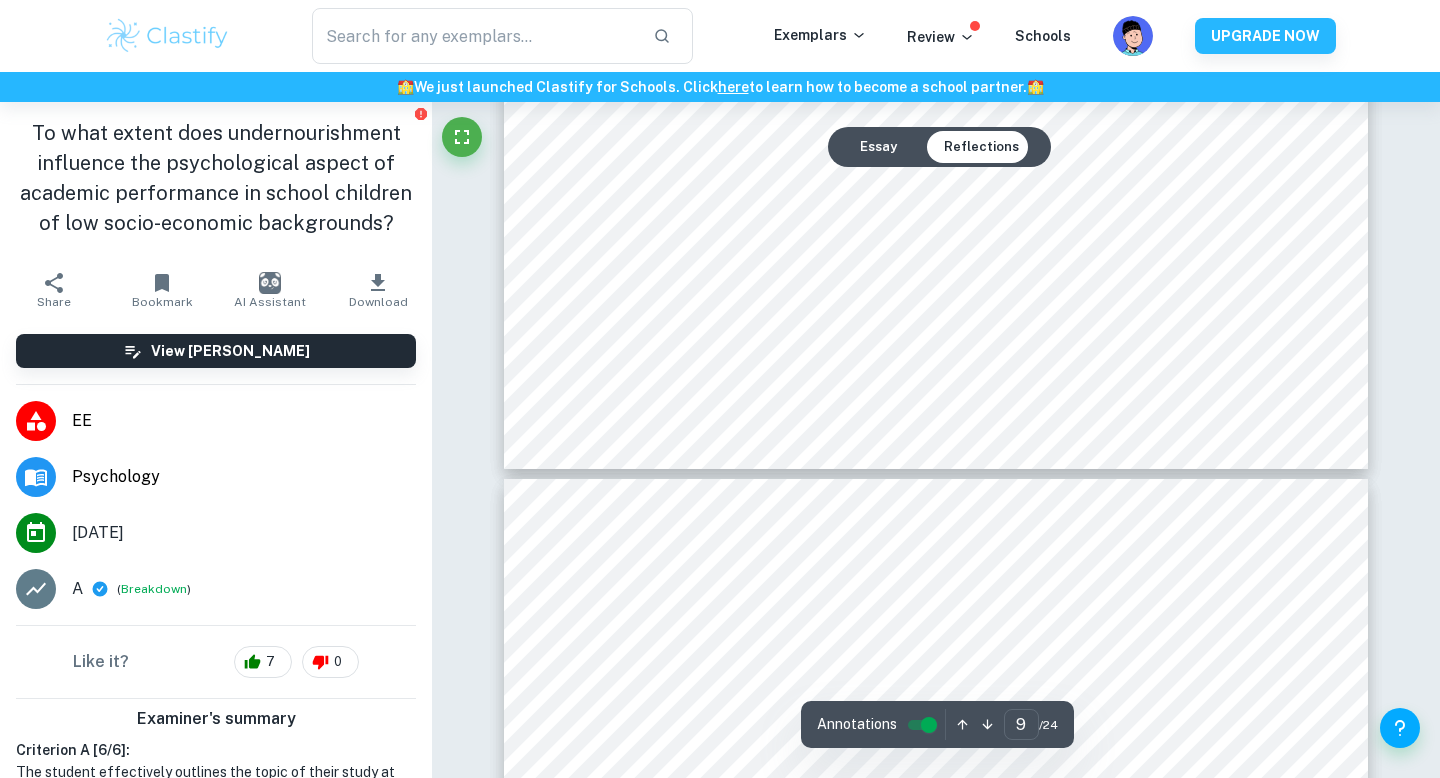 type on "10" 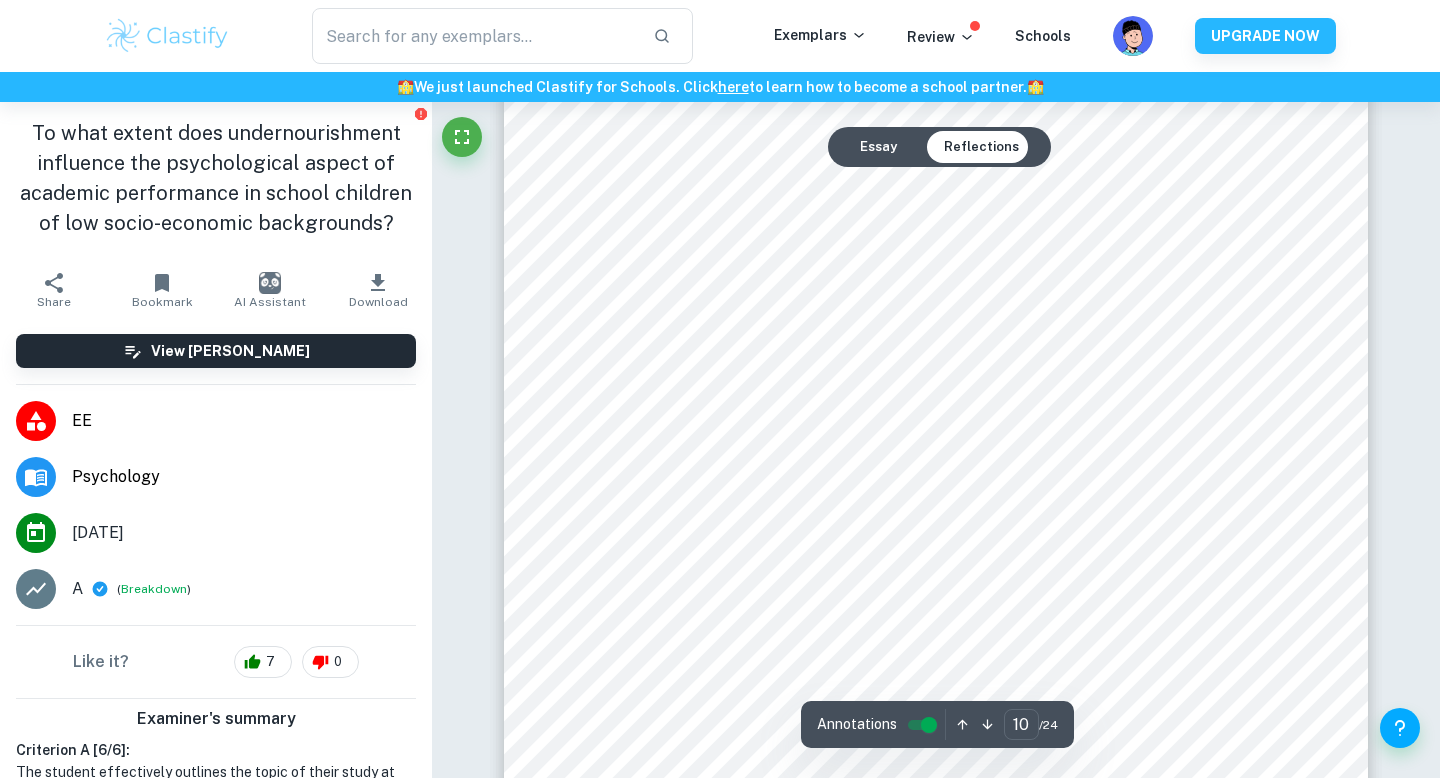 scroll, scrollTop: 11624, scrollLeft: 0, axis: vertical 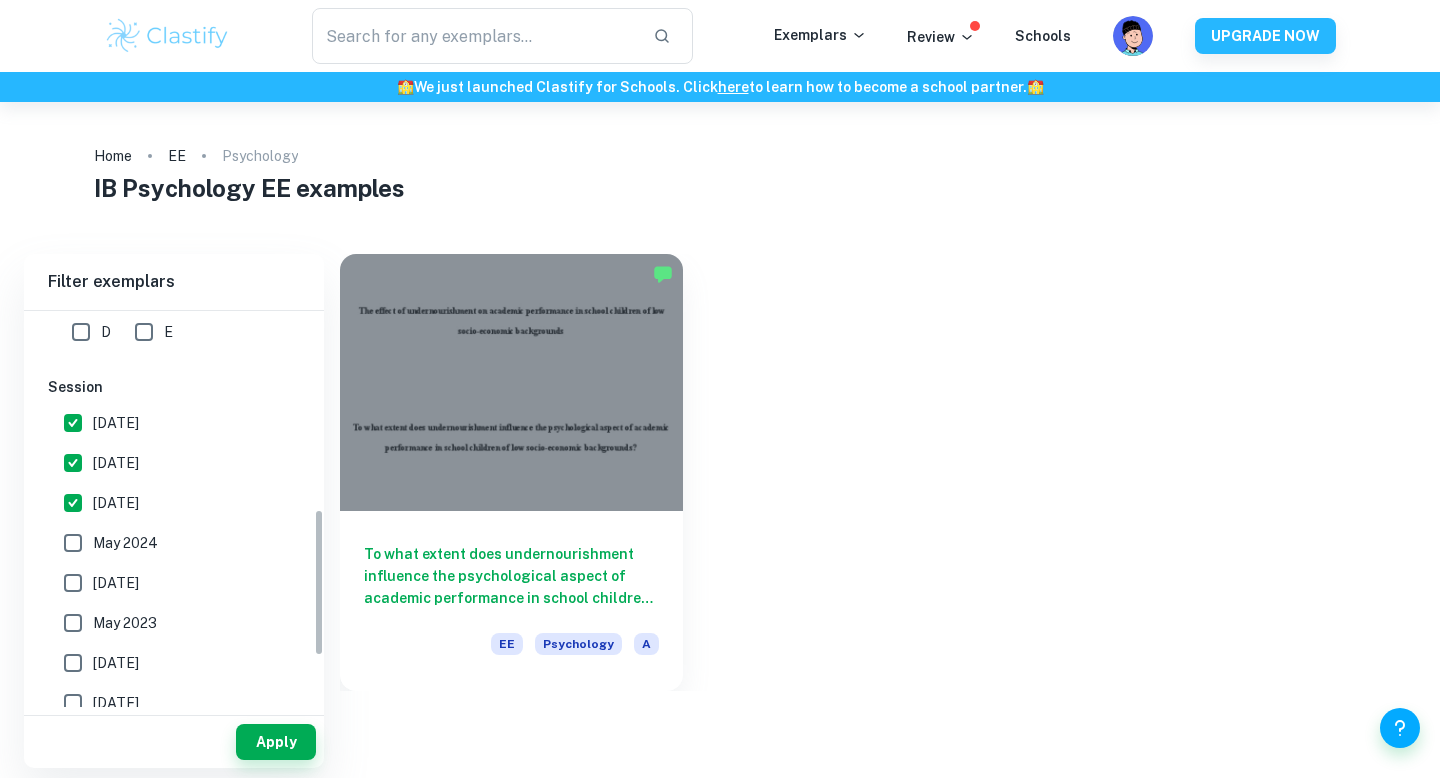click on "May 2024" at bounding box center (125, 543) 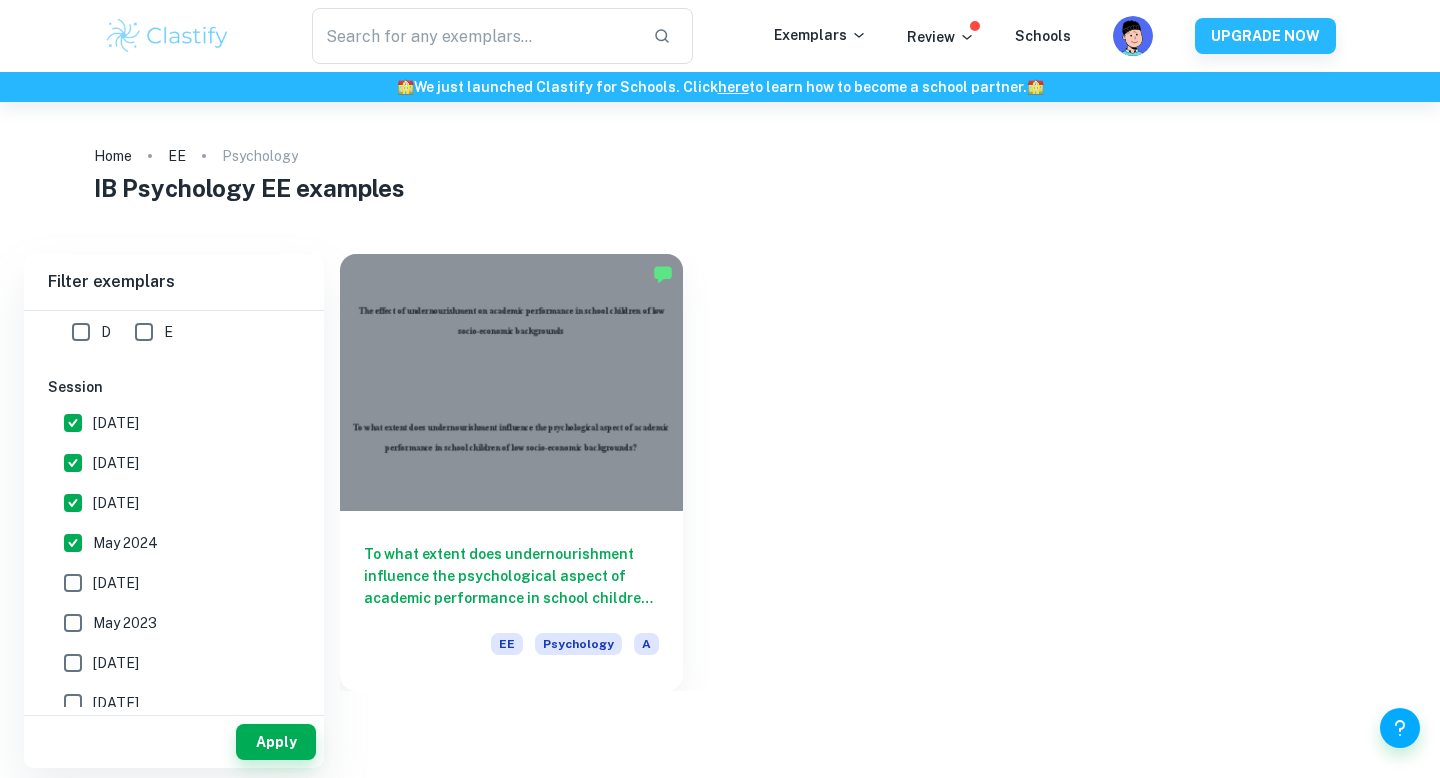 click on "[DATE]" at bounding box center (116, 583) 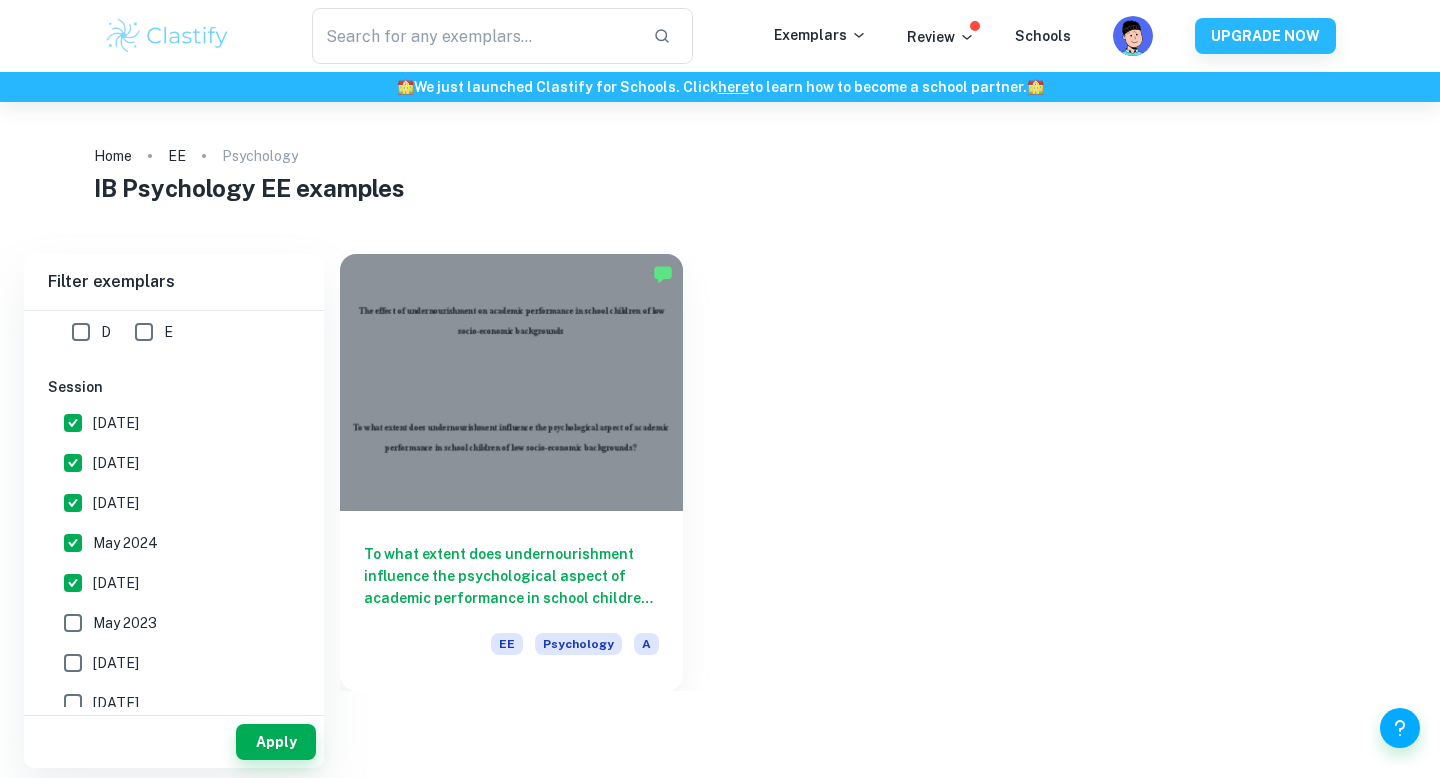 click on "May 2023" at bounding box center (125, 623) 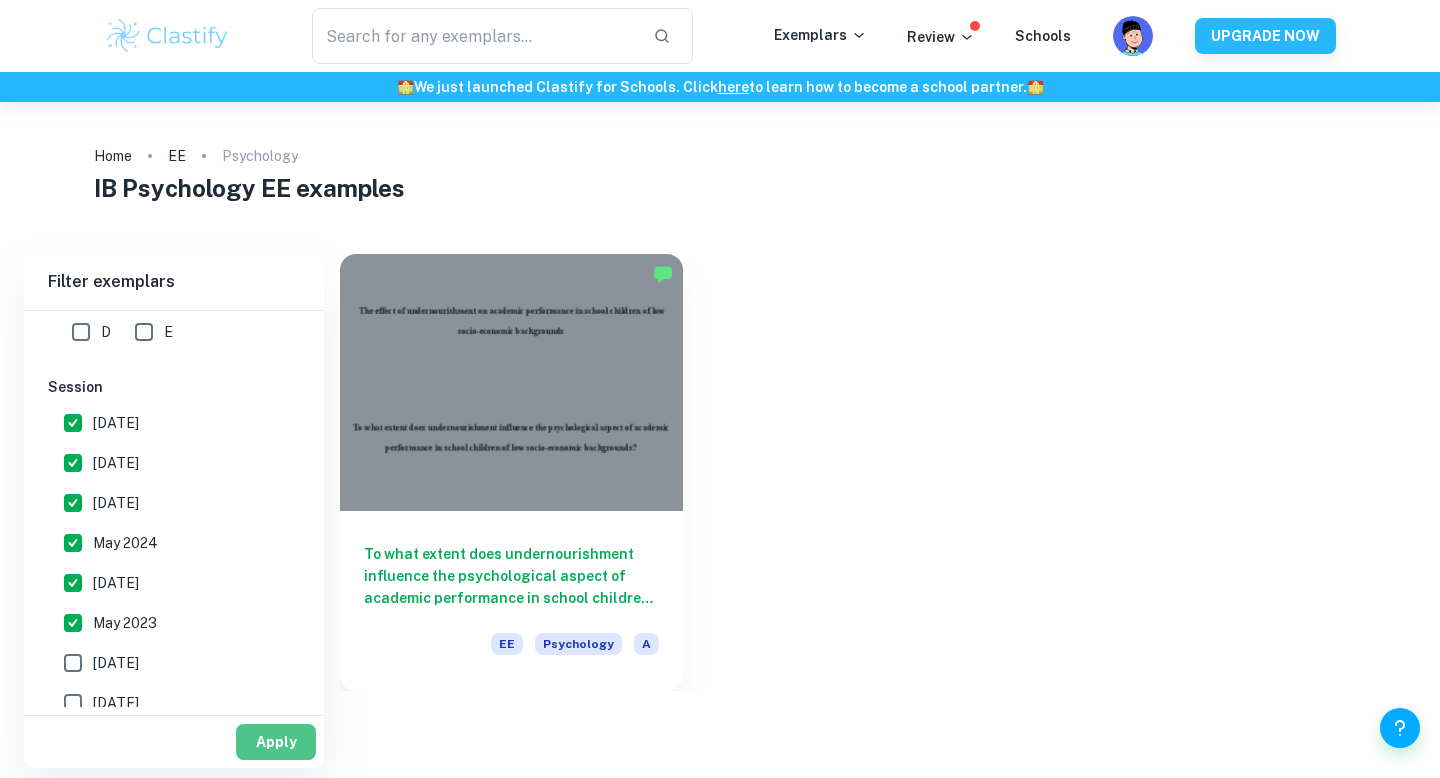 click on "Apply" at bounding box center (276, 742) 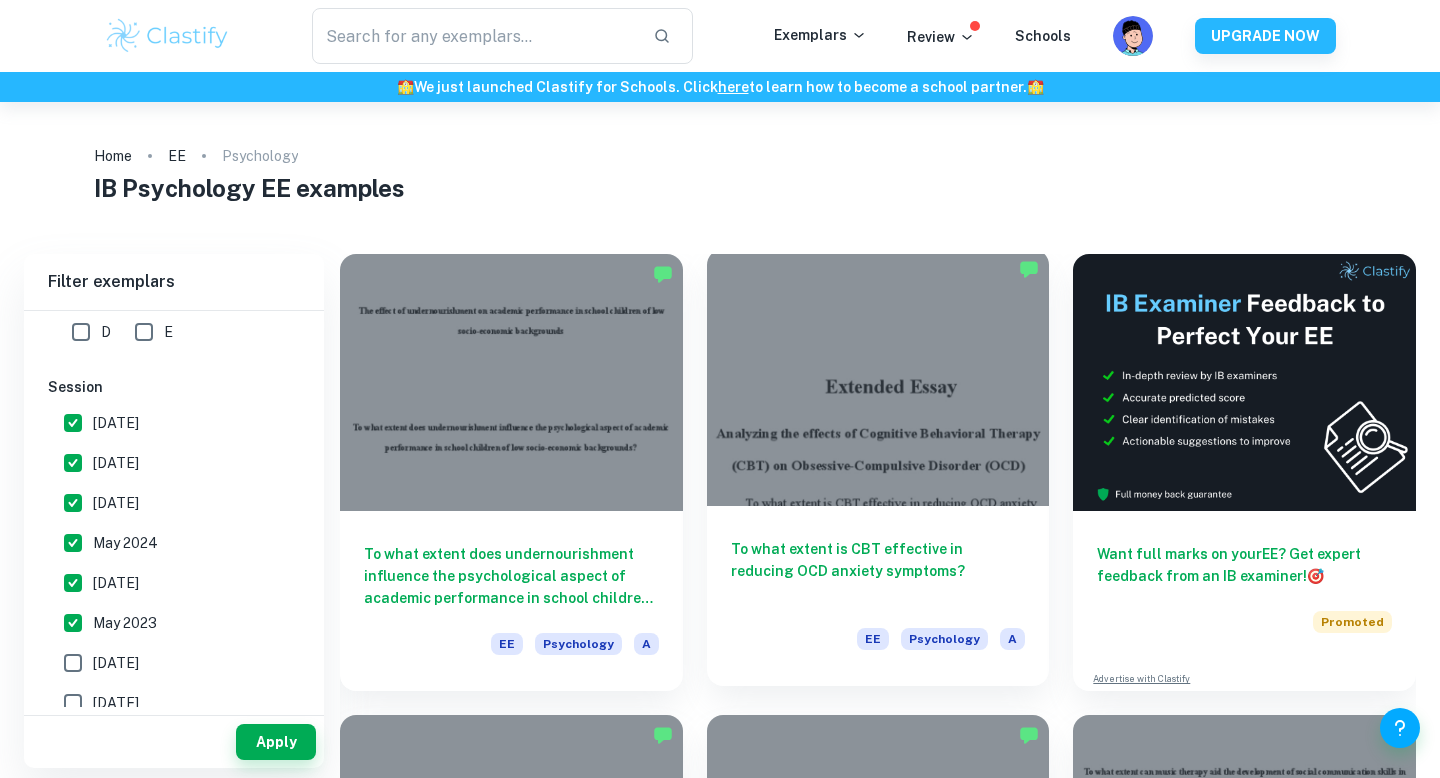 click at bounding box center (878, 377) 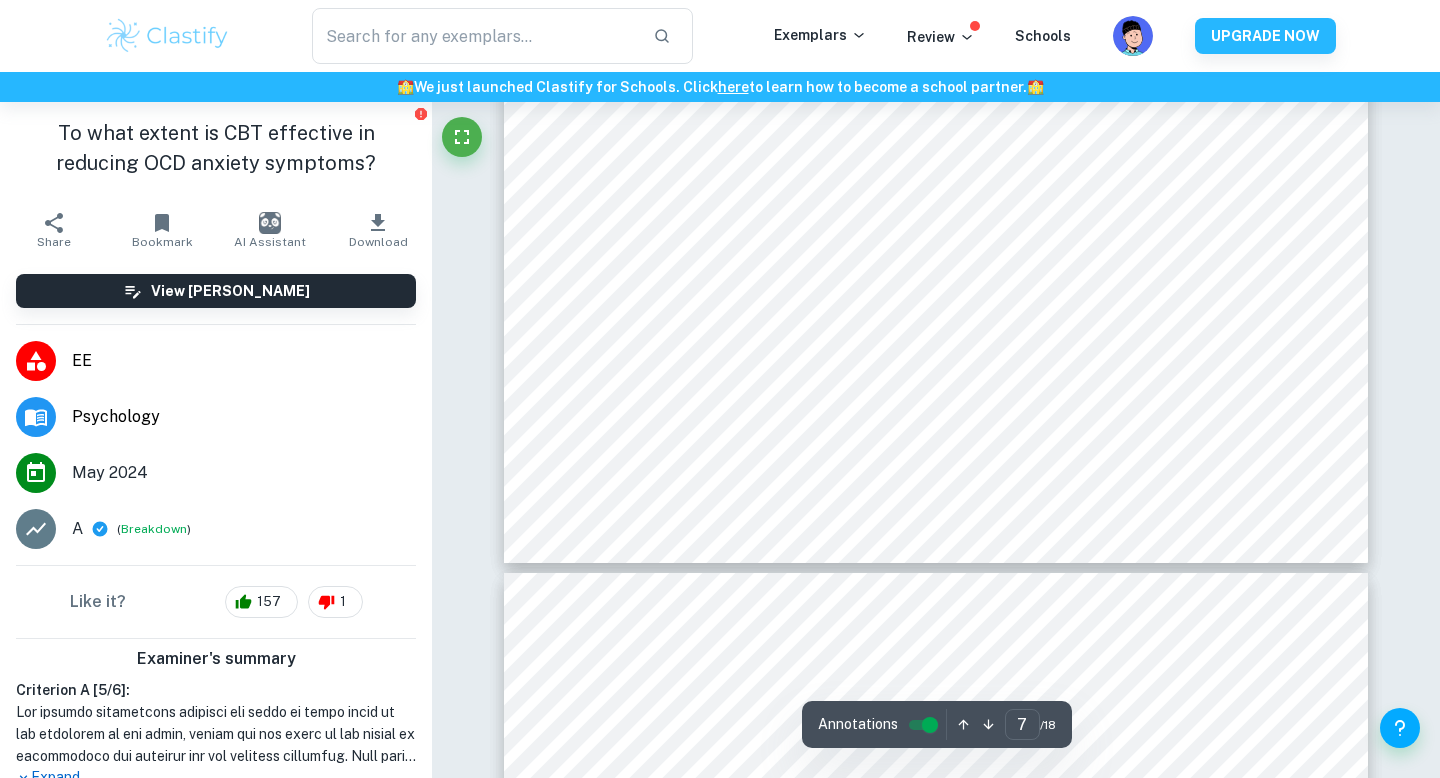 scroll, scrollTop: 7731, scrollLeft: 0, axis: vertical 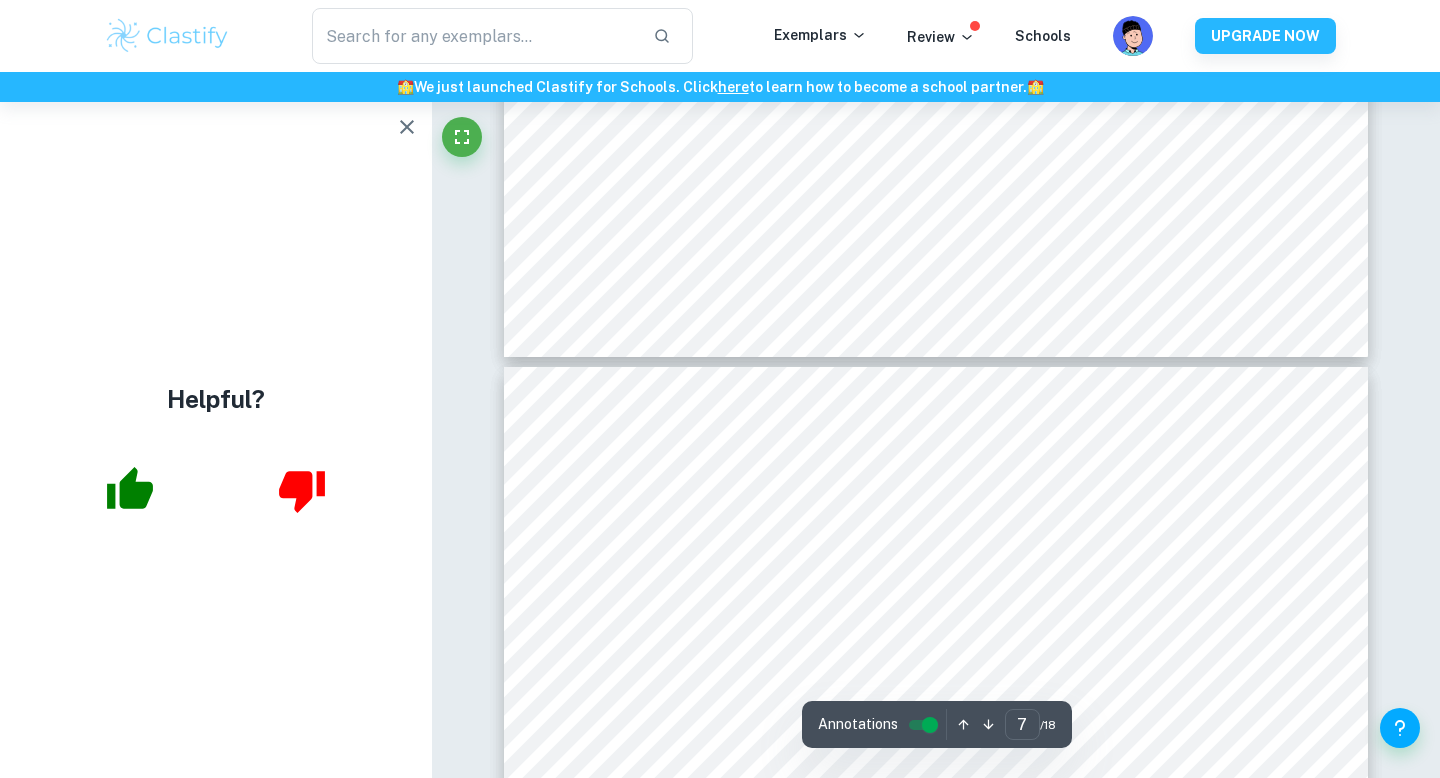 type on "8" 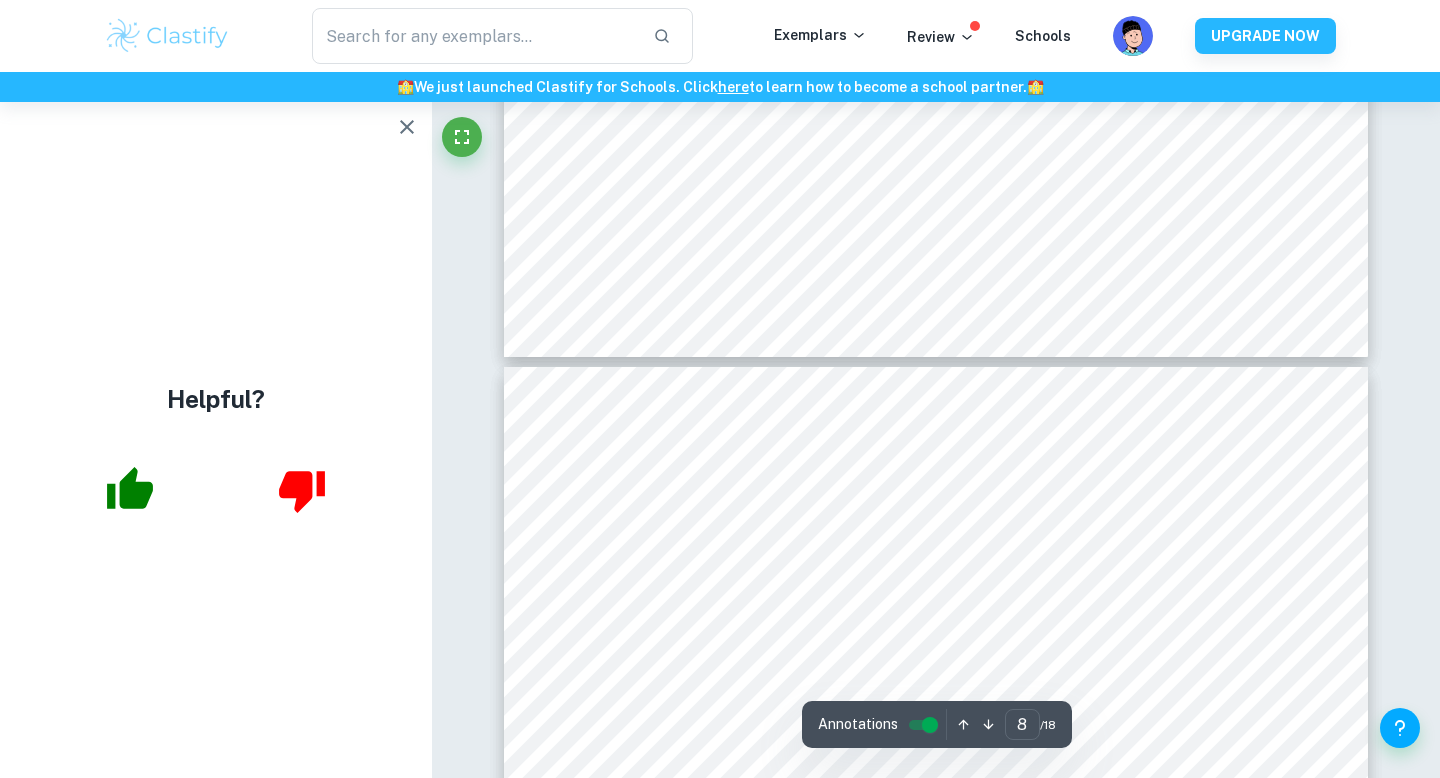 scroll, scrollTop: 8117, scrollLeft: 0, axis: vertical 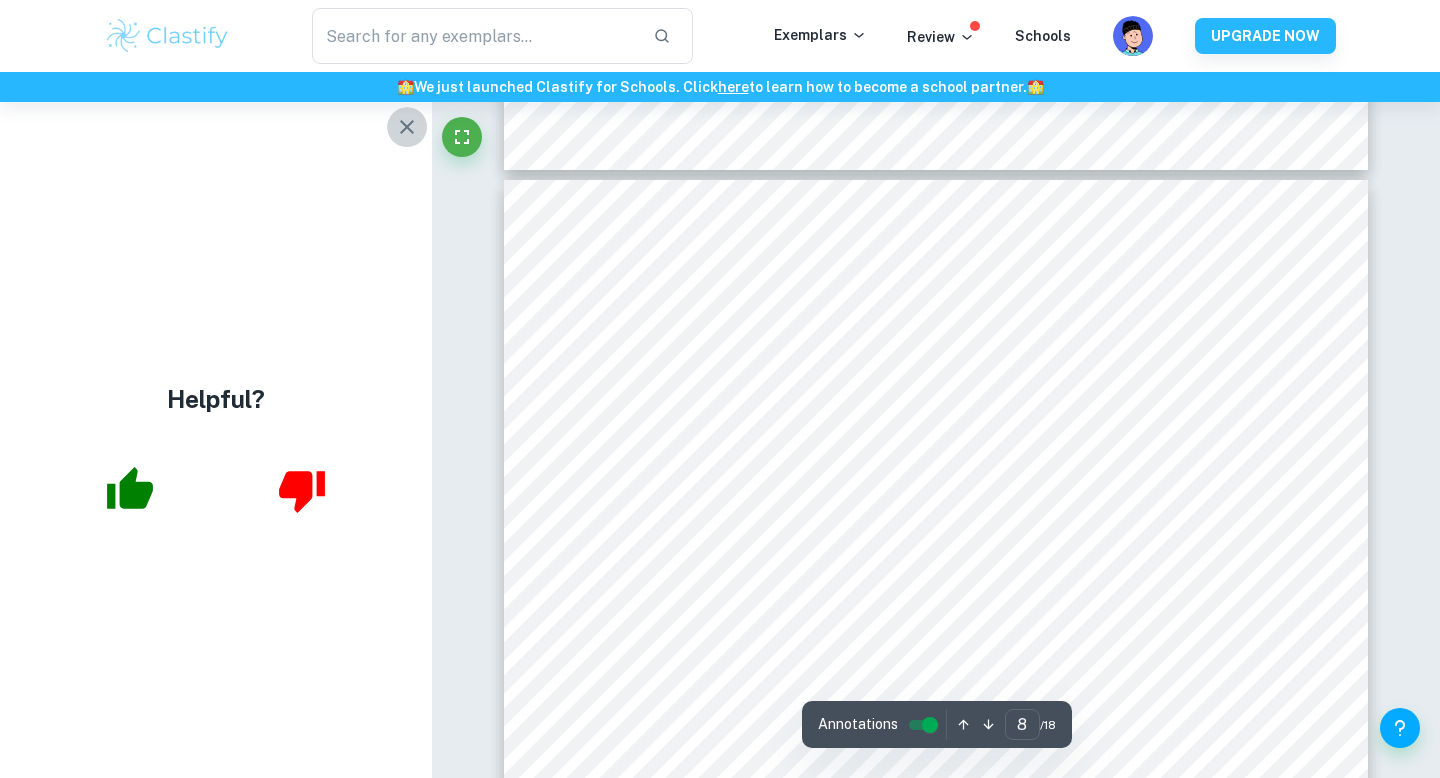 click 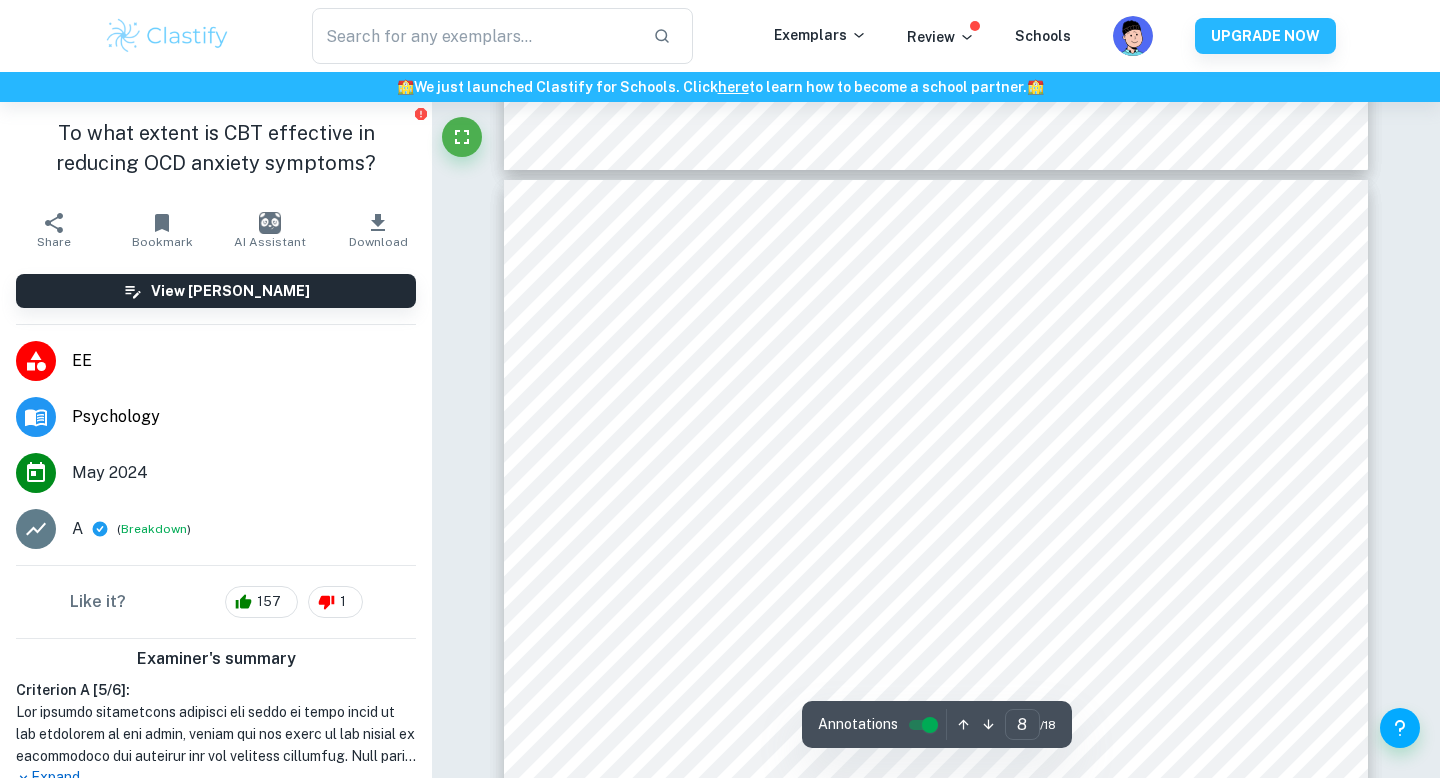 click at bounding box center [167, 36] 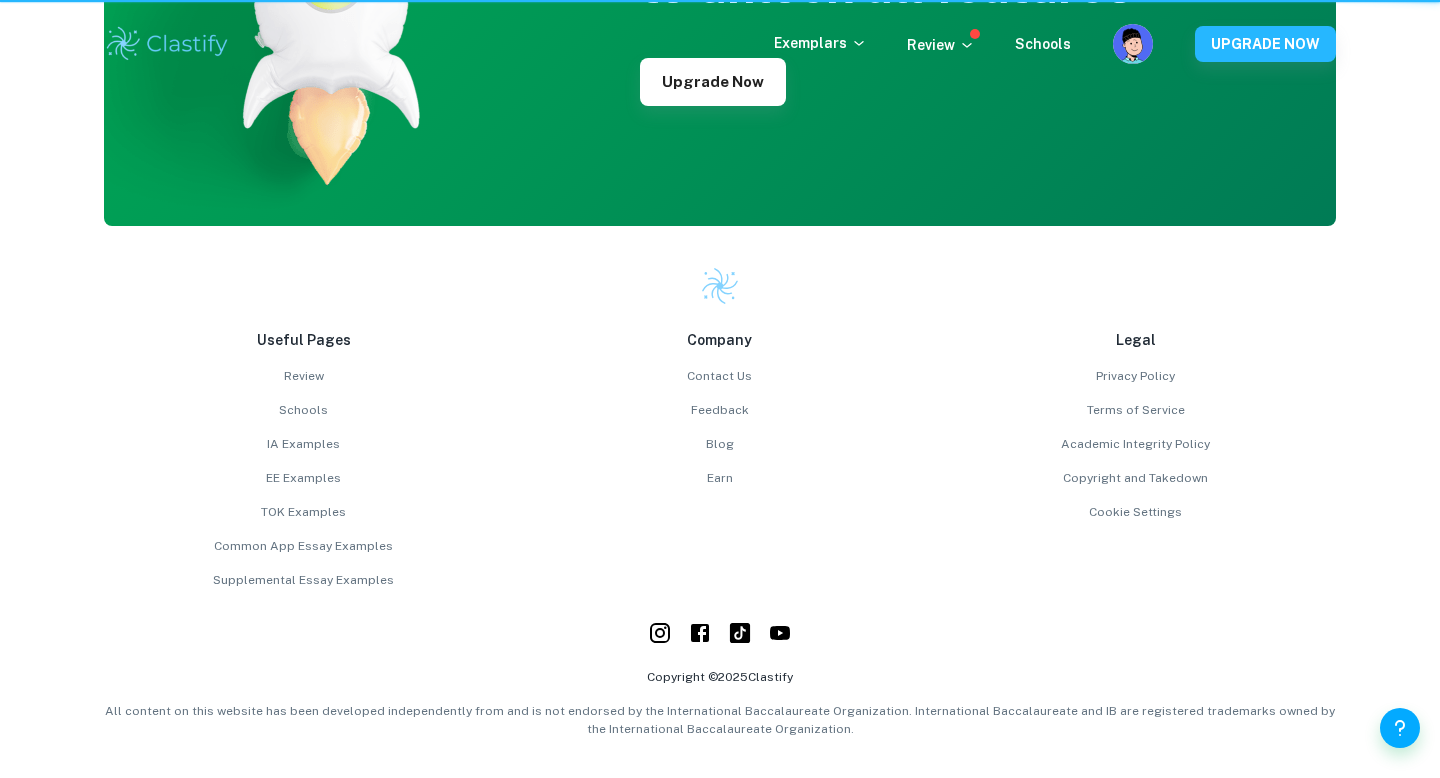 scroll, scrollTop: 0, scrollLeft: 0, axis: both 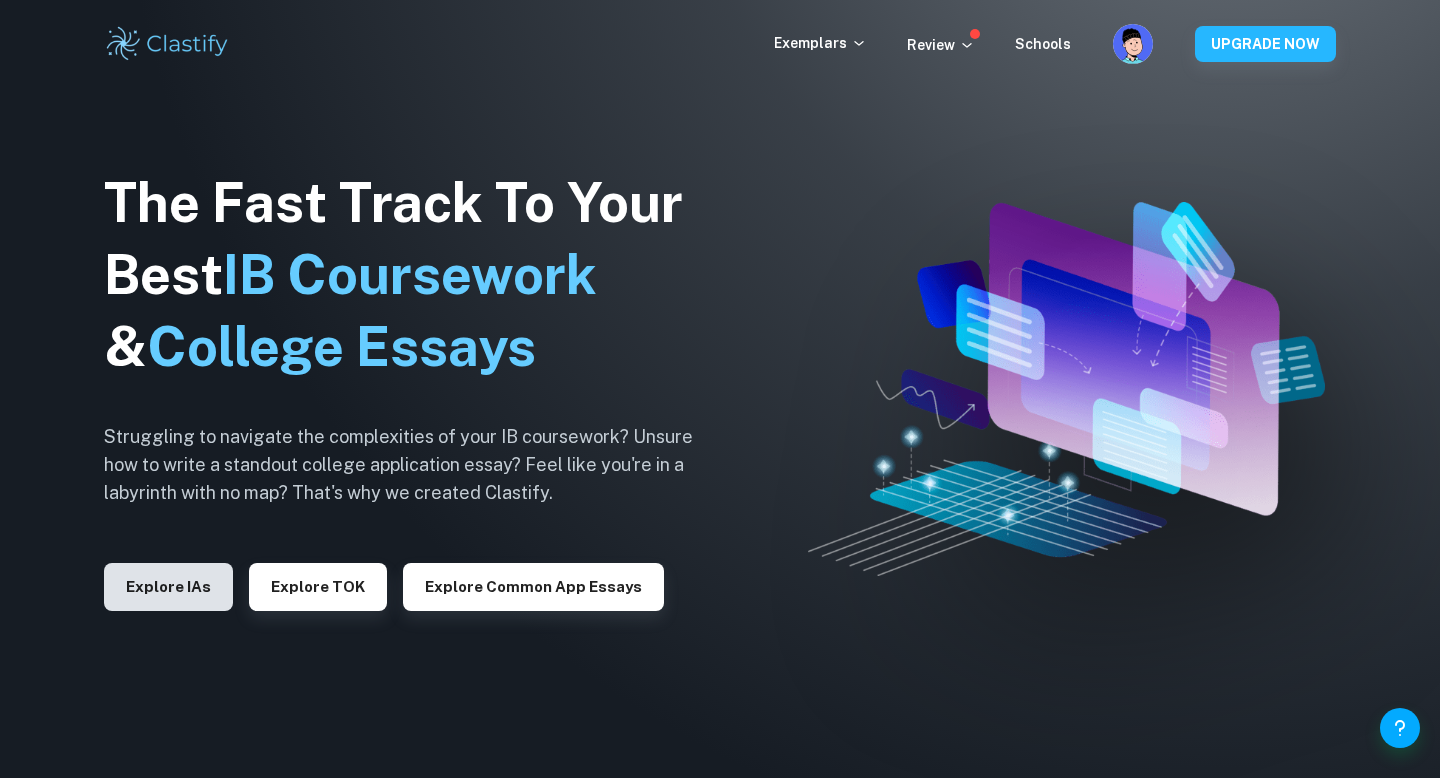 click on "Explore IAs" at bounding box center (168, 587) 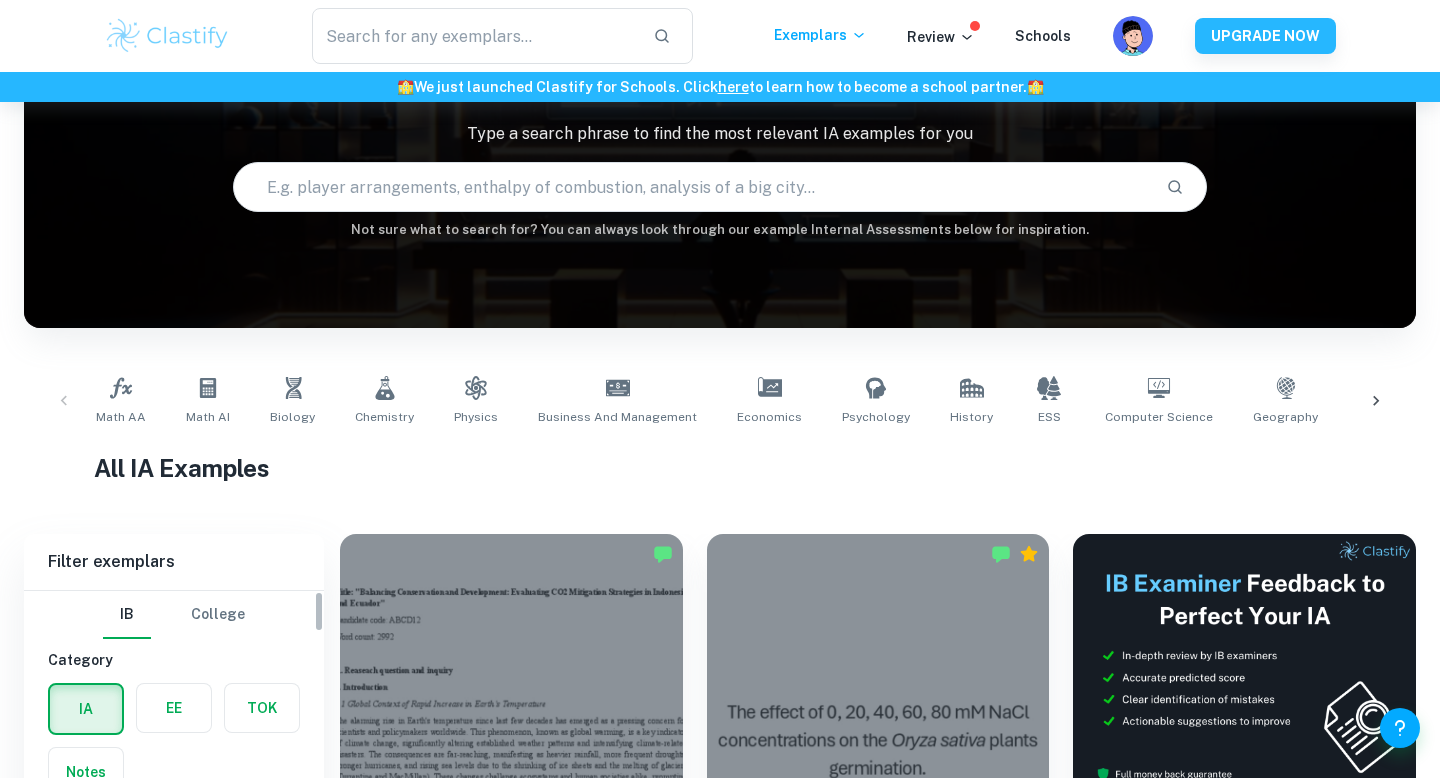scroll, scrollTop: 242, scrollLeft: 0, axis: vertical 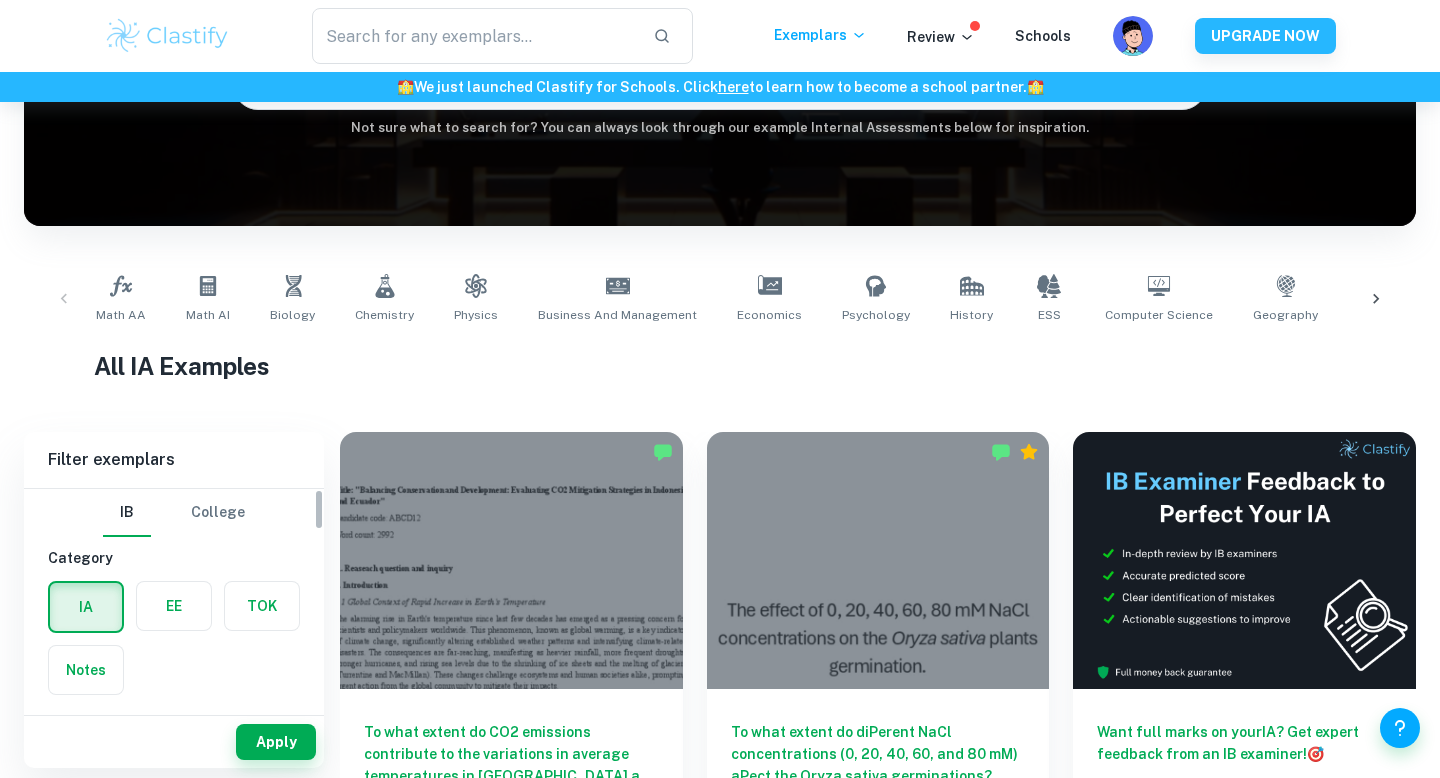 click at bounding box center [174, 606] 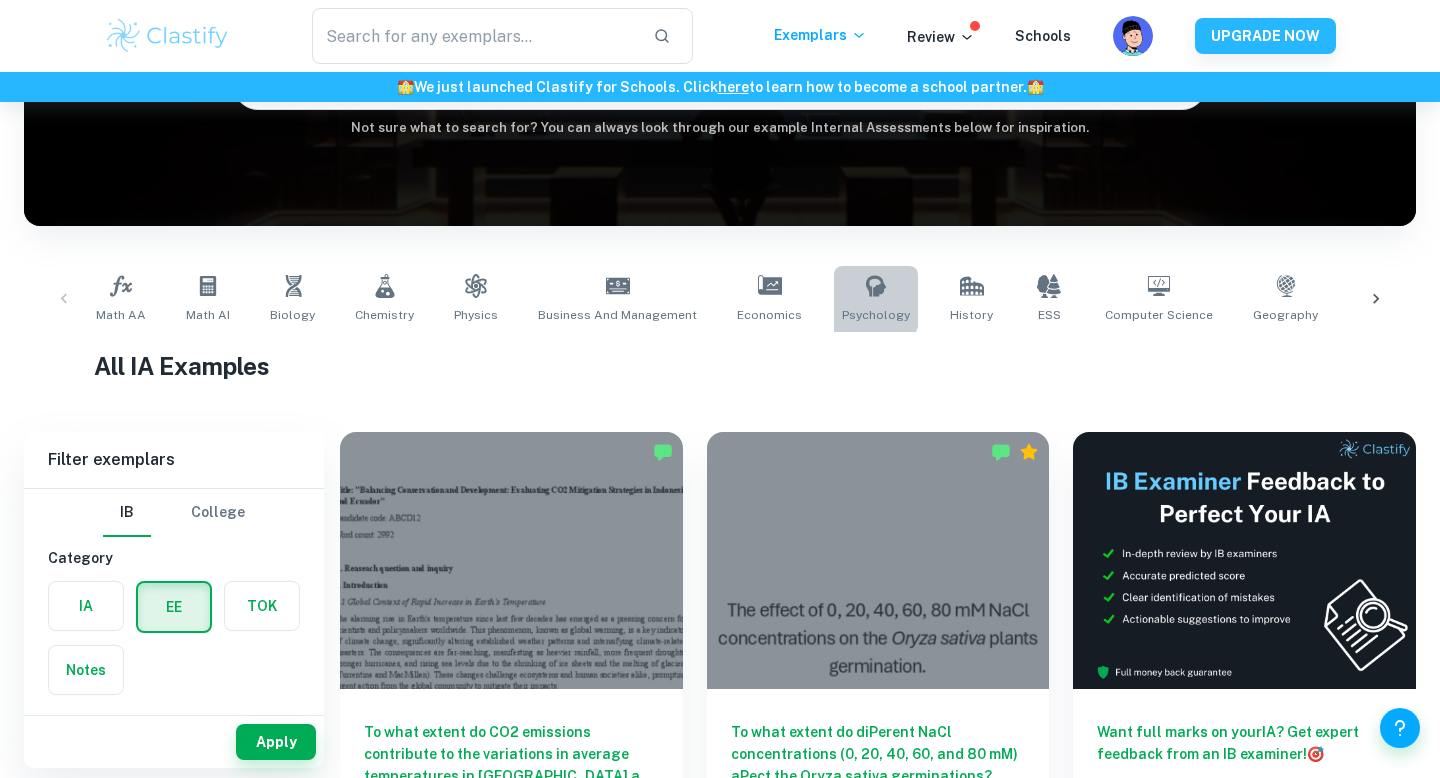 click on "Psychology" at bounding box center [876, 299] 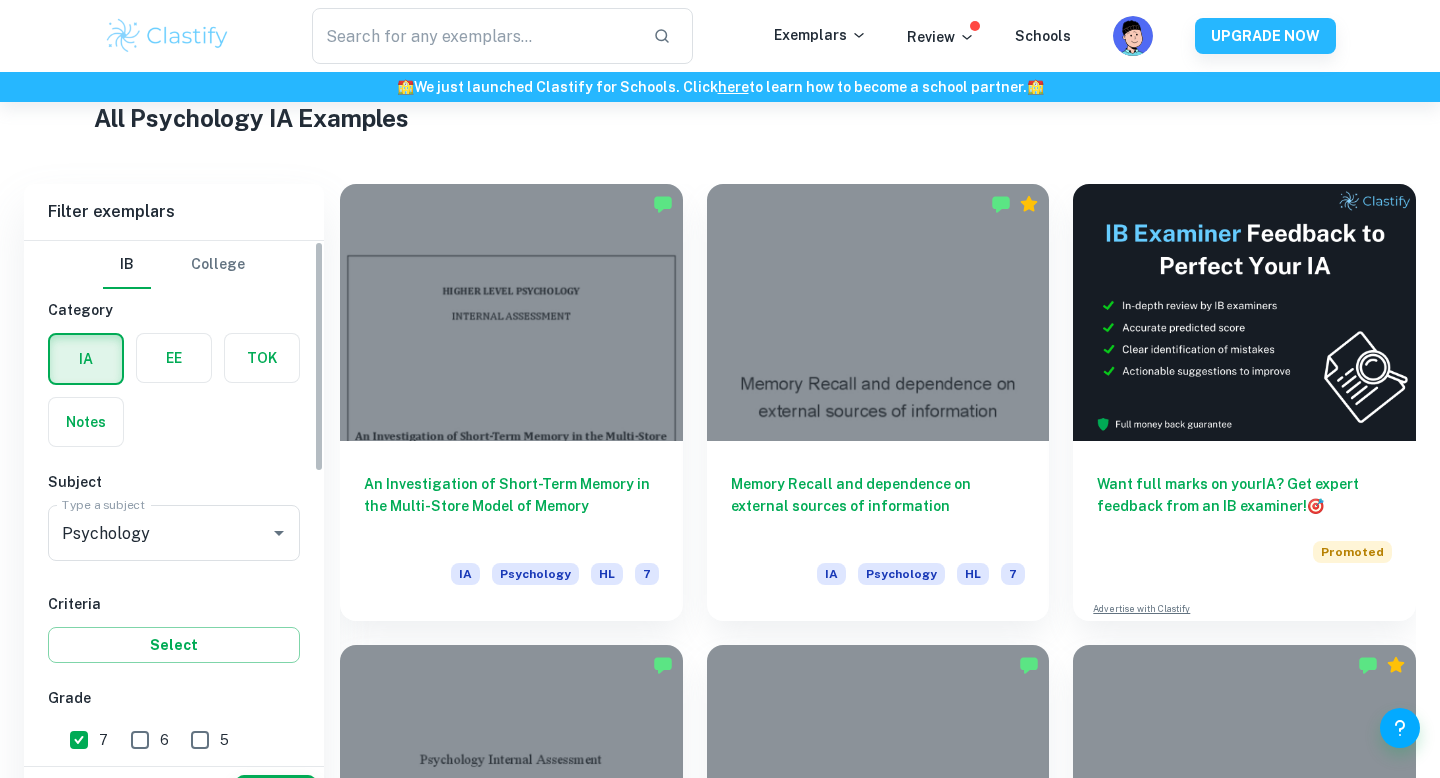 scroll, scrollTop: 541, scrollLeft: 0, axis: vertical 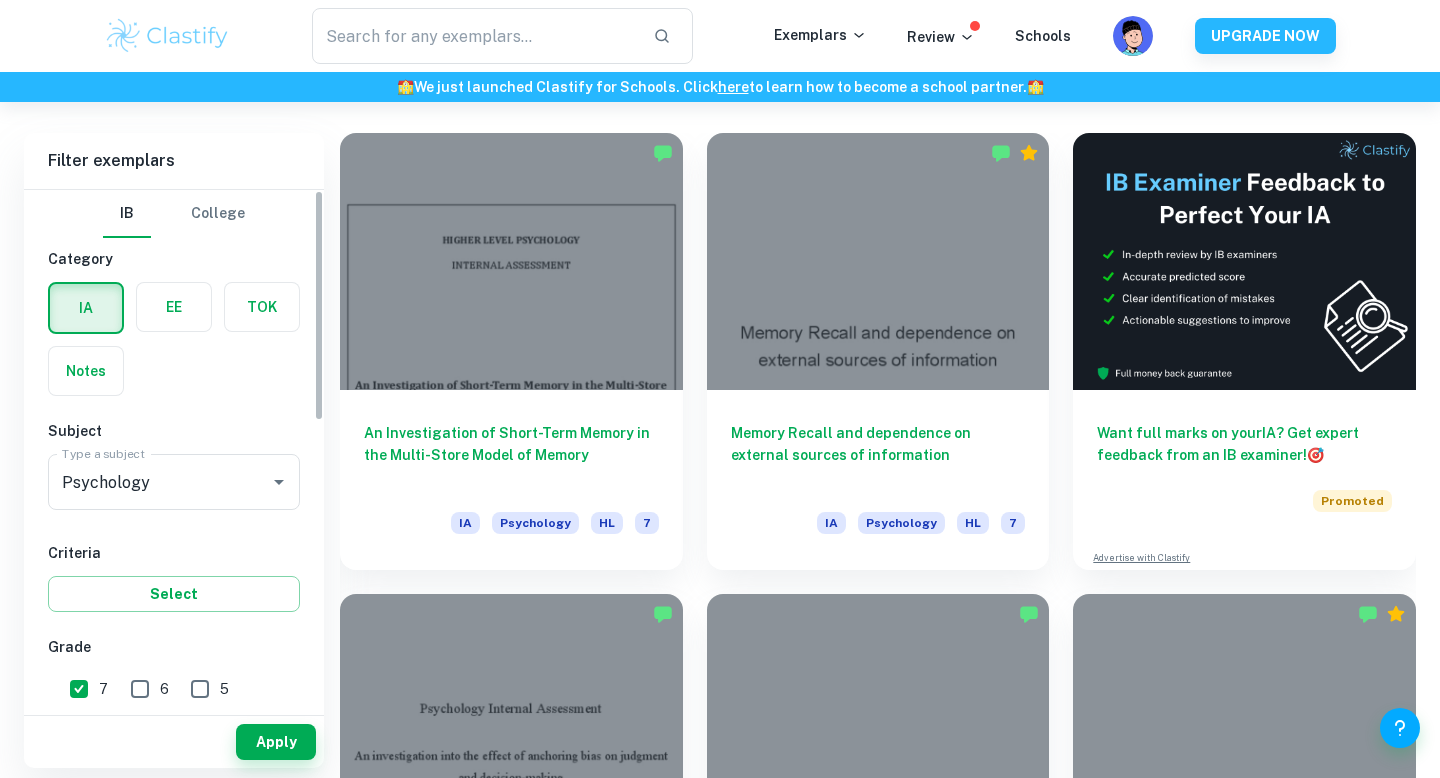 click at bounding box center [174, 307] 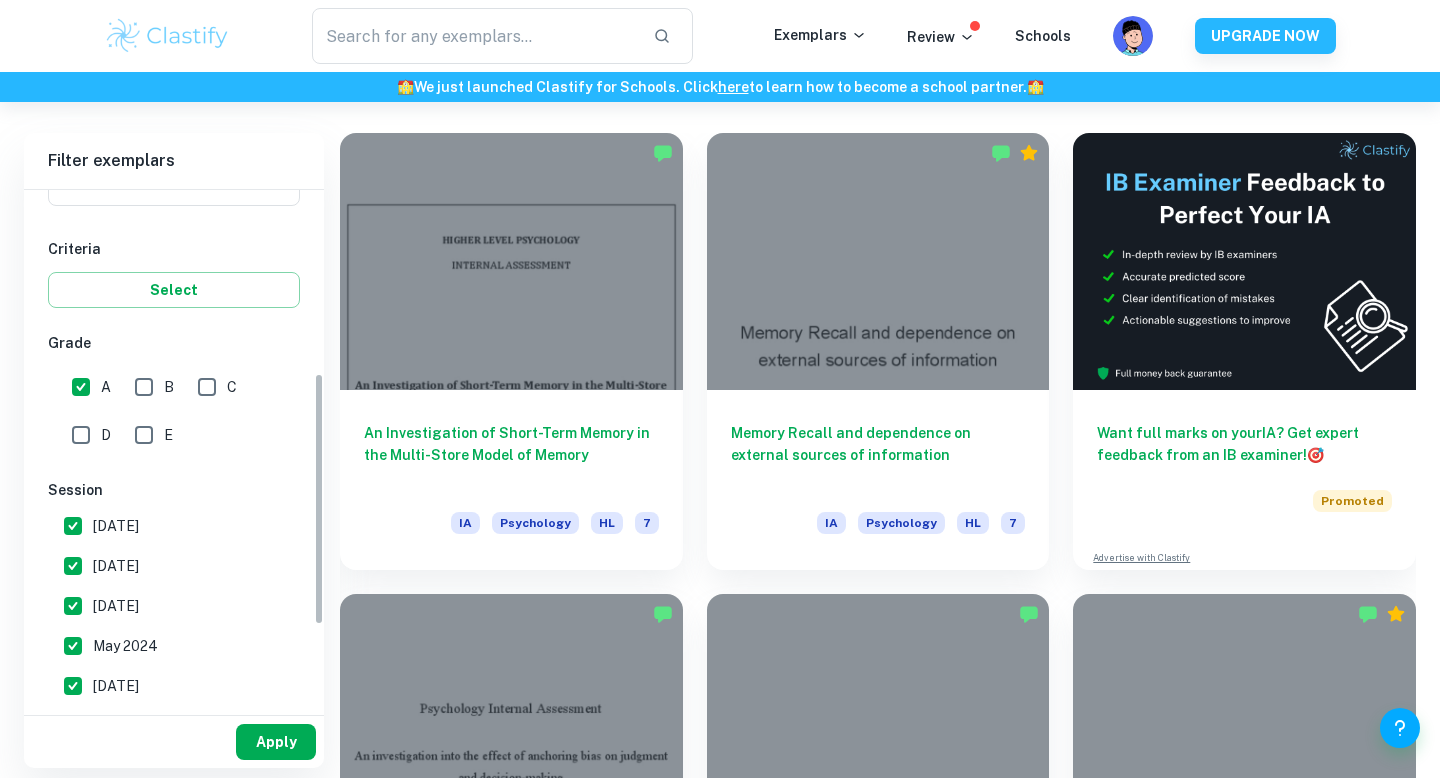 scroll, scrollTop: 411, scrollLeft: 0, axis: vertical 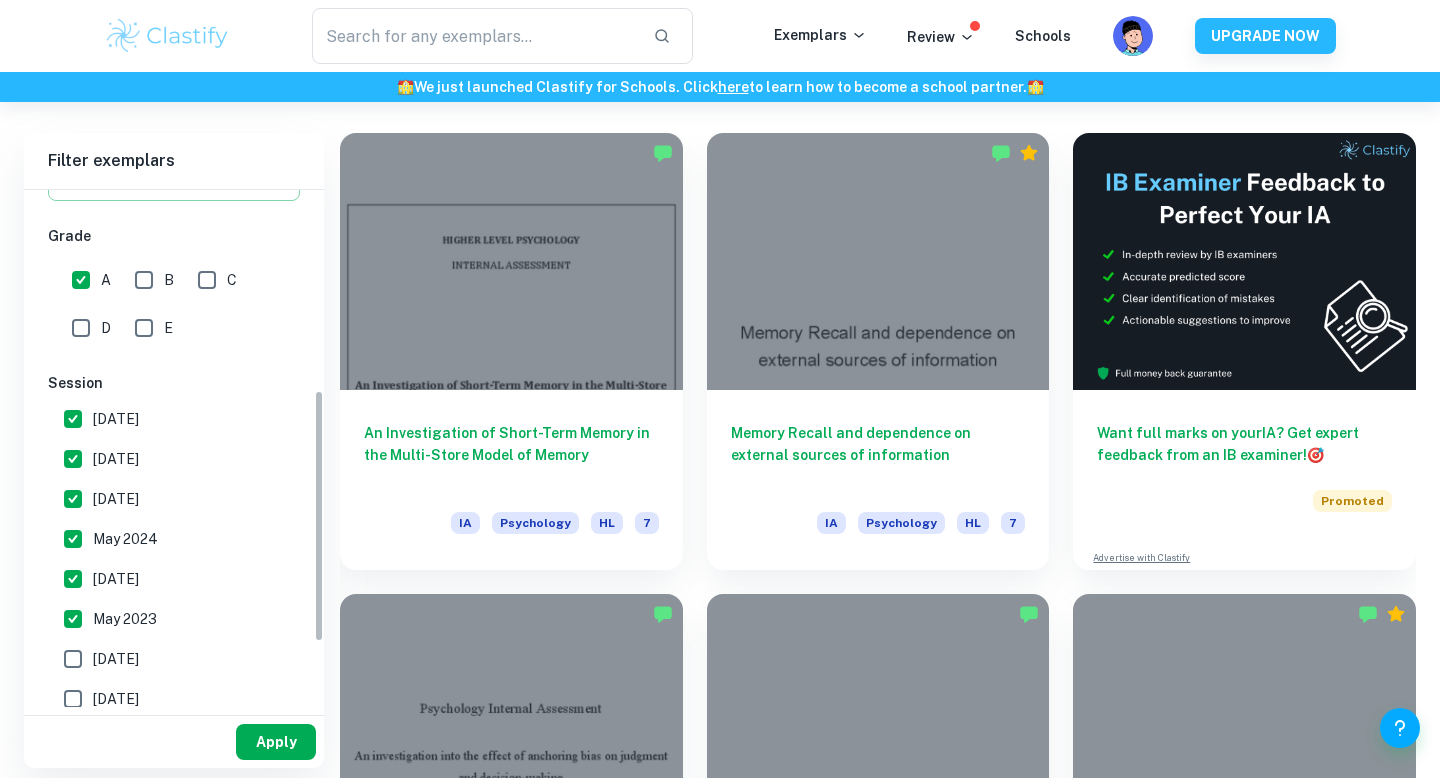 click on "Apply" at bounding box center [276, 742] 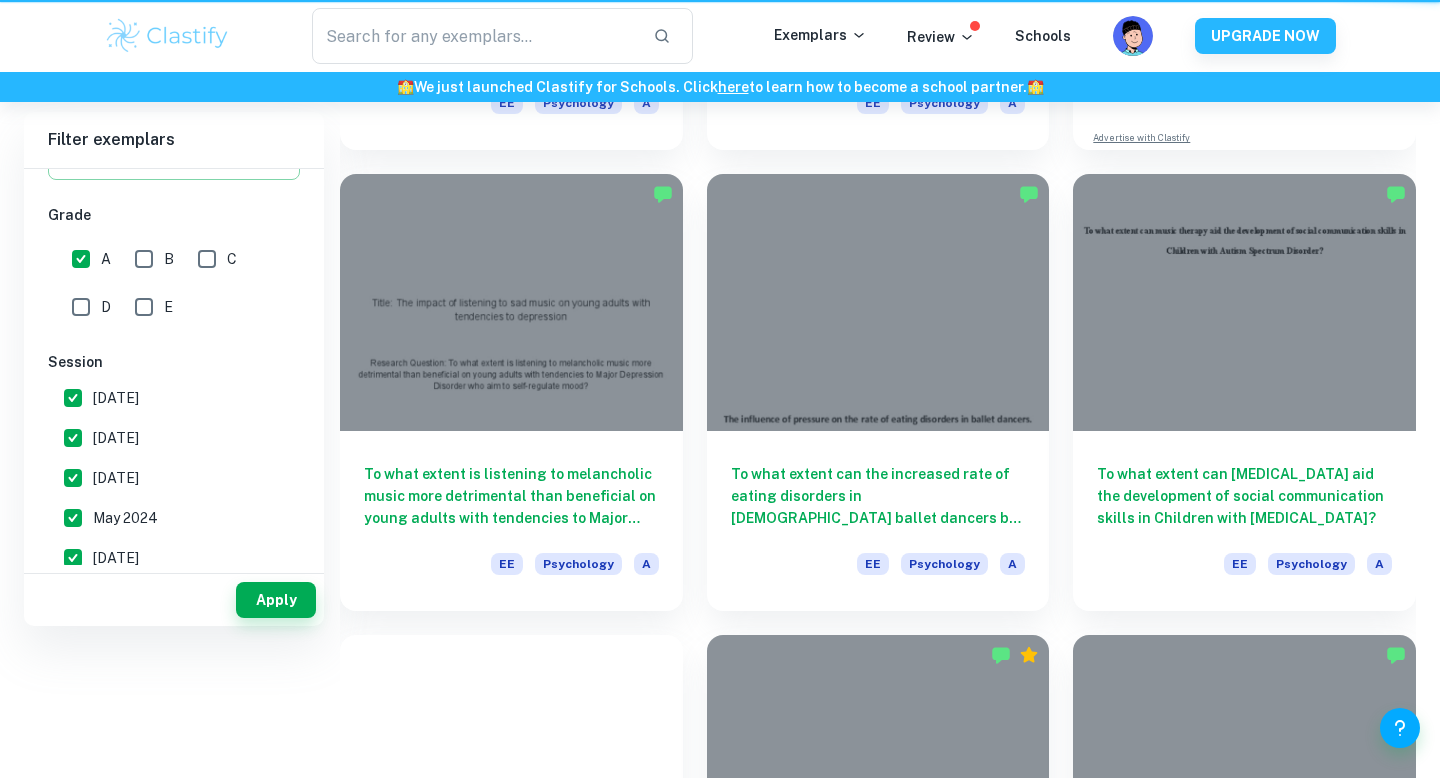 scroll, scrollTop: 0, scrollLeft: 0, axis: both 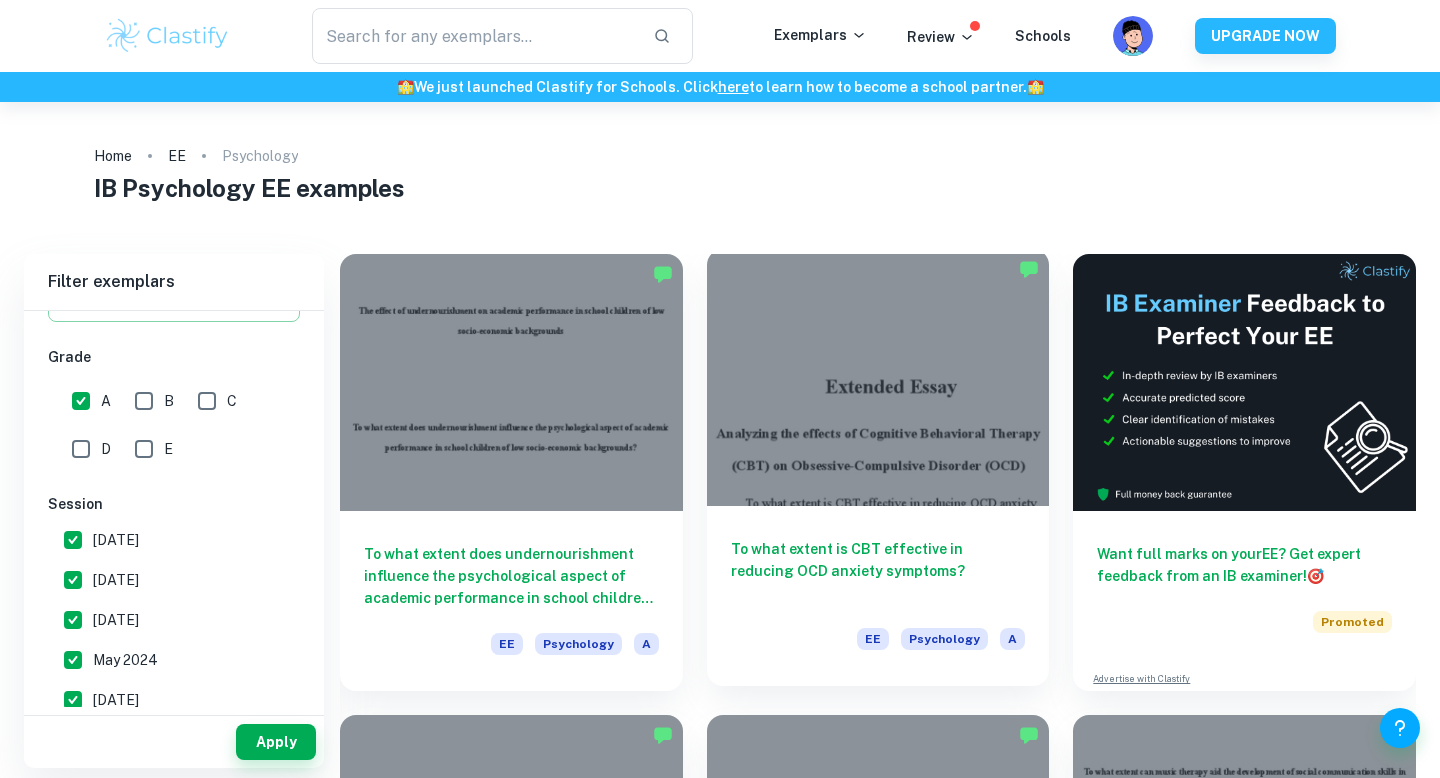 click at bounding box center (878, 377) 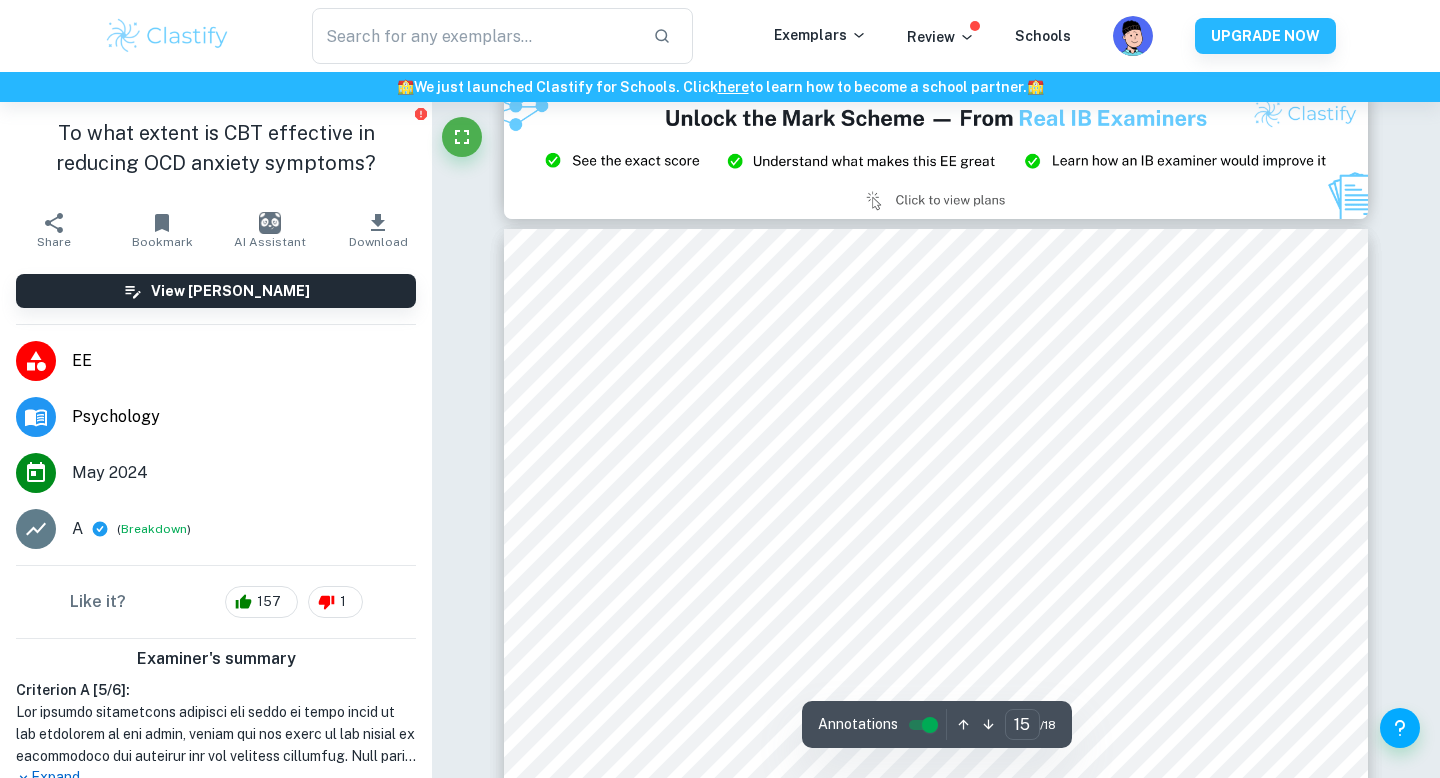 scroll, scrollTop: 16356, scrollLeft: 0, axis: vertical 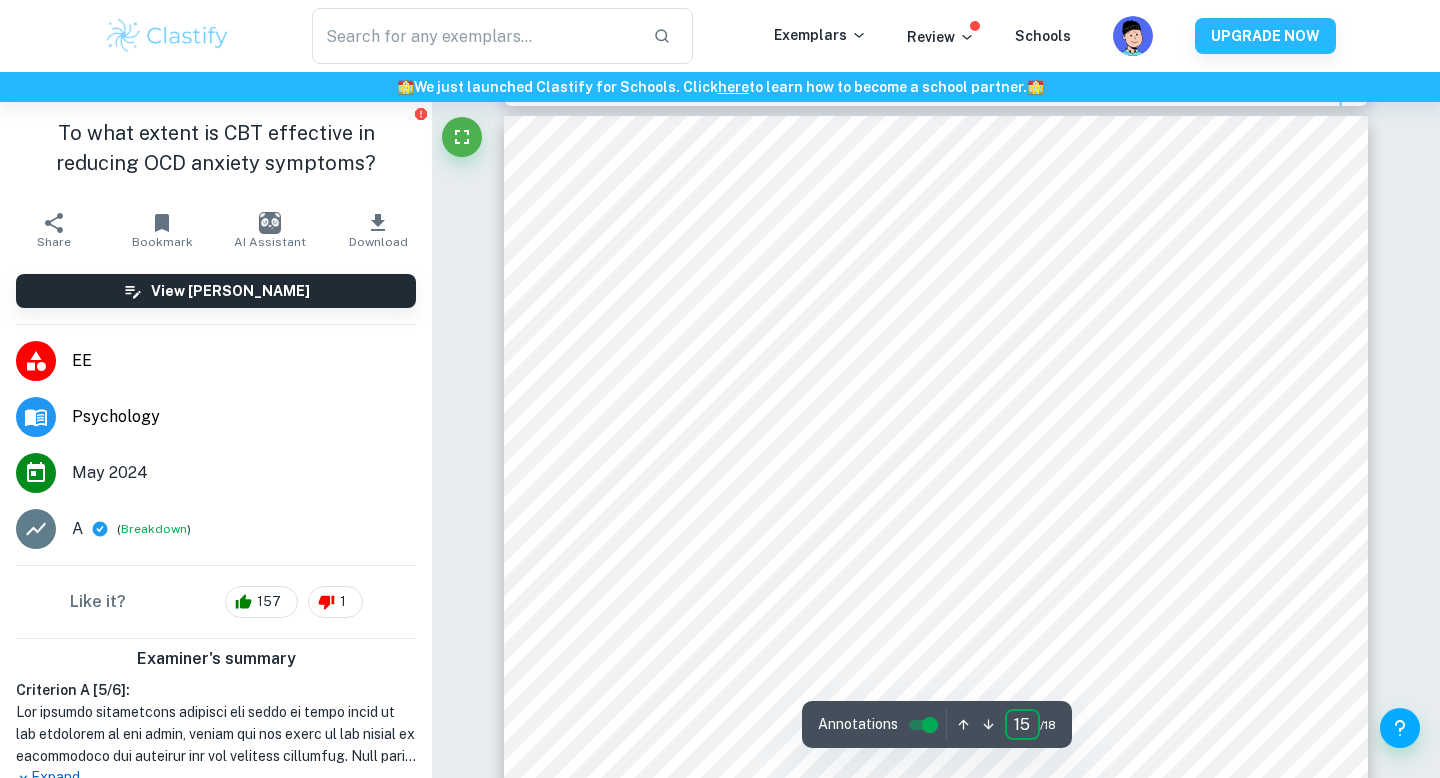 click on "15" at bounding box center [1022, 724] 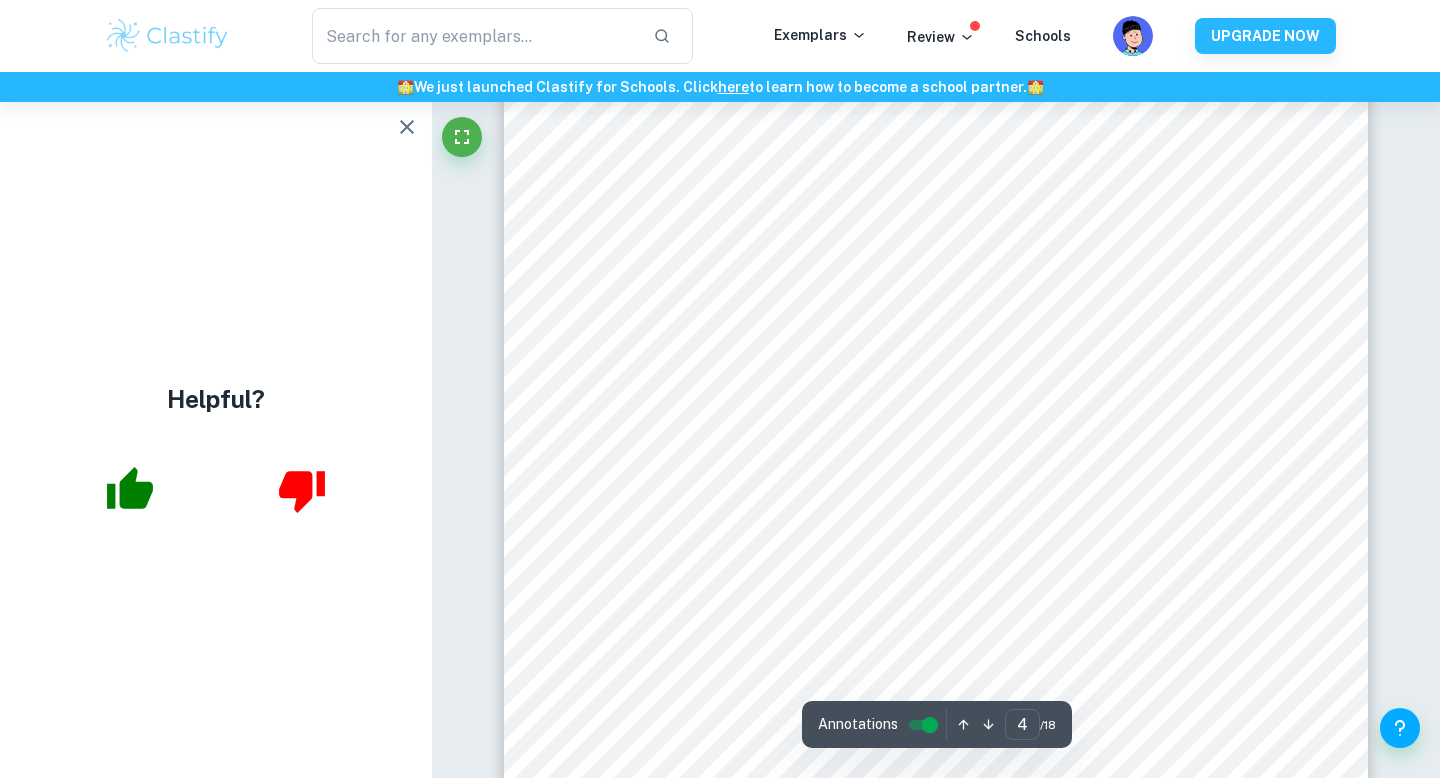 scroll, scrollTop: 3823, scrollLeft: 0, axis: vertical 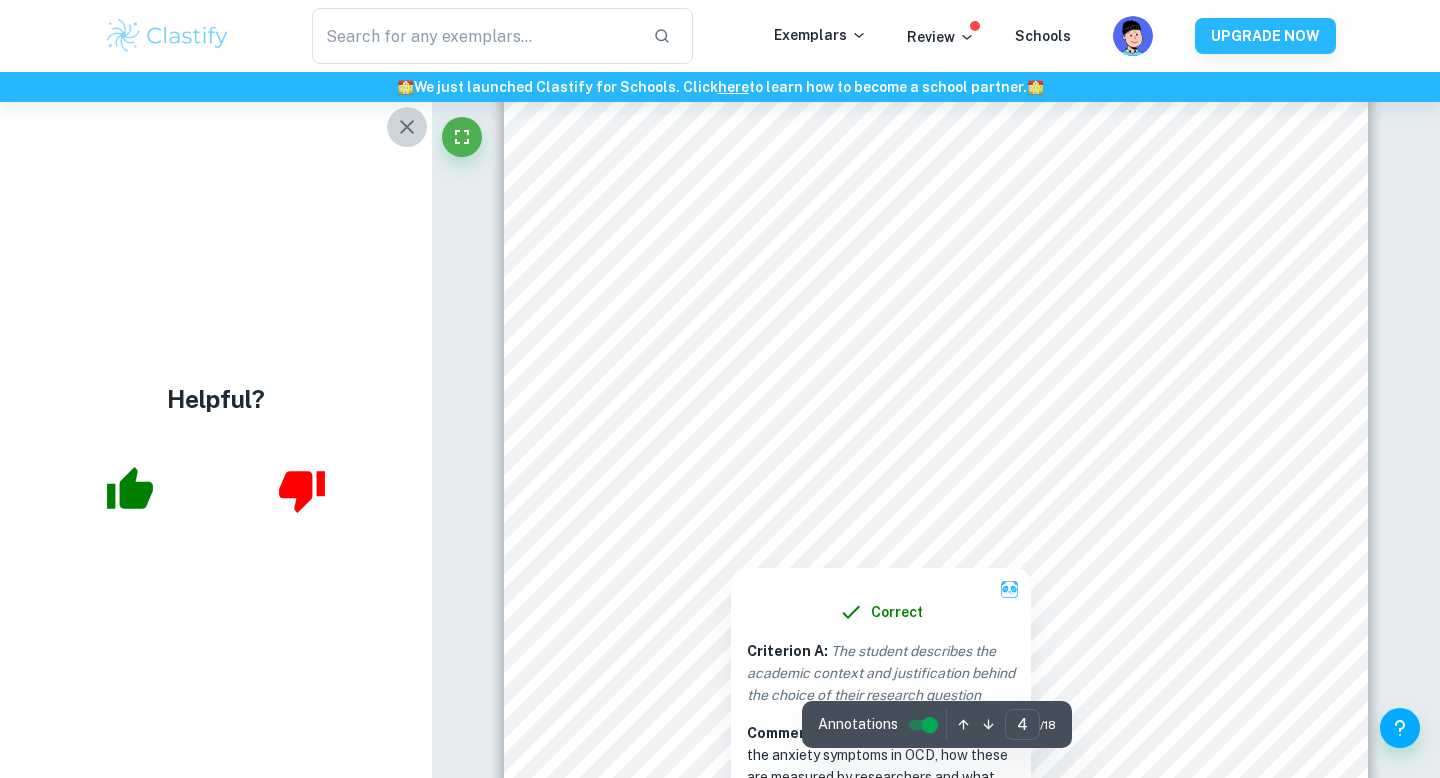 click 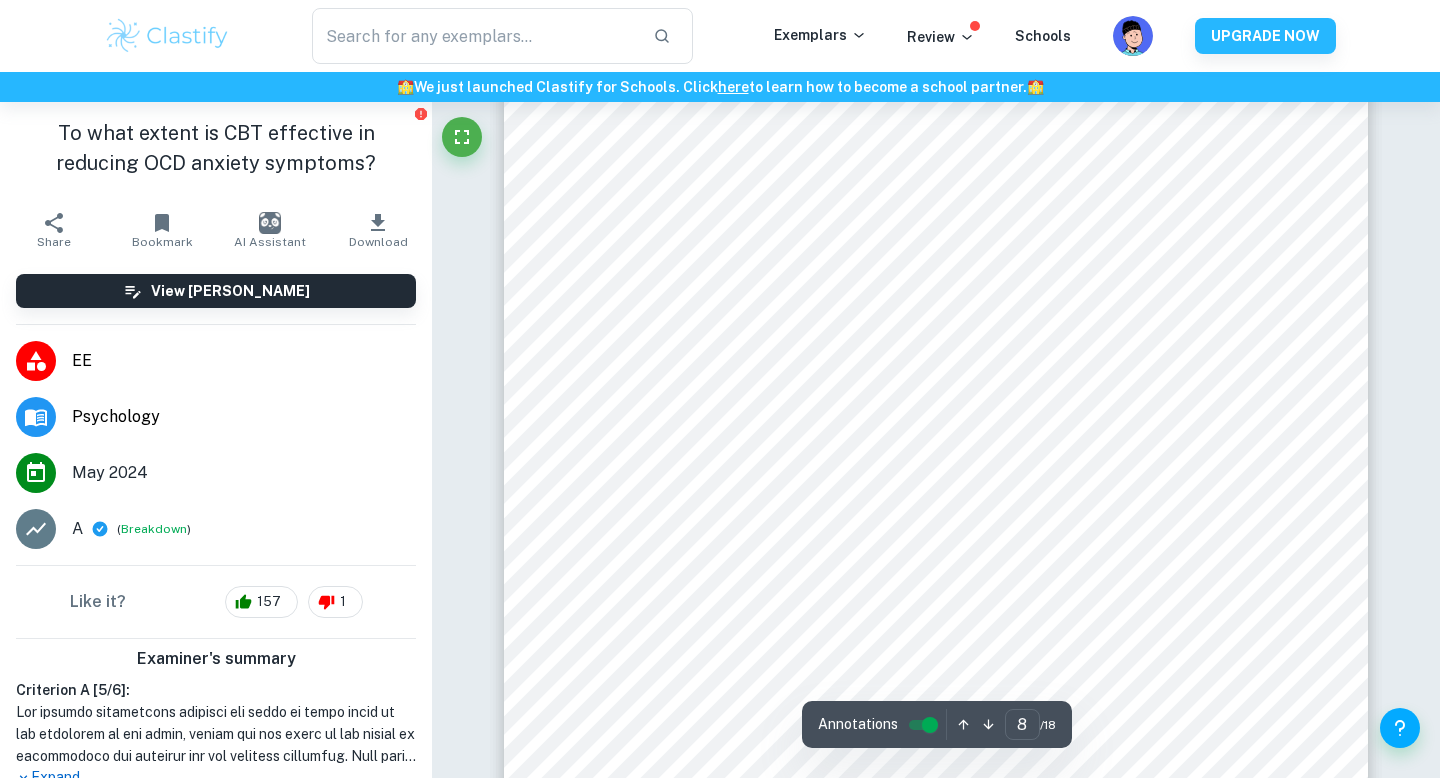scroll, scrollTop: 8342, scrollLeft: 0, axis: vertical 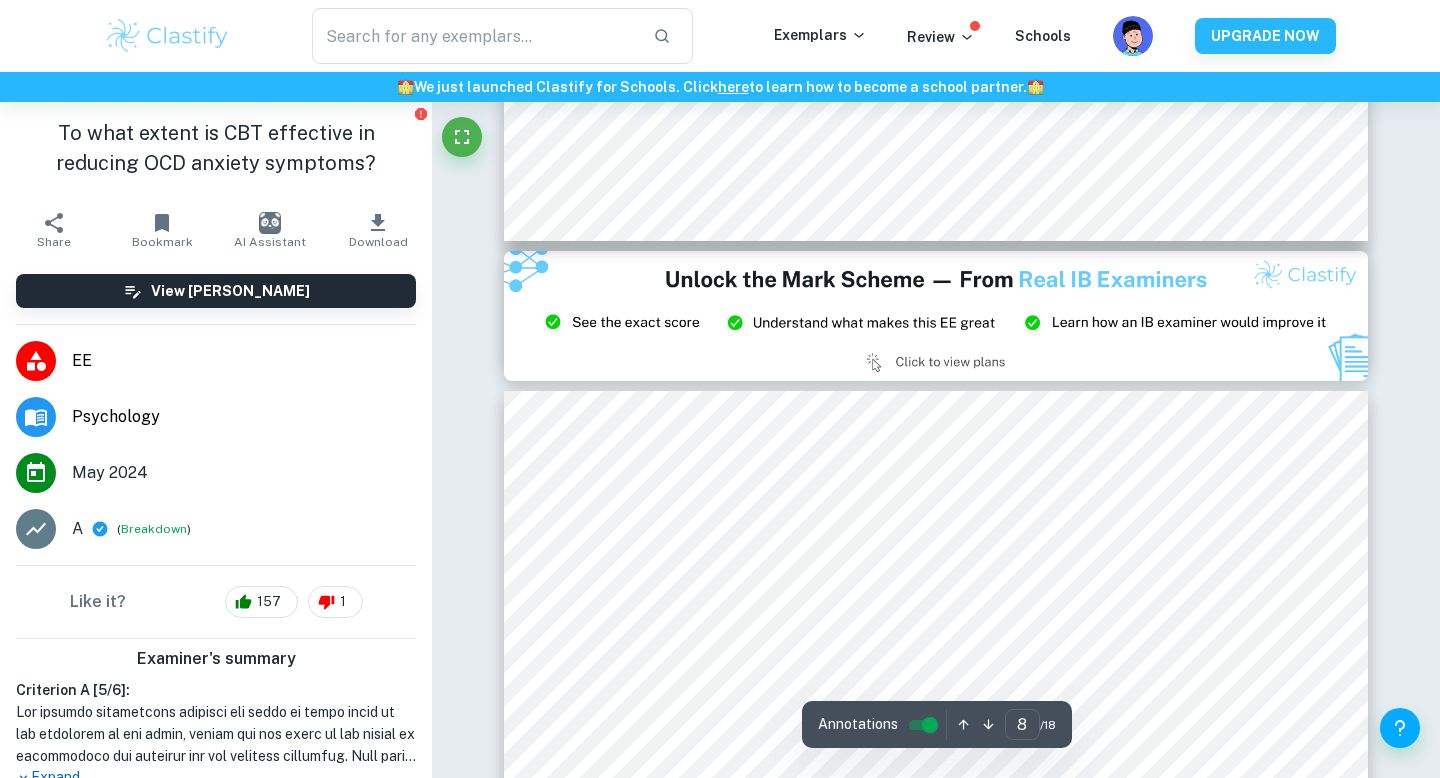 type on "9" 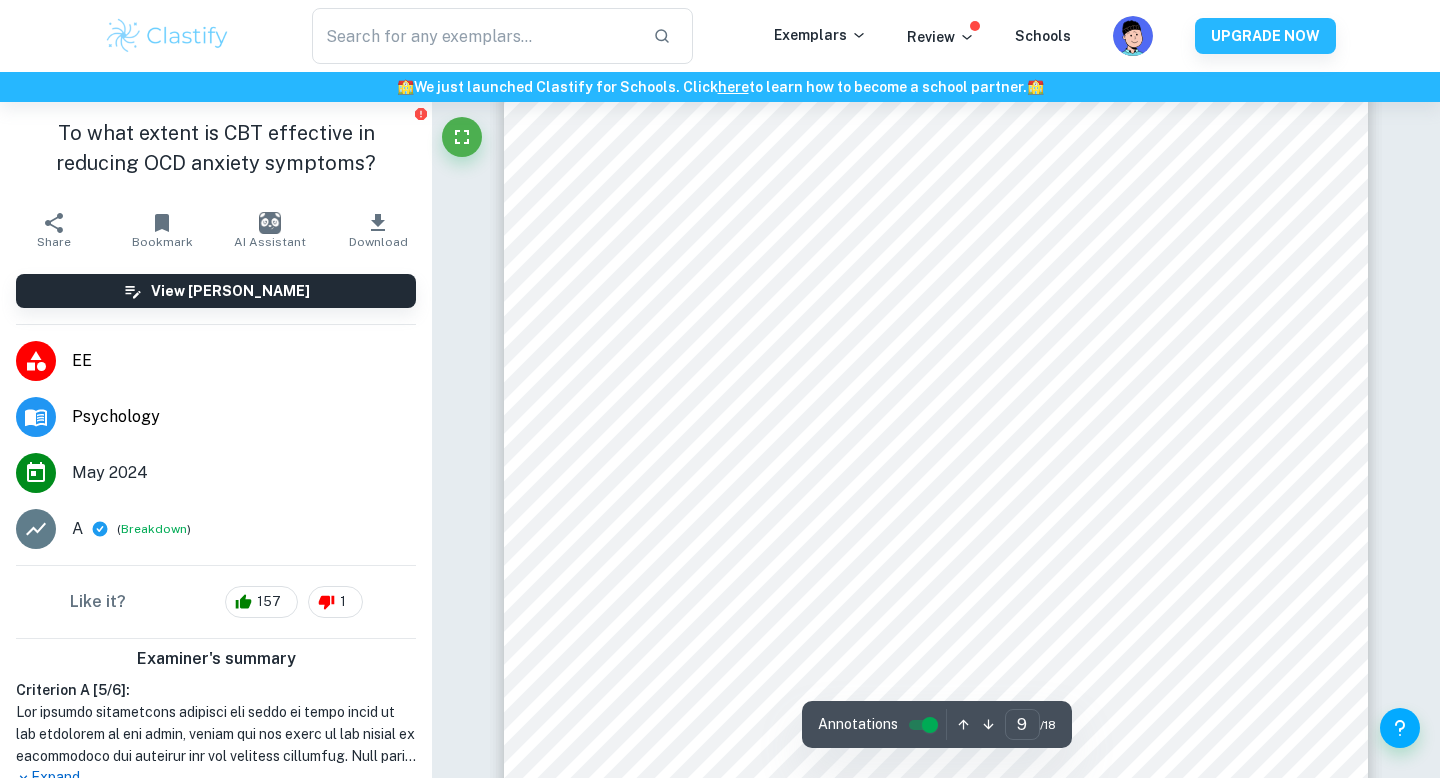 scroll, scrollTop: 9928, scrollLeft: 0, axis: vertical 